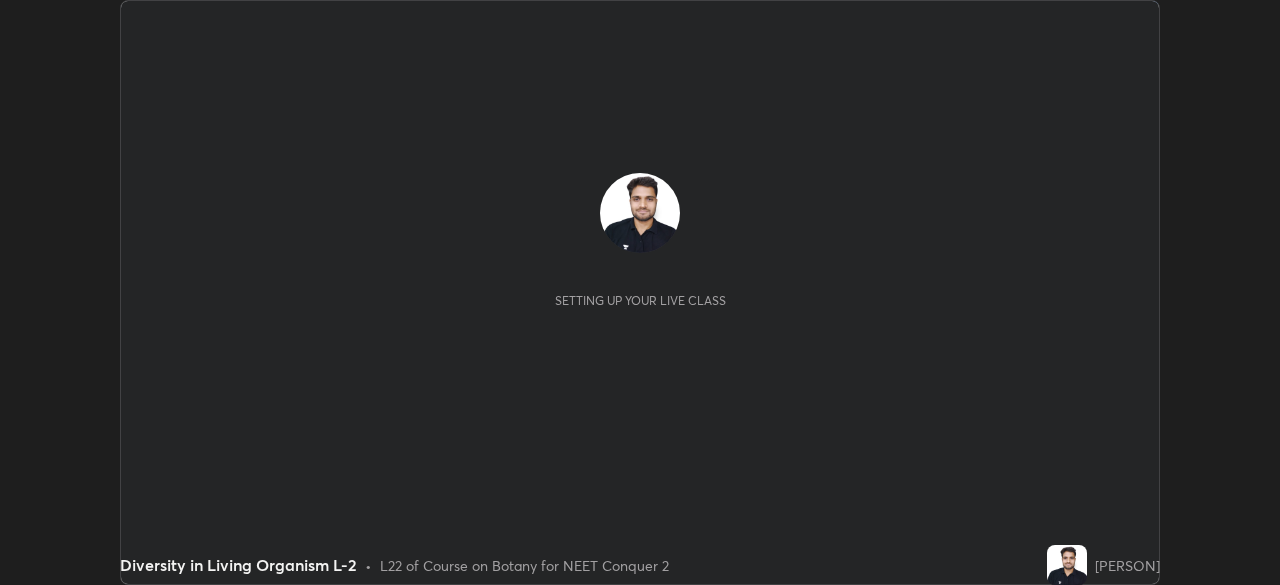 scroll, scrollTop: 0, scrollLeft: 0, axis: both 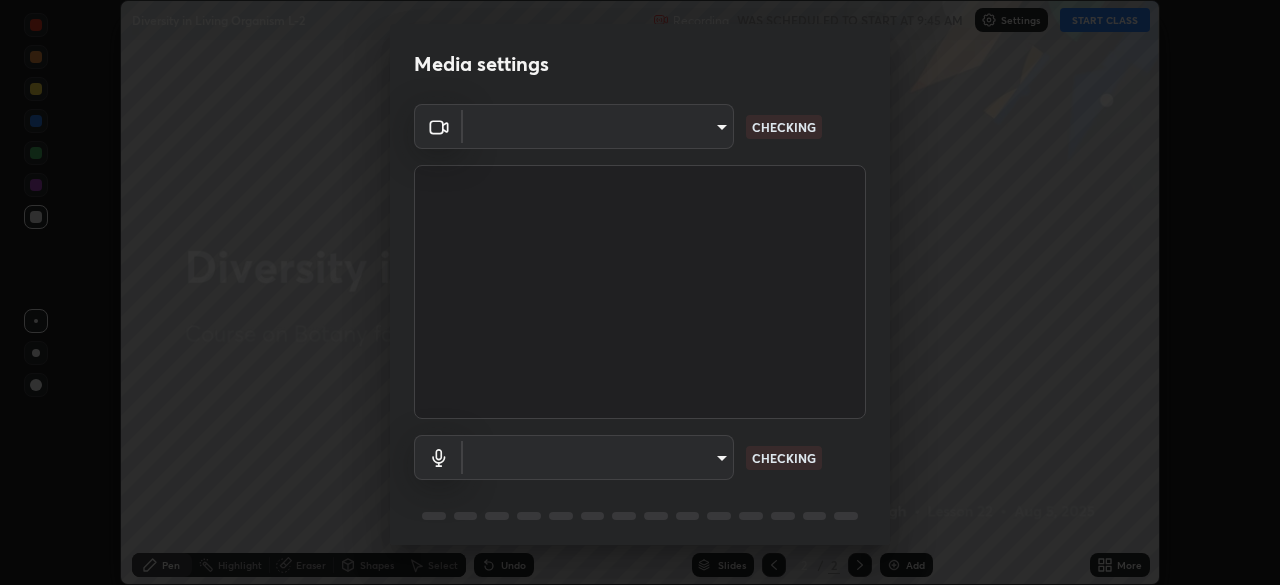 type on "e68af464f7f9ec2662c8dd58f0462b2d9bd4a3adfc91c634b4d9ed550f7d79d6" 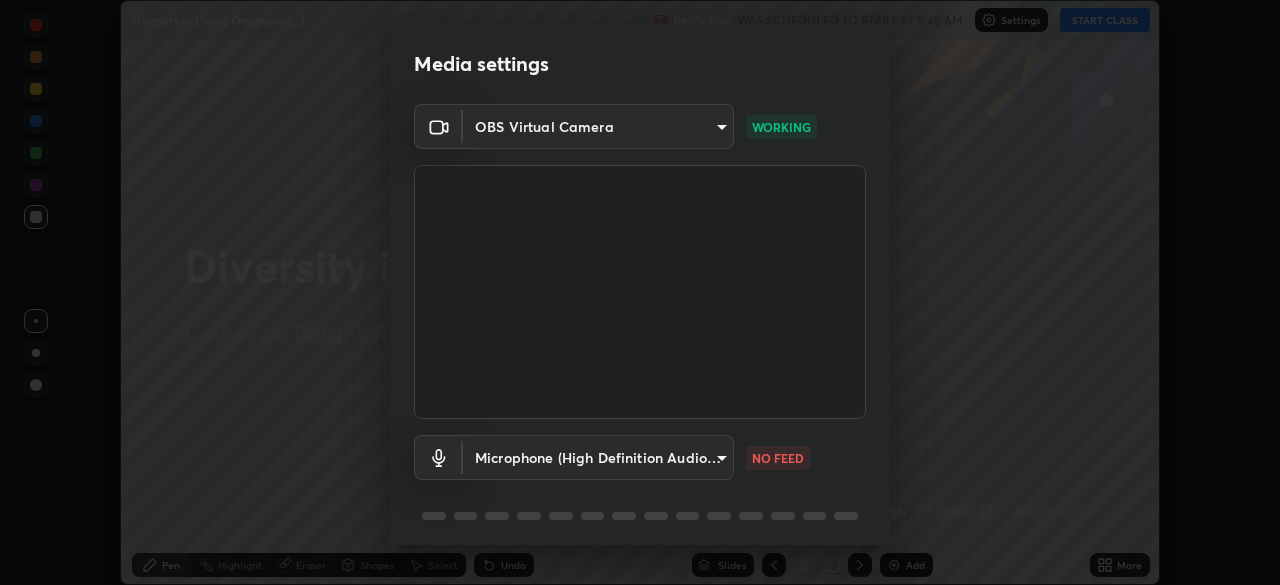 scroll, scrollTop: 71, scrollLeft: 0, axis: vertical 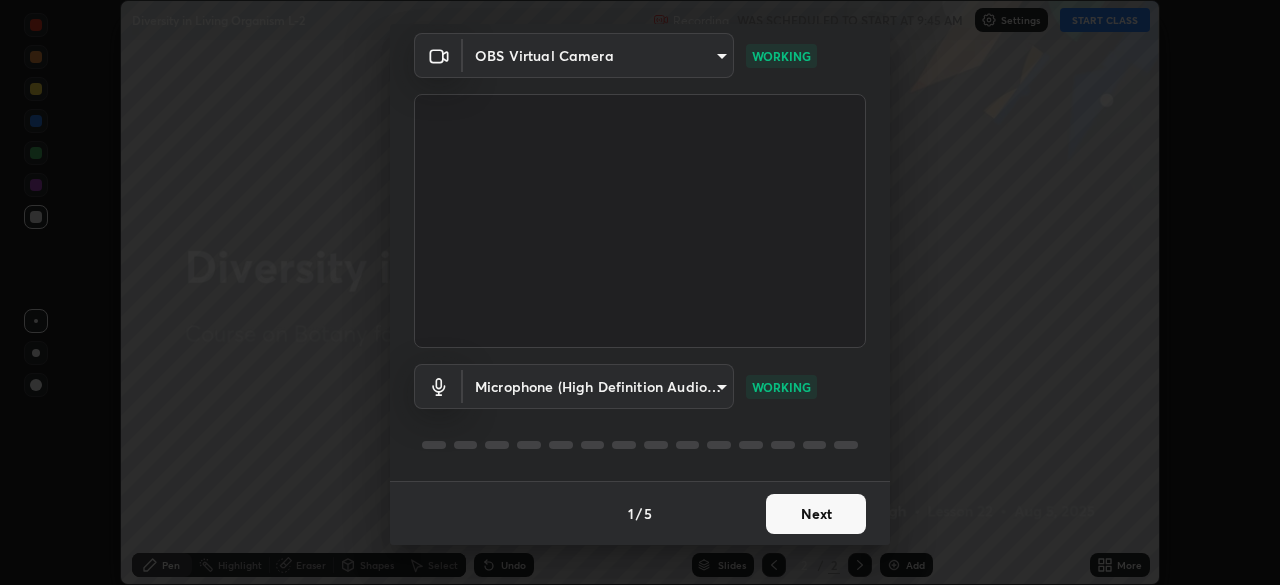 click on "Next" at bounding box center [816, 514] 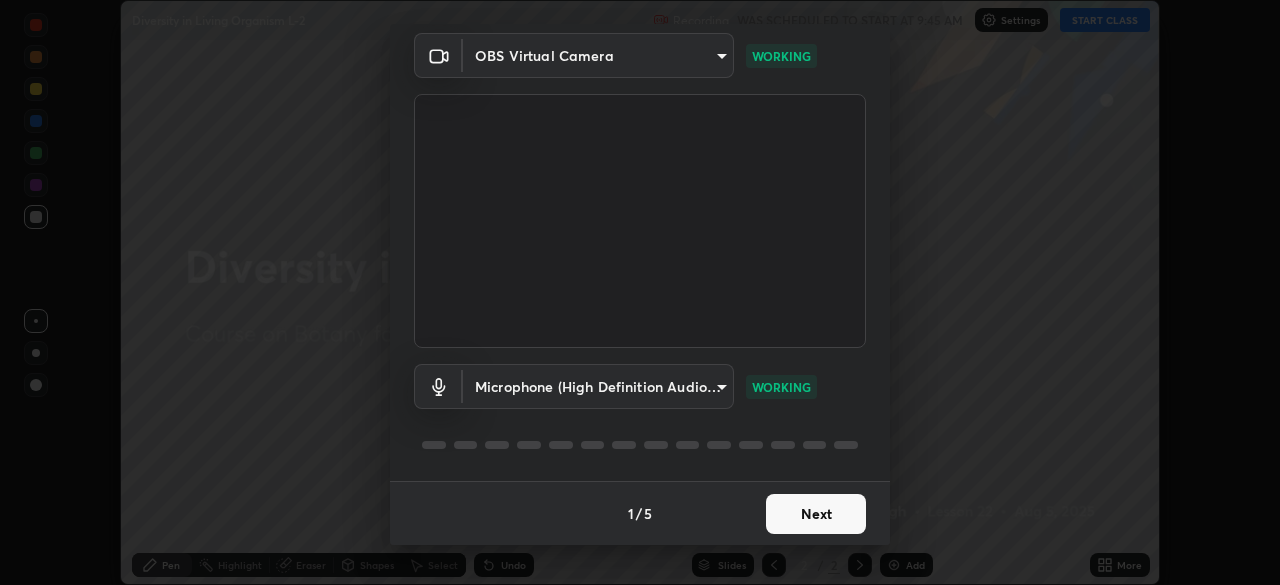 scroll, scrollTop: 0, scrollLeft: 0, axis: both 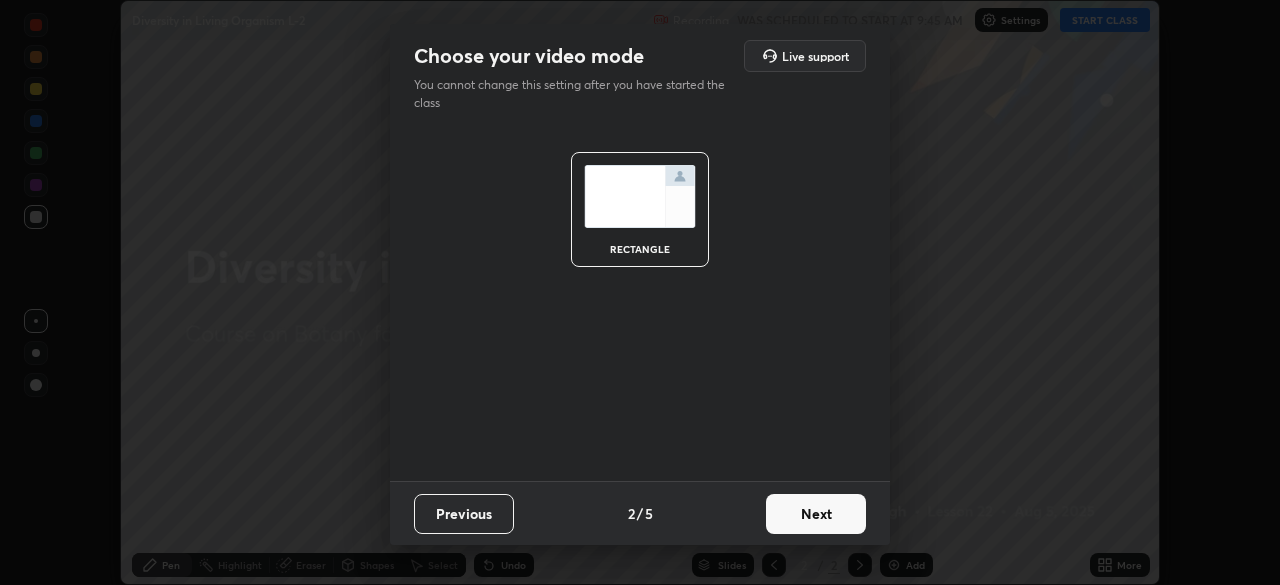 click on "Next" at bounding box center [816, 514] 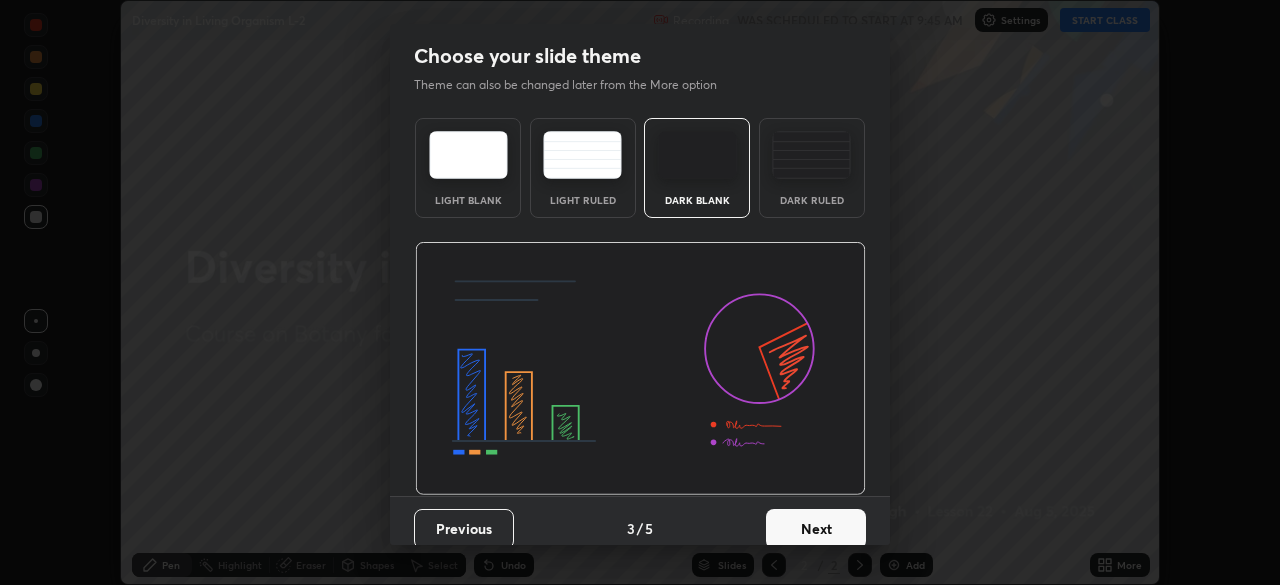 click on "Next" at bounding box center (816, 529) 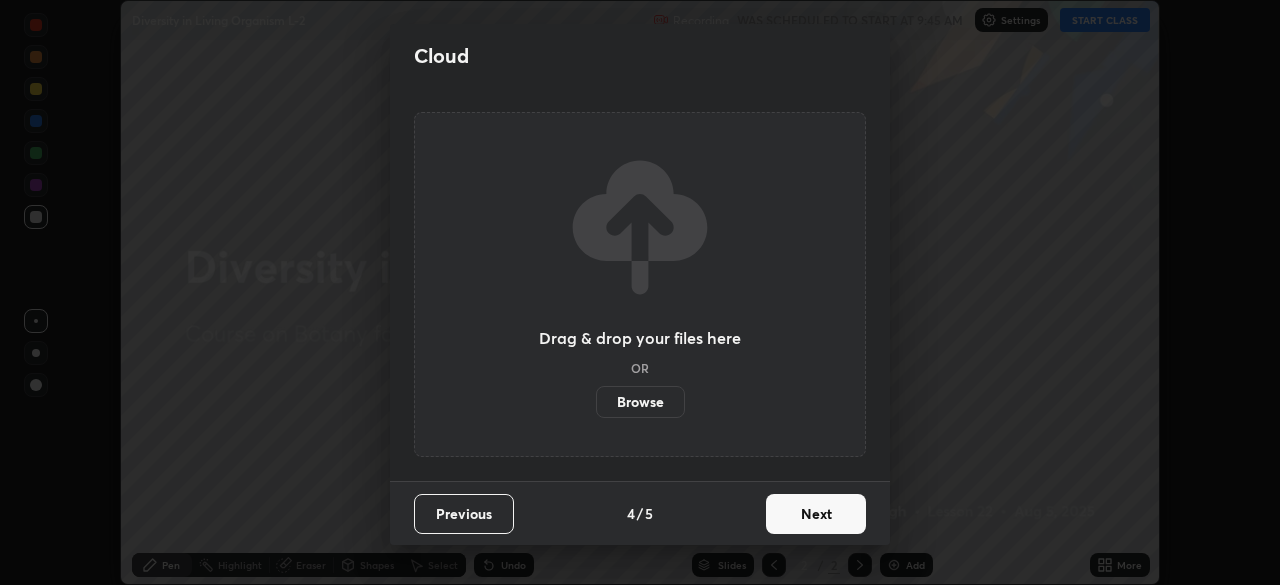 click on "Next" at bounding box center [816, 514] 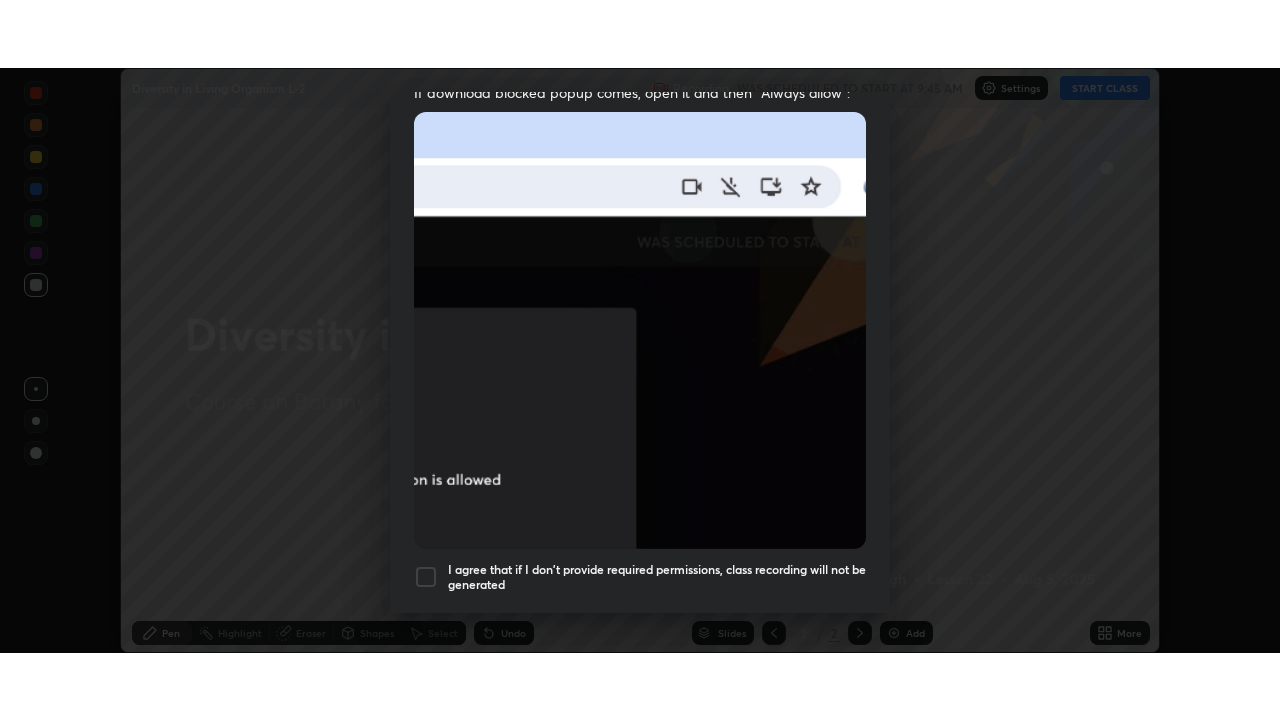 scroll, scrollTop: 479, scrollLeft: 0, axis: vertical 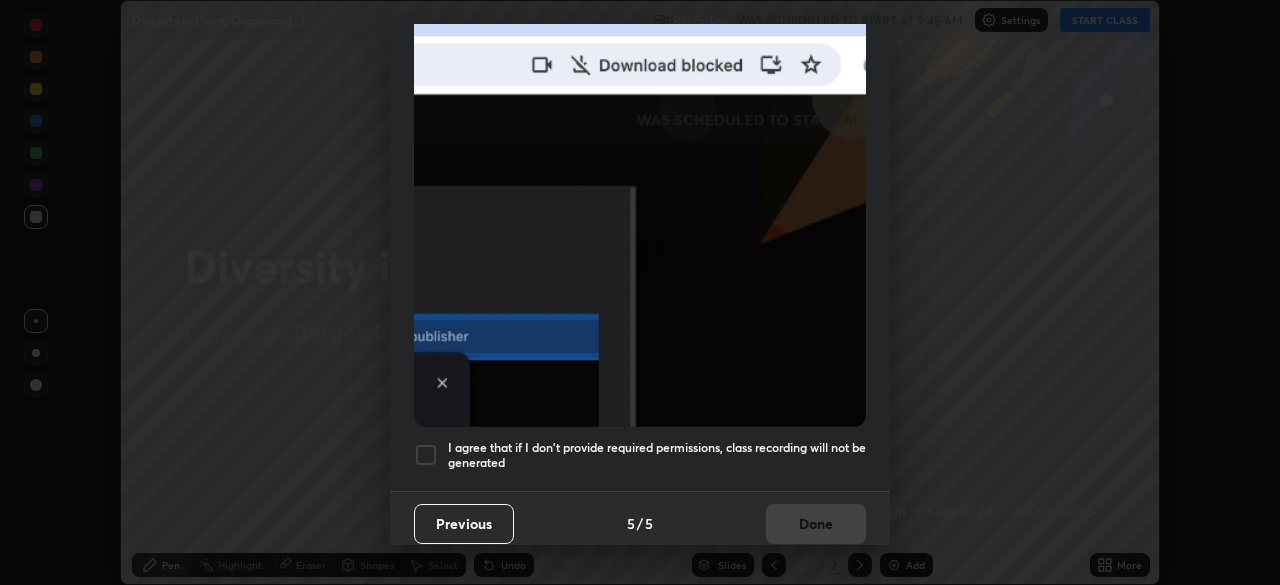 click on "I agree that if I don't provide required permissions, class recording will not be generated" at bounding box center [657, 455] 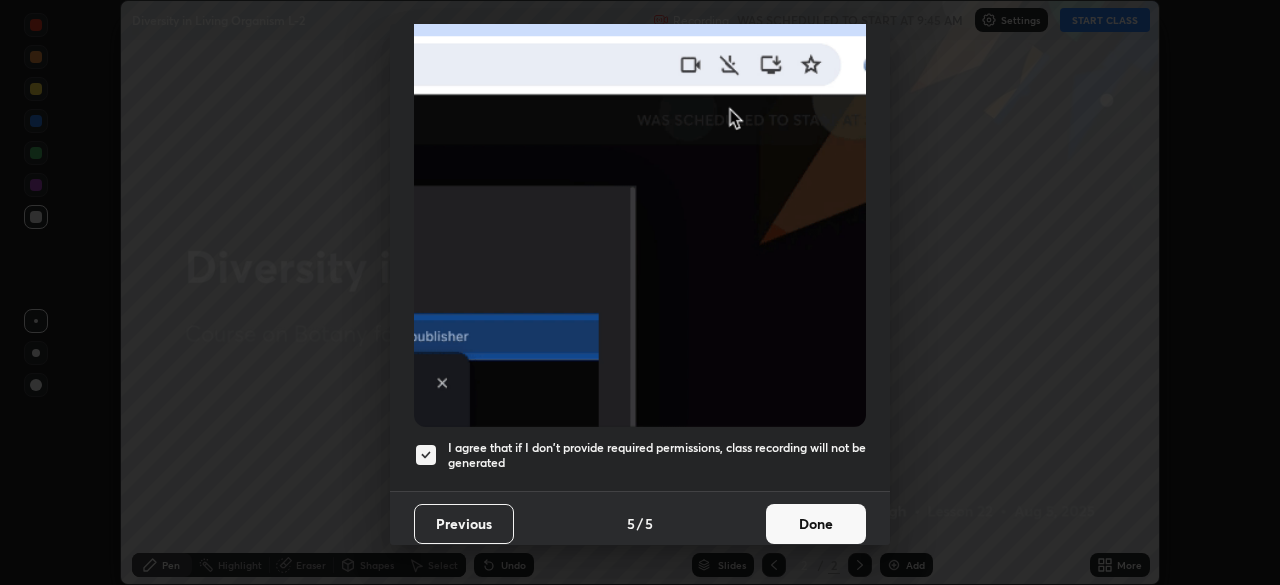 click on "Done" at bounding box center [816, 524] 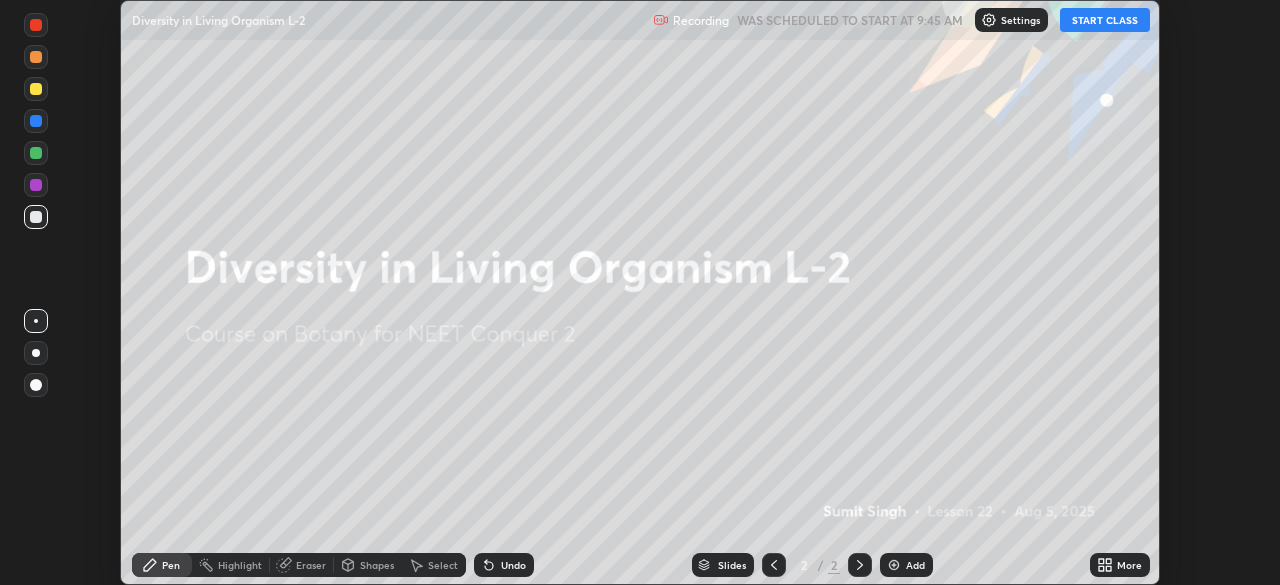 click 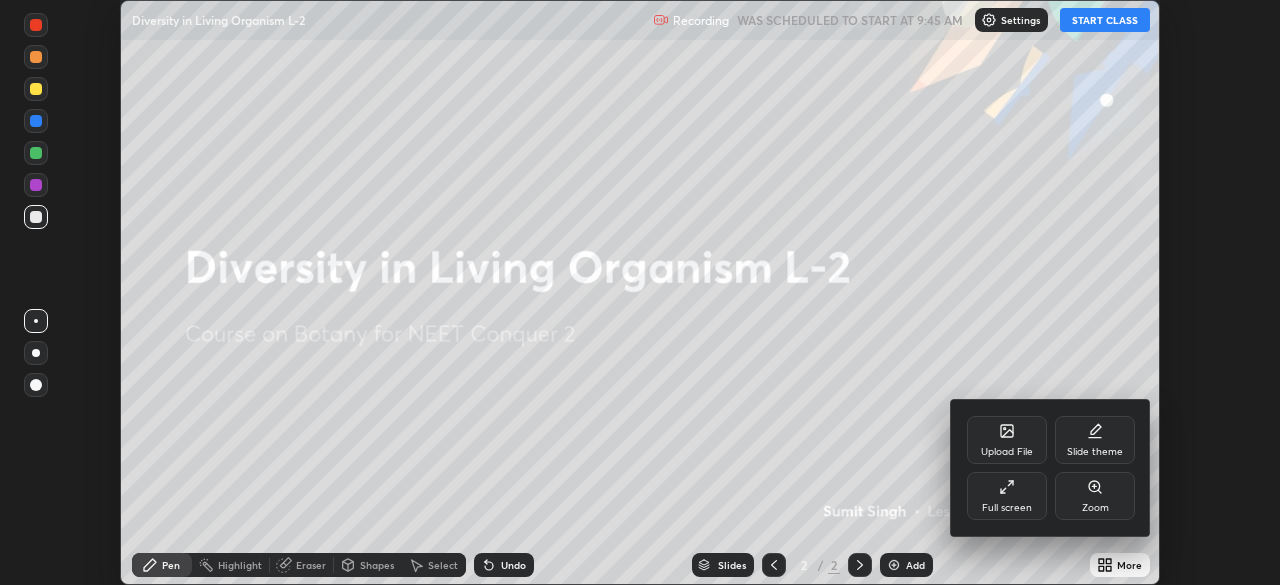 click on "Full screen" at bounding box center (1007, 508) 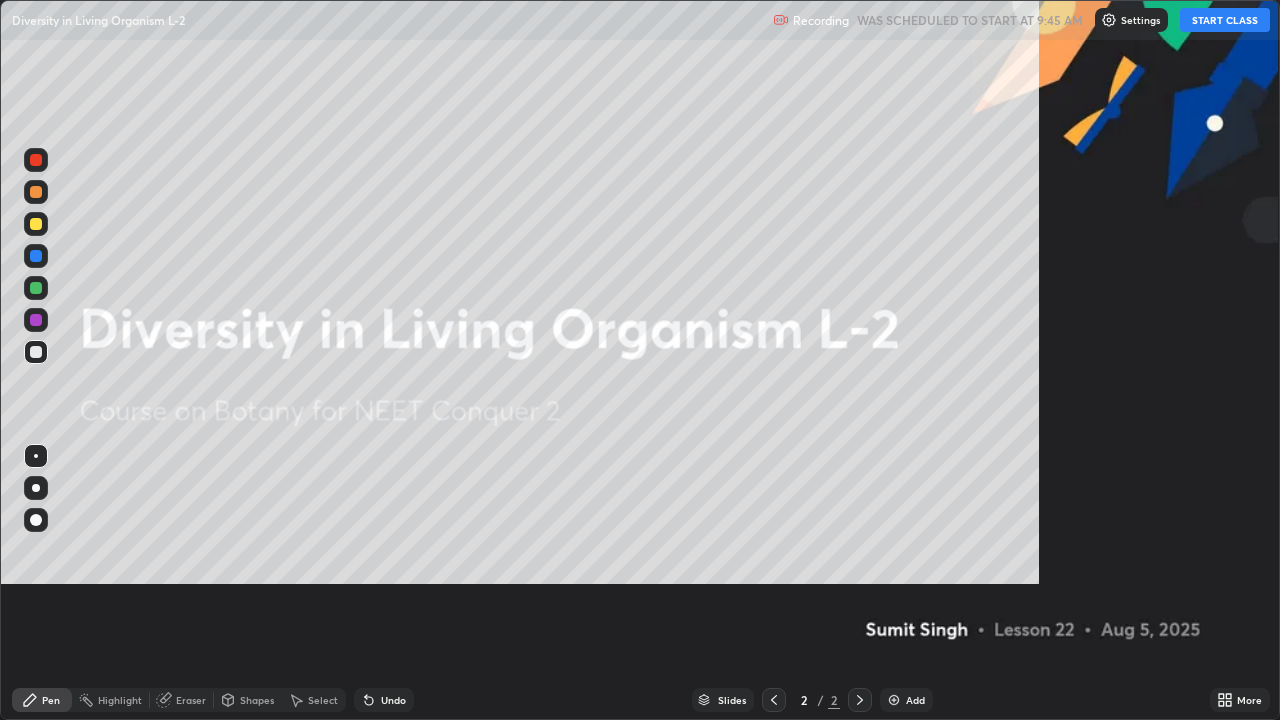 scroll, scrollTop: 99280, scrollLeft: 98720, axis: both 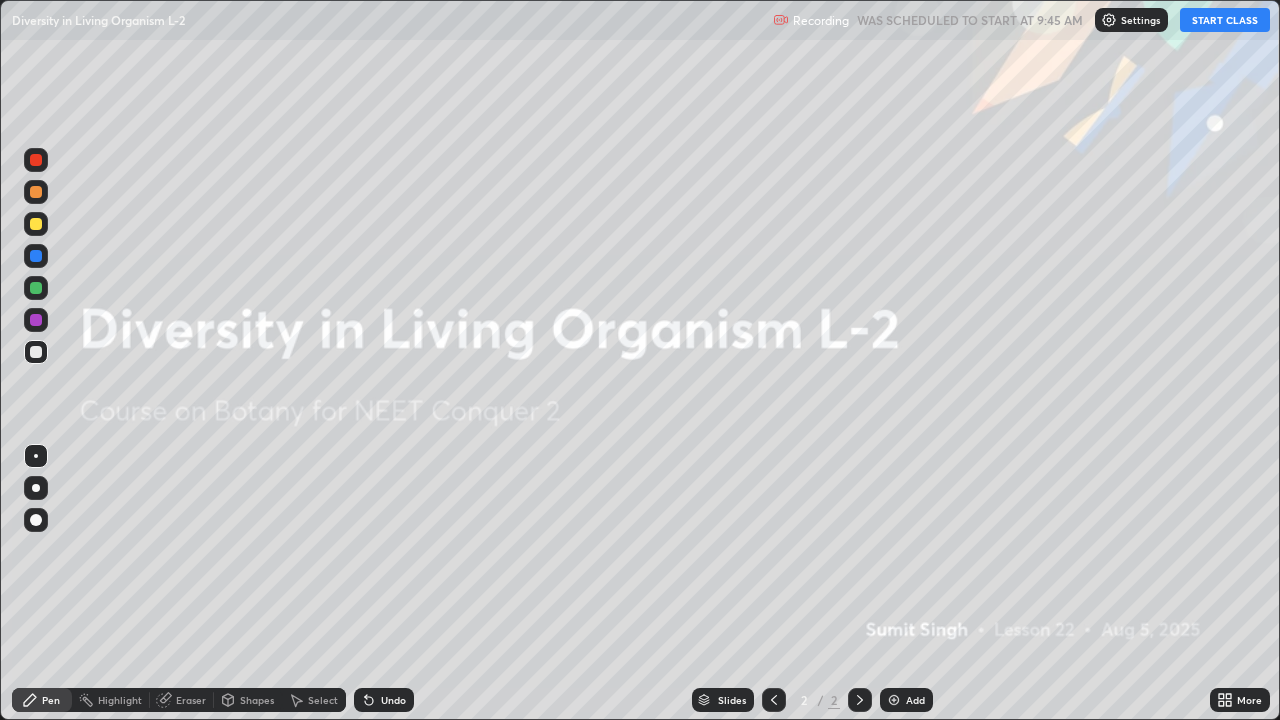 click on "Add" at bounding box center [906, 700] 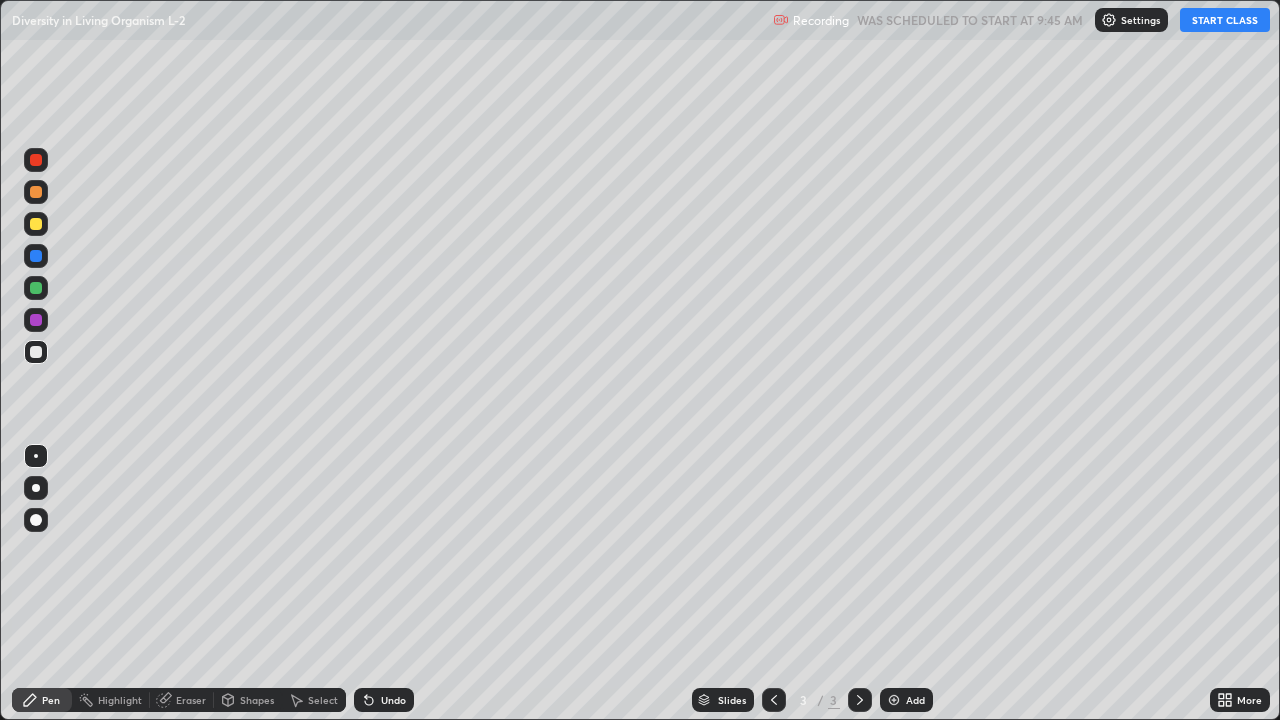 click on "START CLASS" at bounding box center (1225, 20) 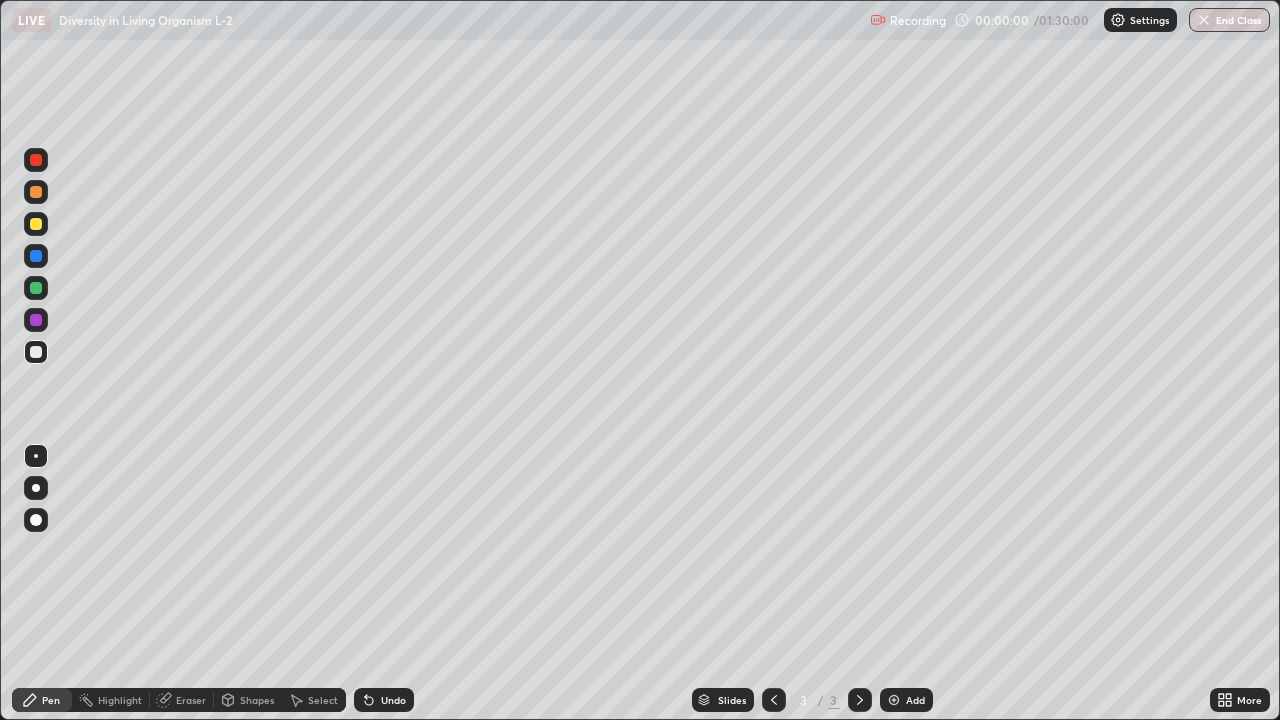 click at bounding box center (36, 488) 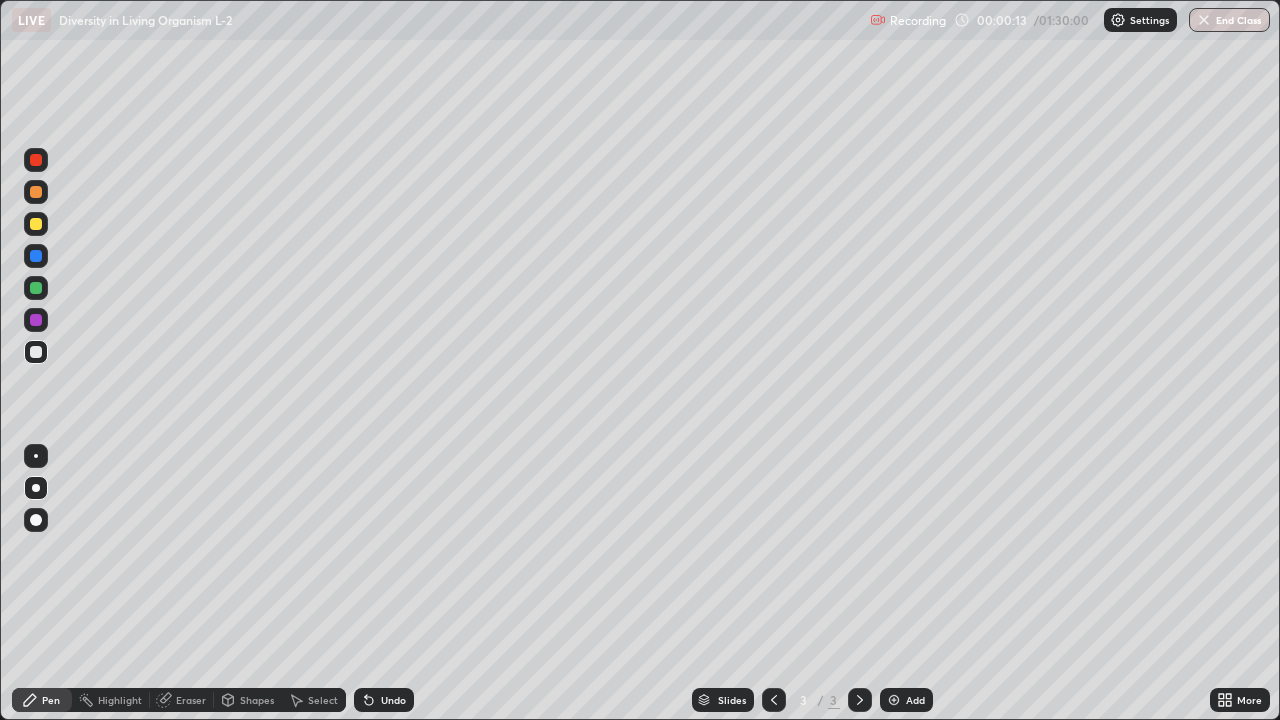 click at bounding box center (36, 224) 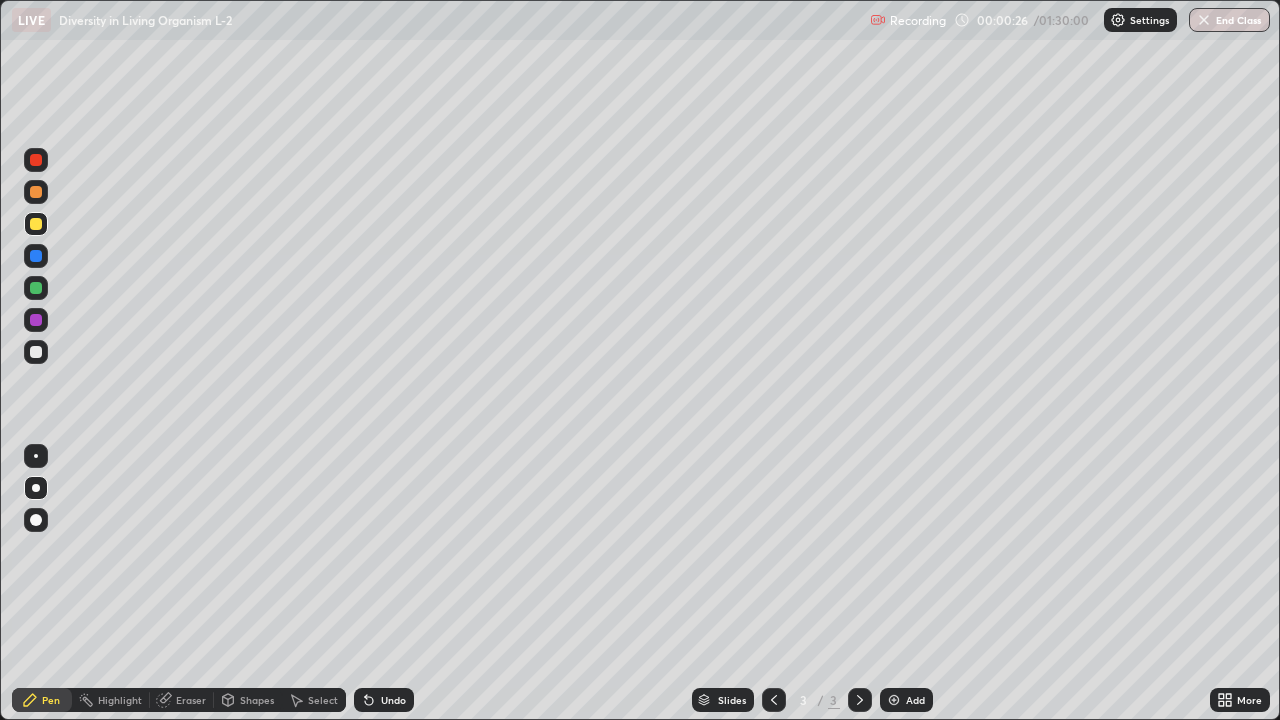 click at bounding box center [36, 288] 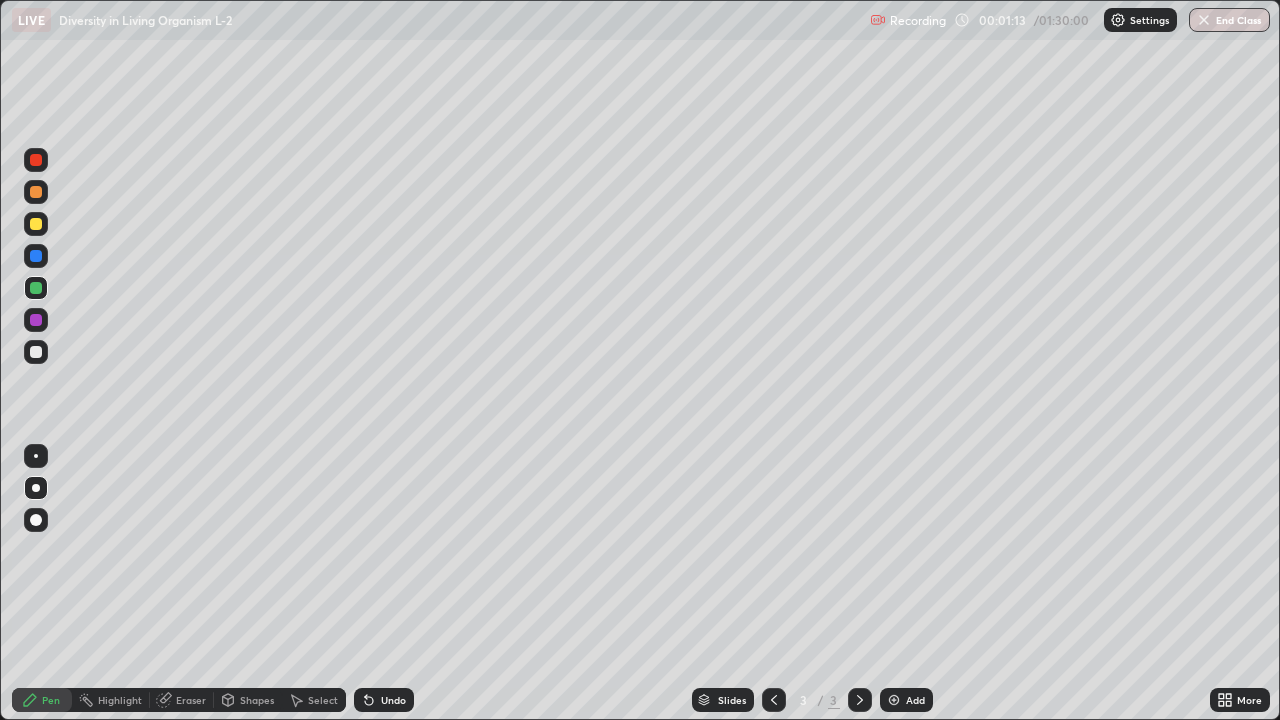 click at bounding box center (36, 224) 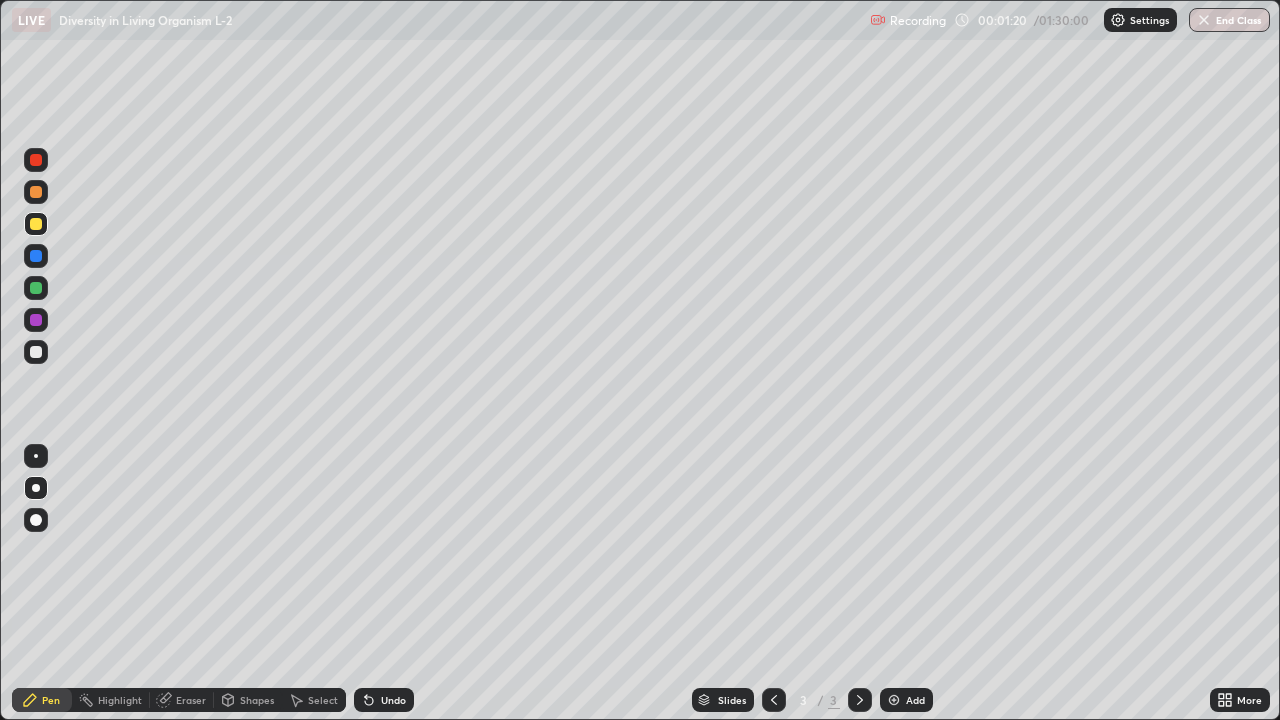 click at bounding box center (36, 192) 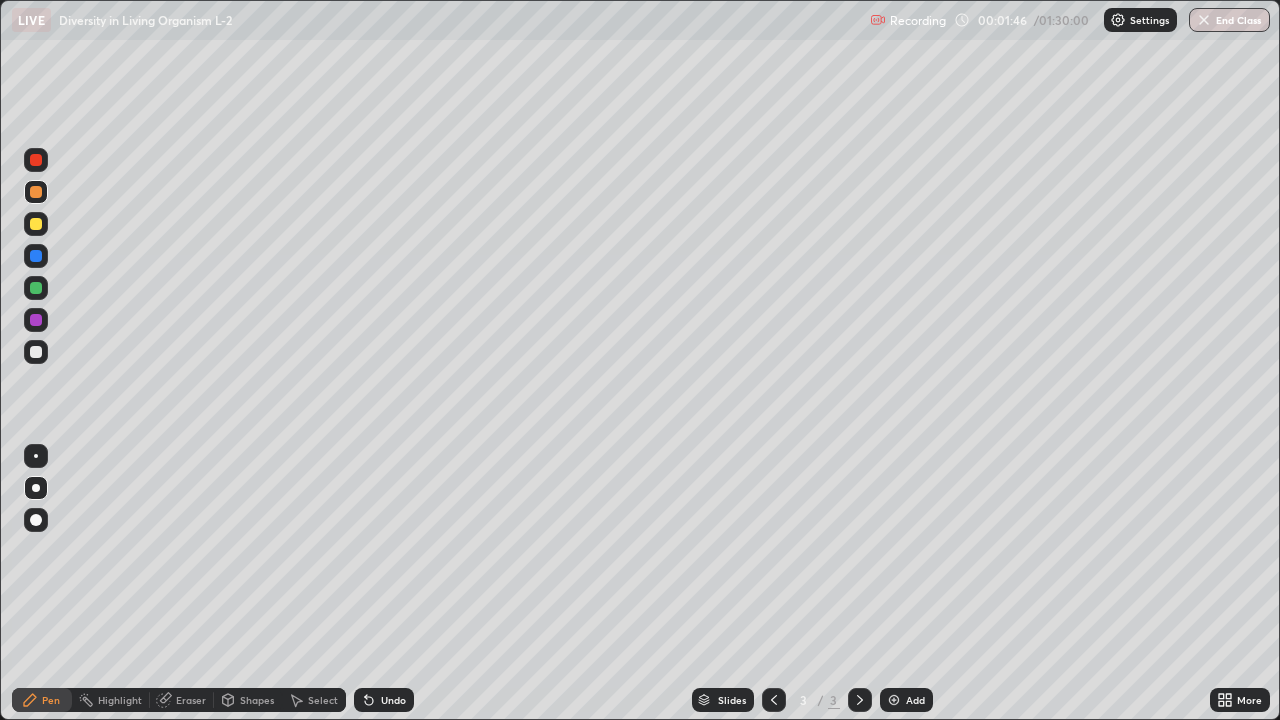 click at bounding box center [36, 224] 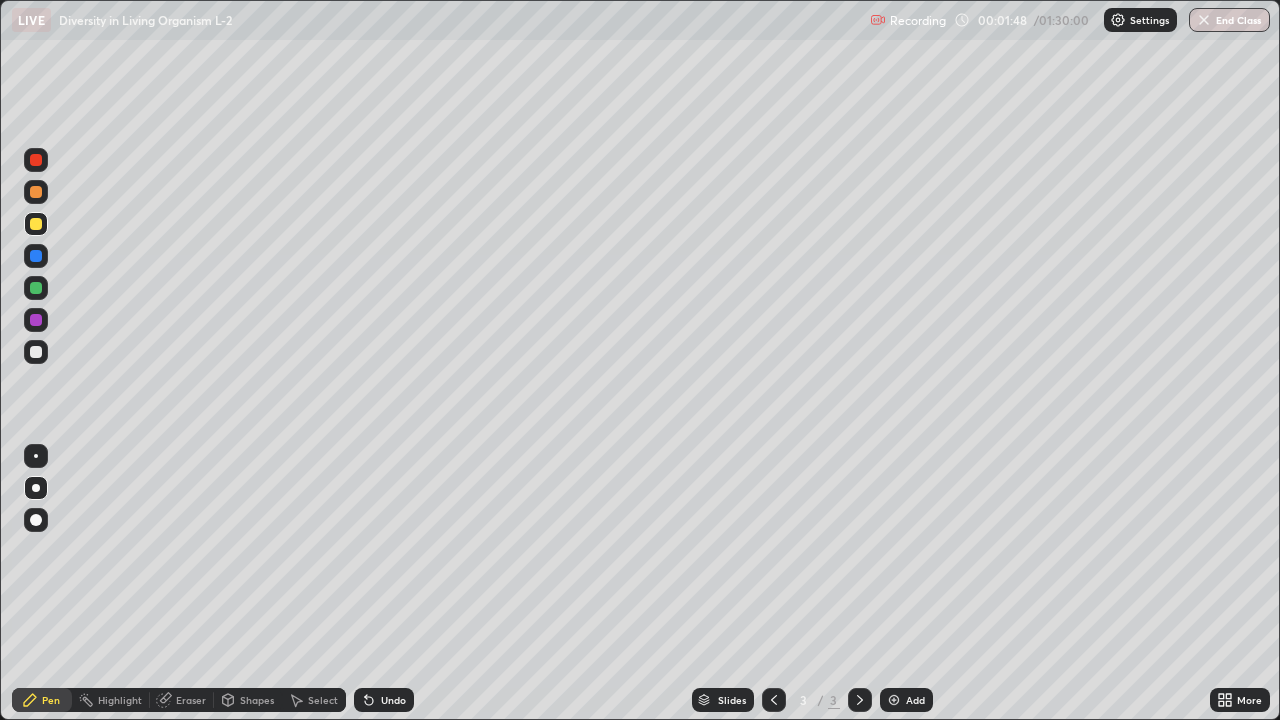 click at bounding box center [36, 192] 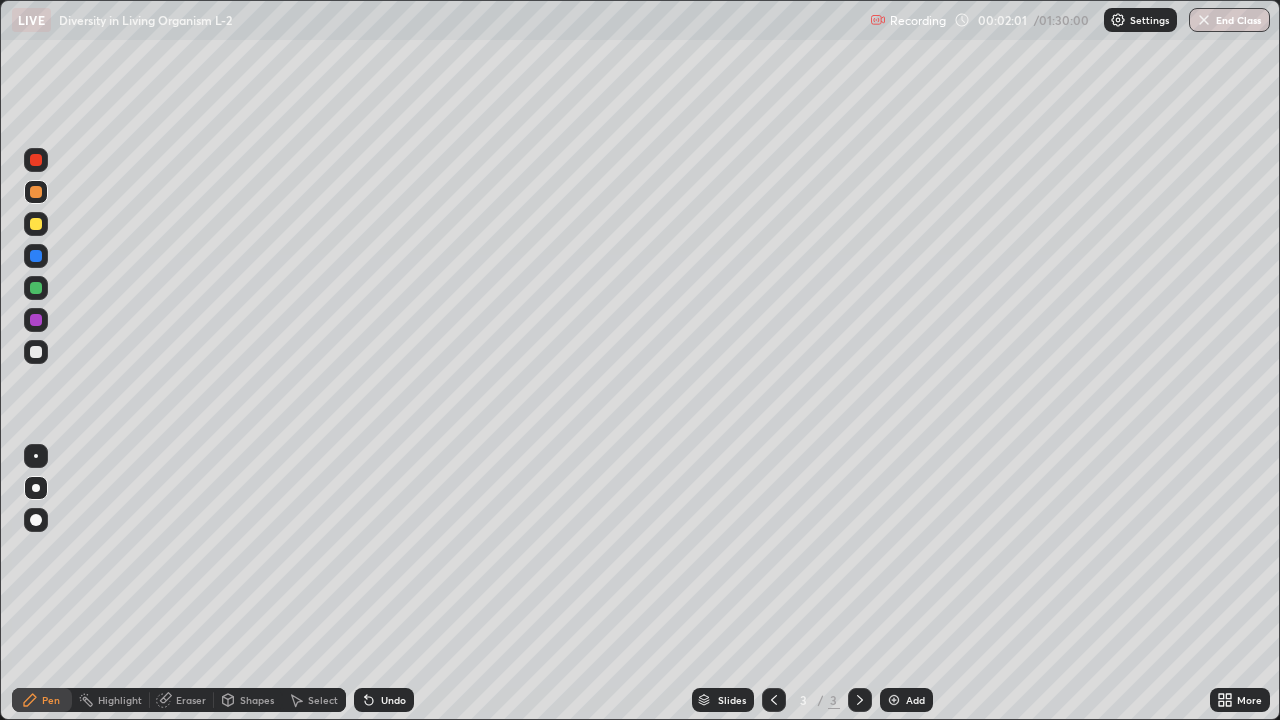 click 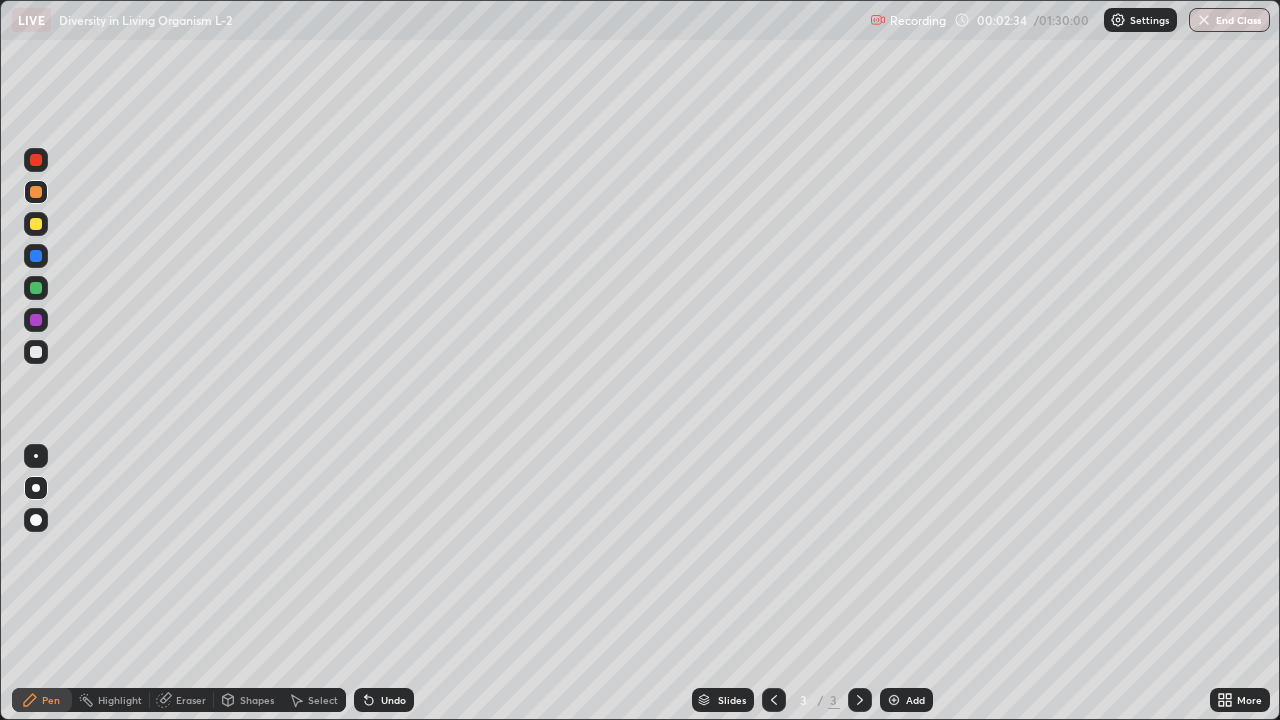 click on "Undo" at bounding box center (393, 700) 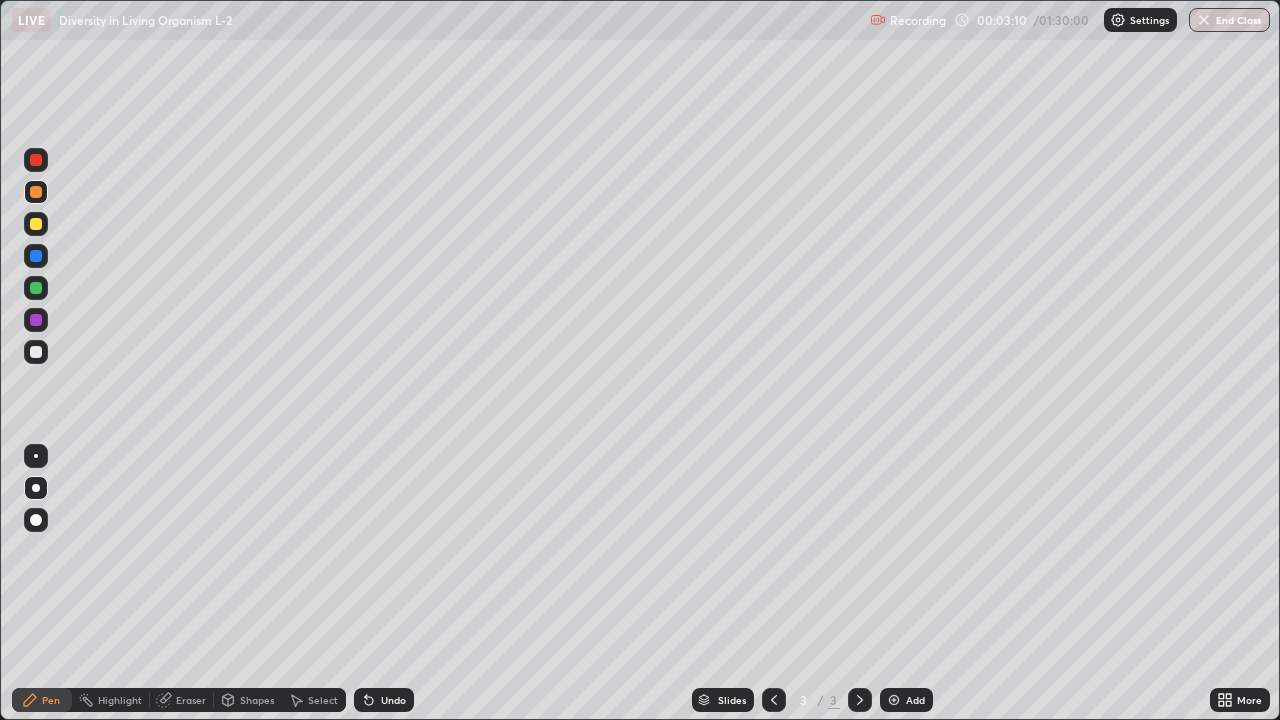 click on "Undo" at bounding box center [384, 700] 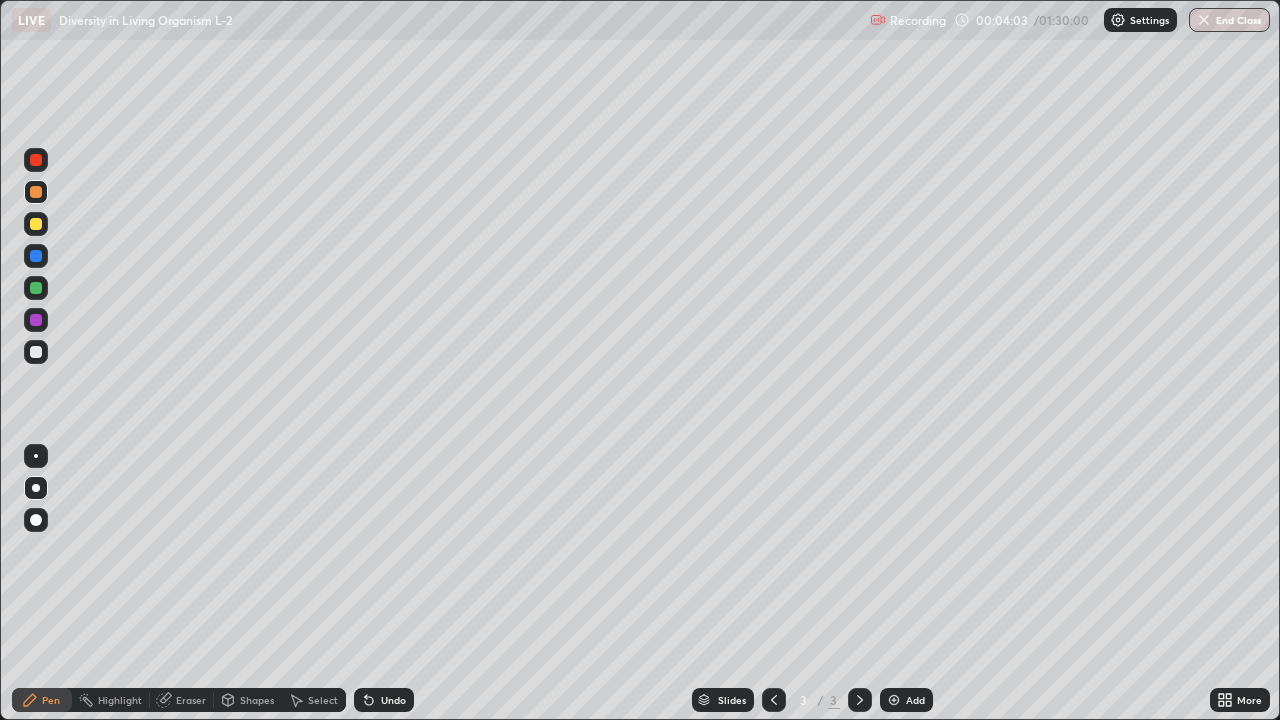 click on "Undo" at bounding box center (393, 700) 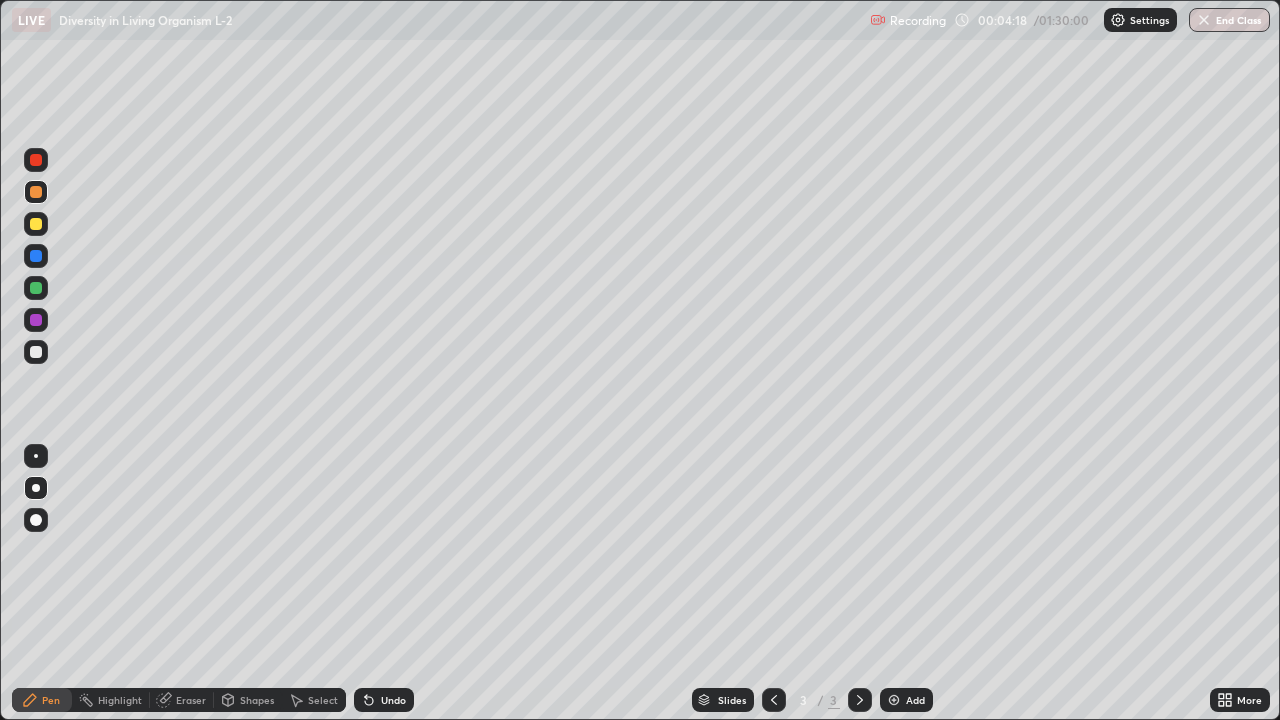 click on "Undo" at bounding box center [384, 700] 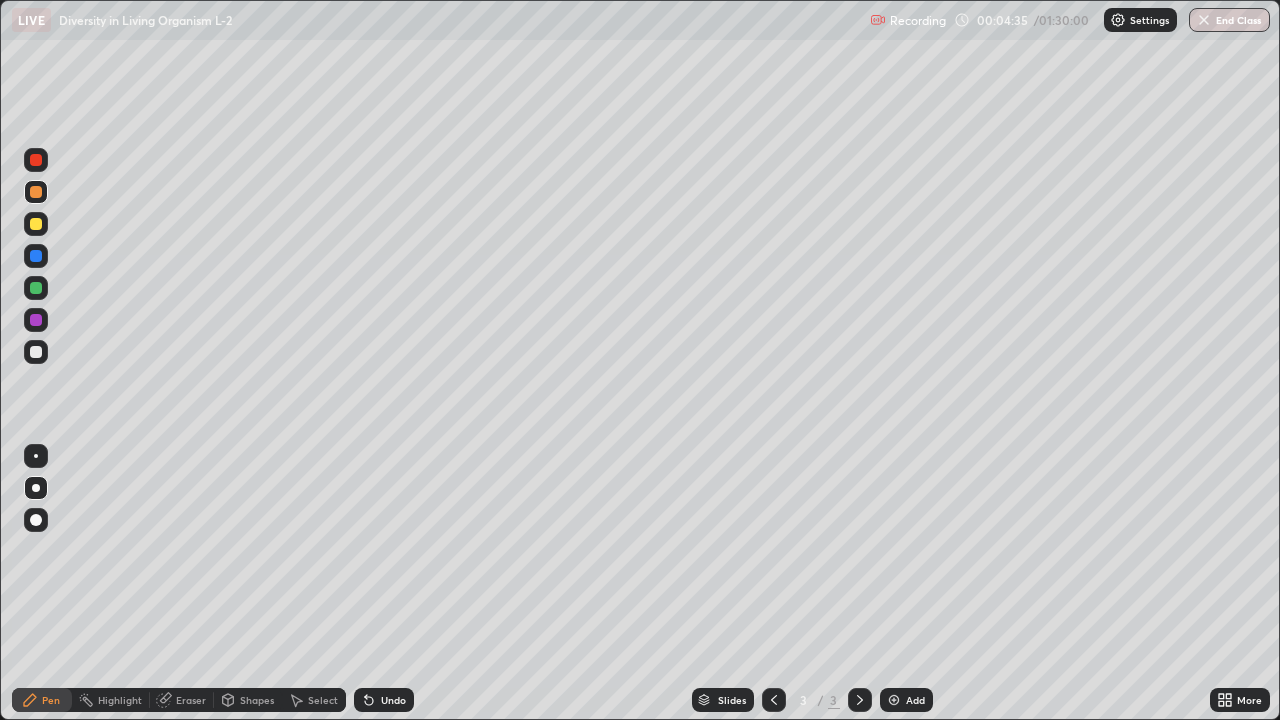 click on "Undo" at bounding box center [393, 700] 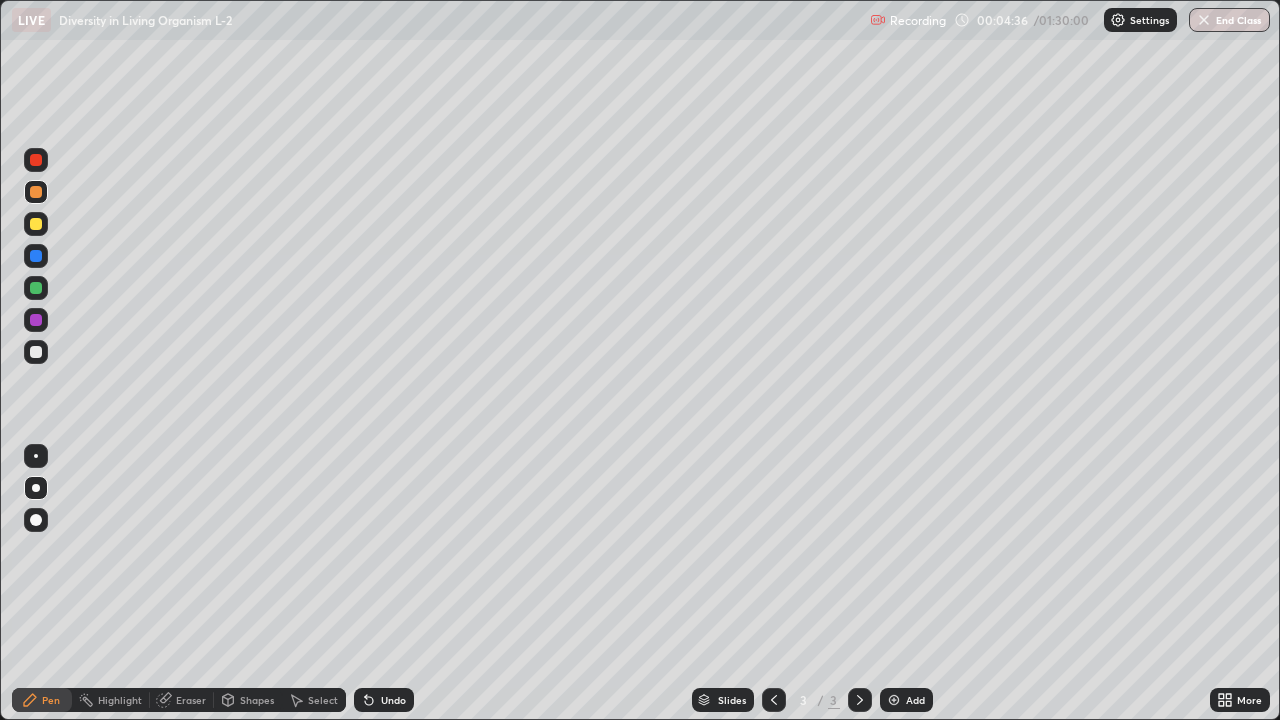 click on "Undo" at bounding box center [393, 700] 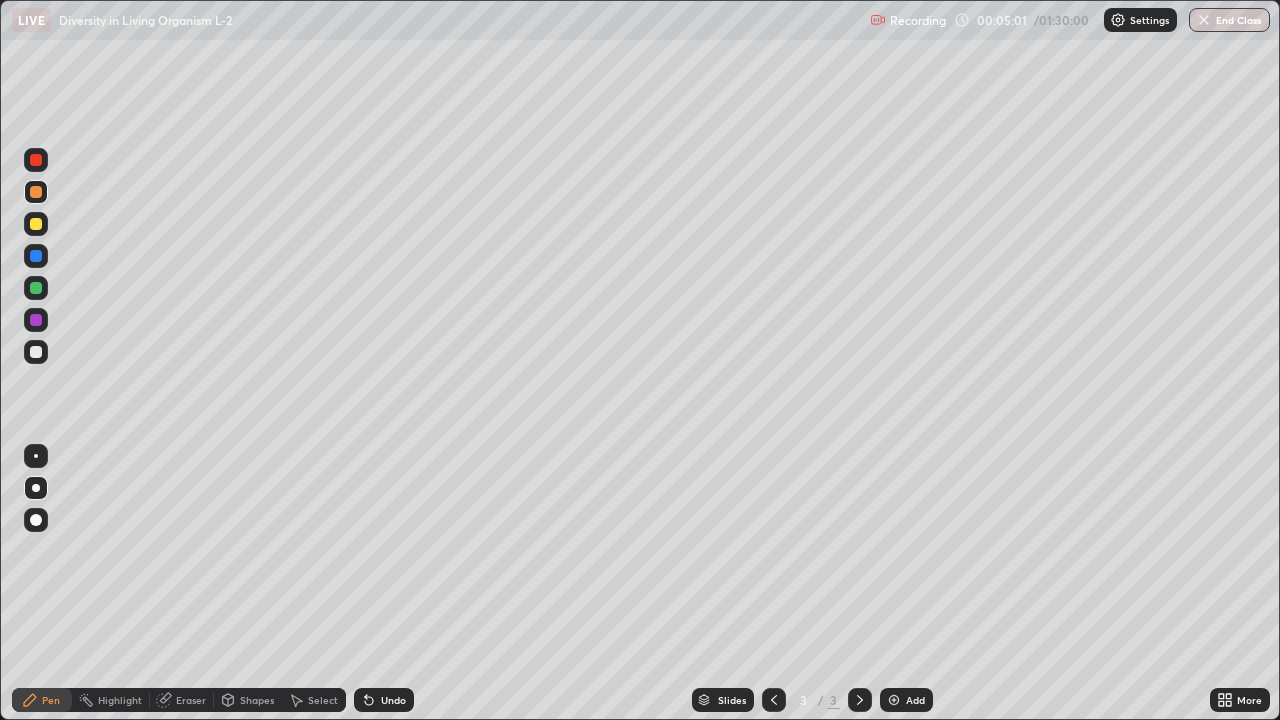 click on "Undo" at bounding box center (393, 700) 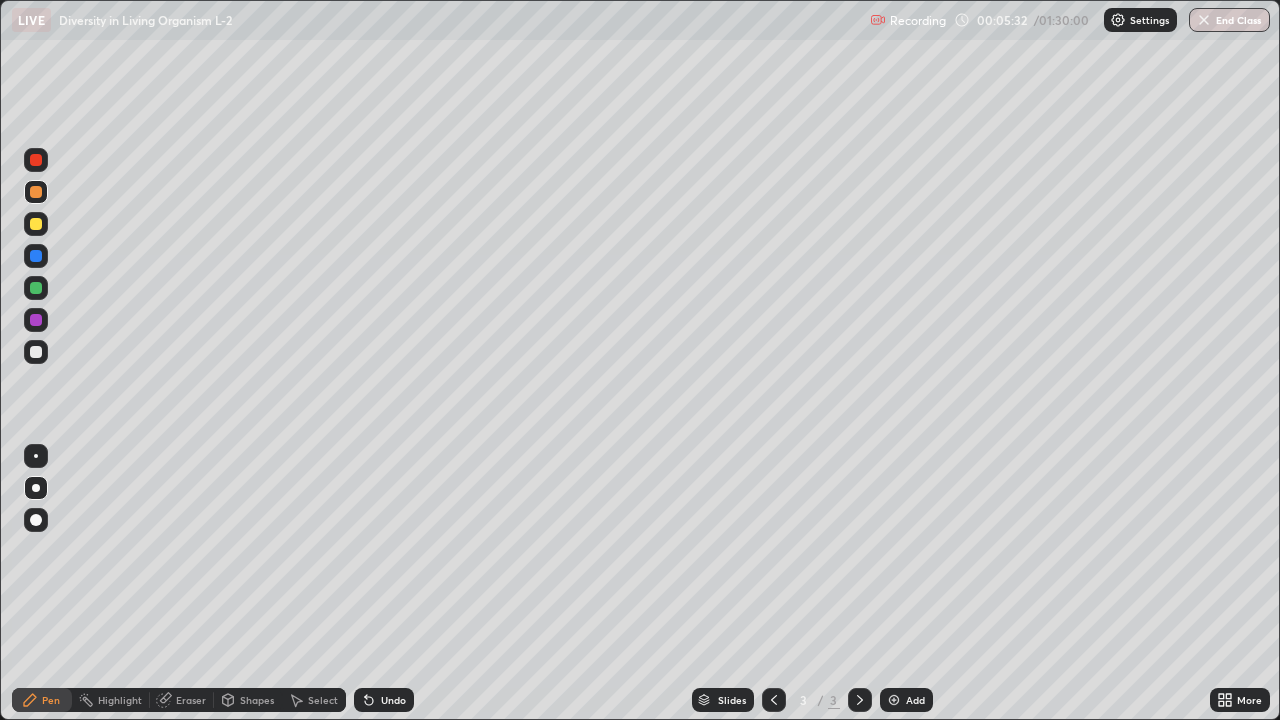 click at bounding box center [36, 256] 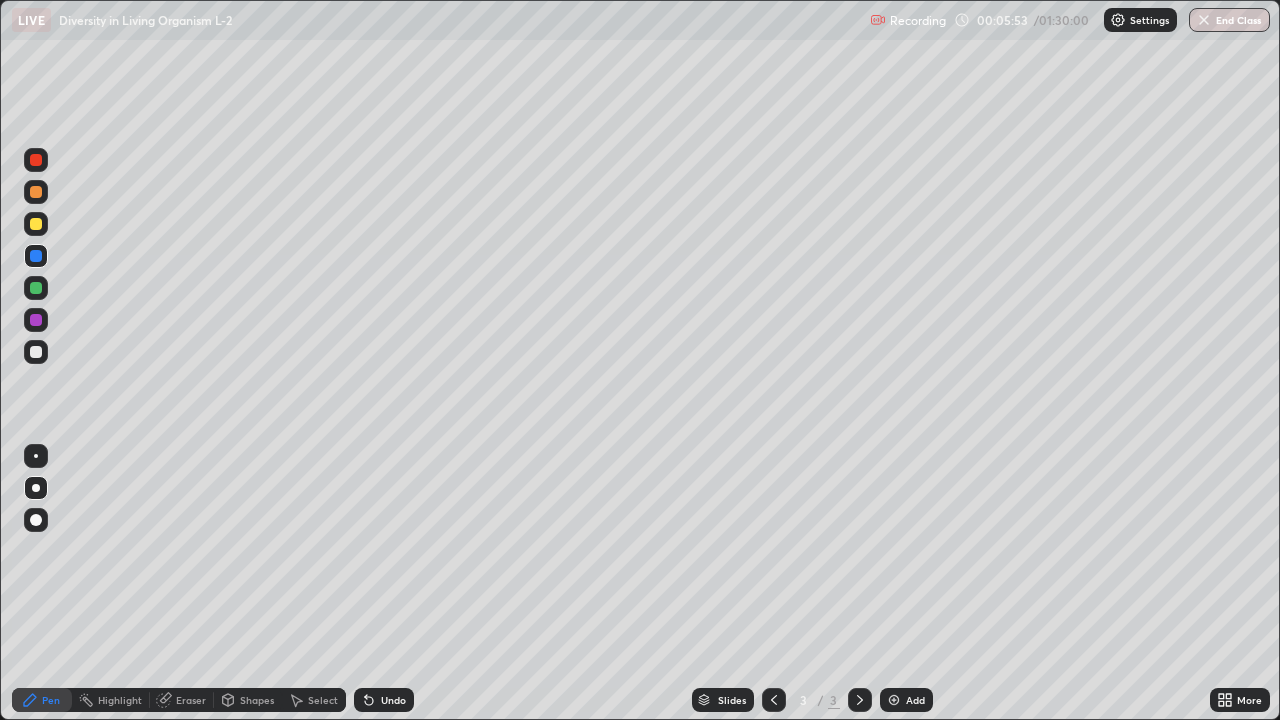 click on "Undo" at bounding box center (393, 700) 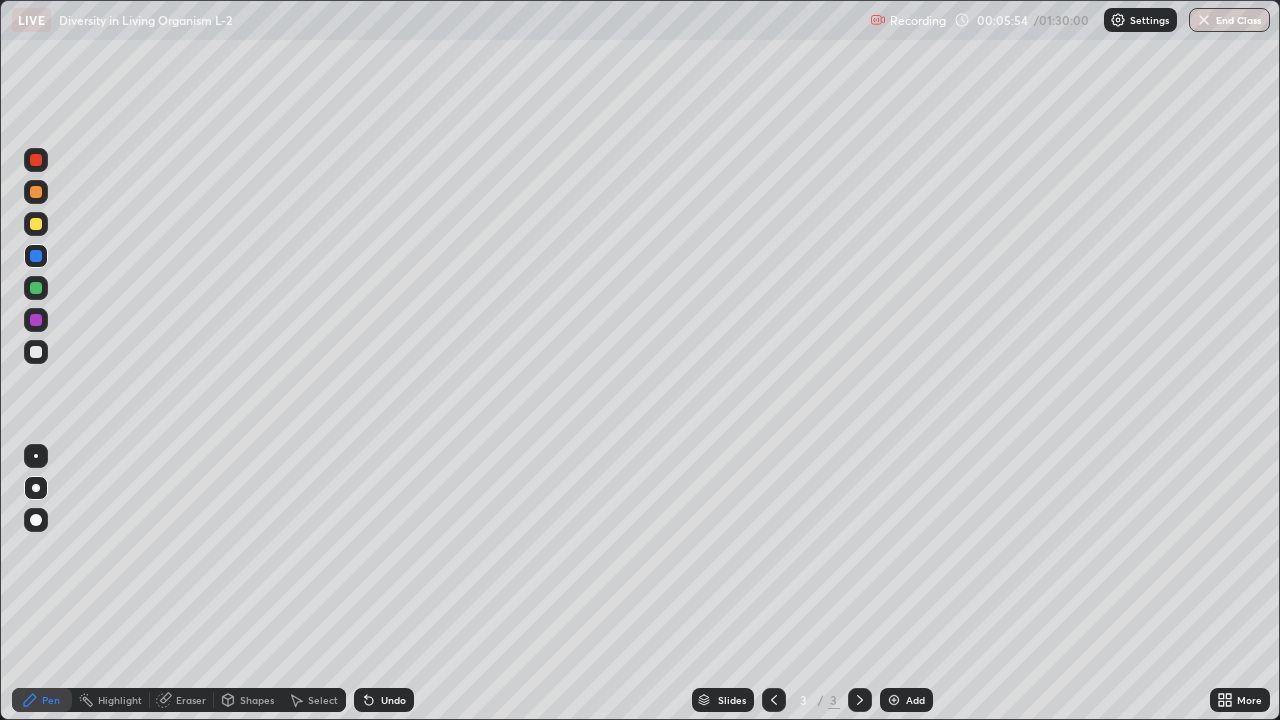 click on "Undo" at bounding box center [393, 700] 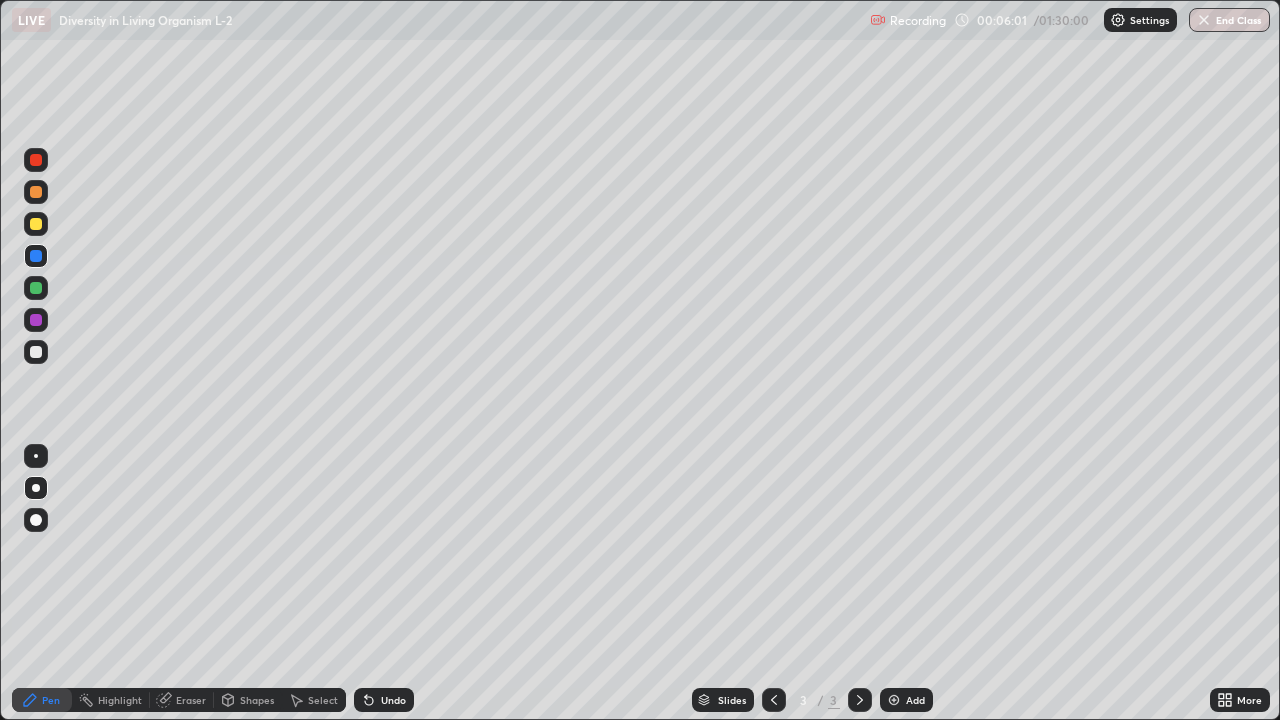 click at bounding box center [36, 352] 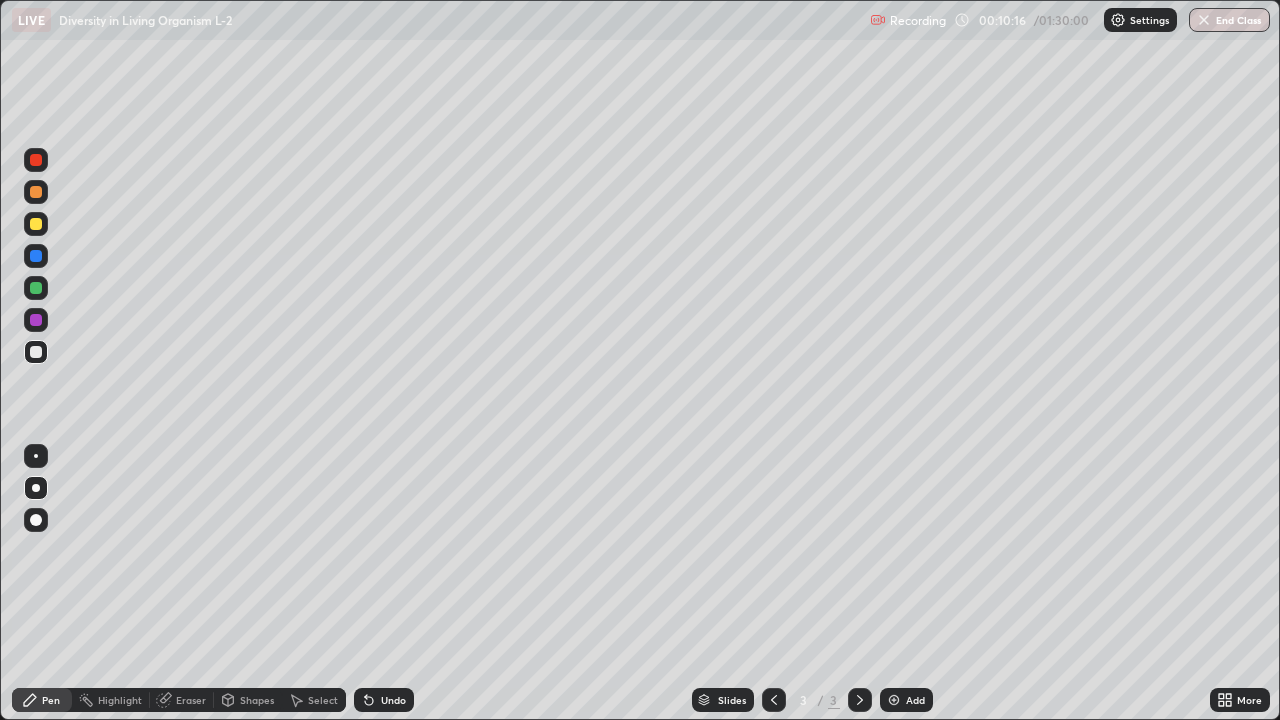 click on "Add" at bounding box center [915, 700] 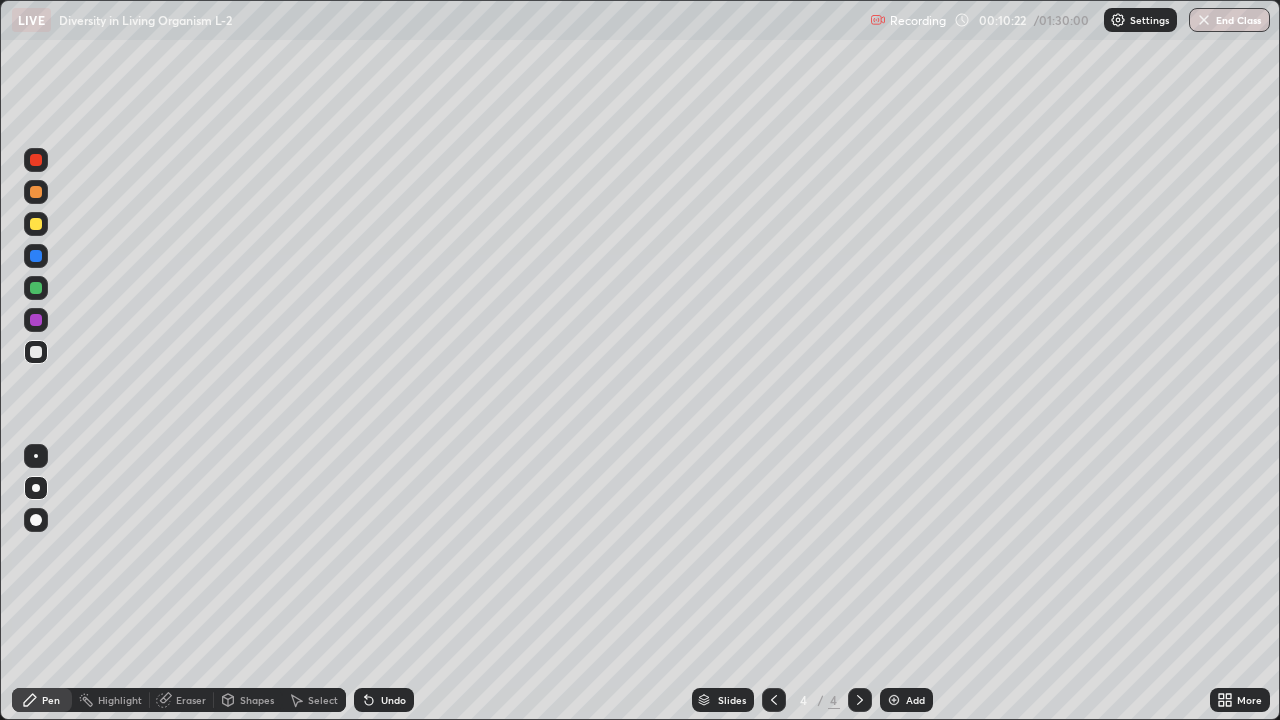 click at bounding box center [36, 192] 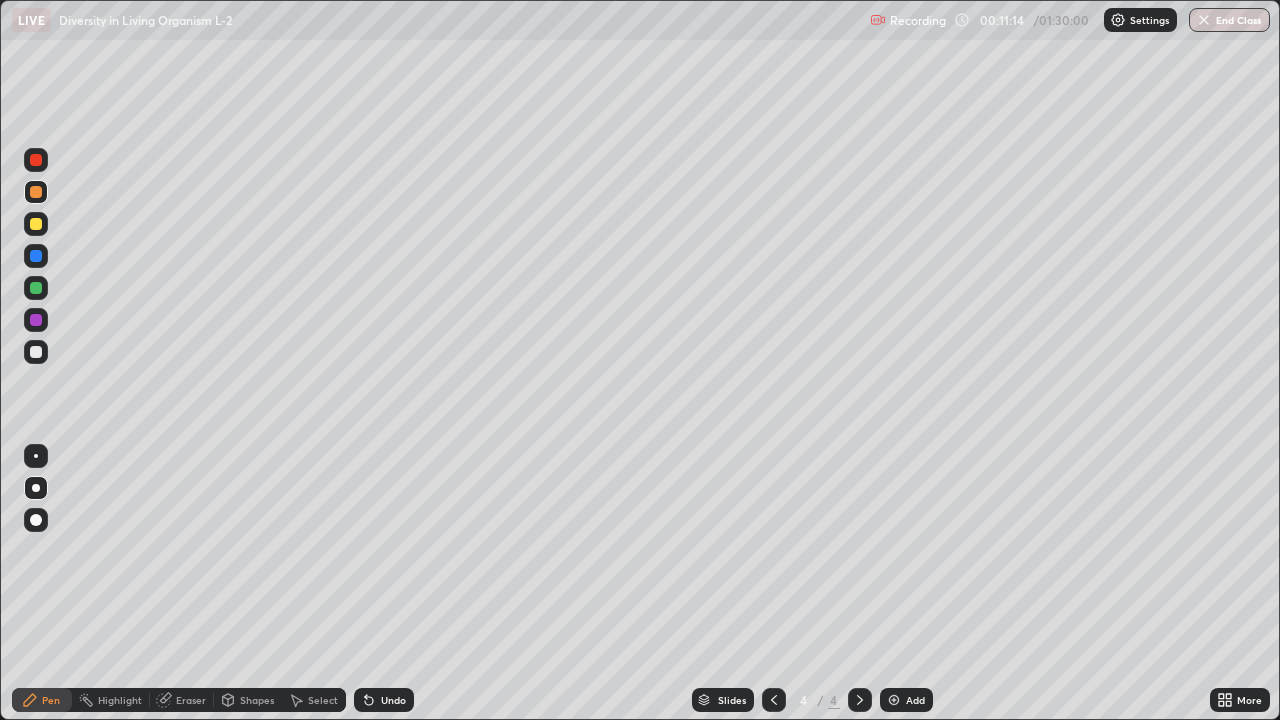 click on "Pen" at bounding box center (51, 700) 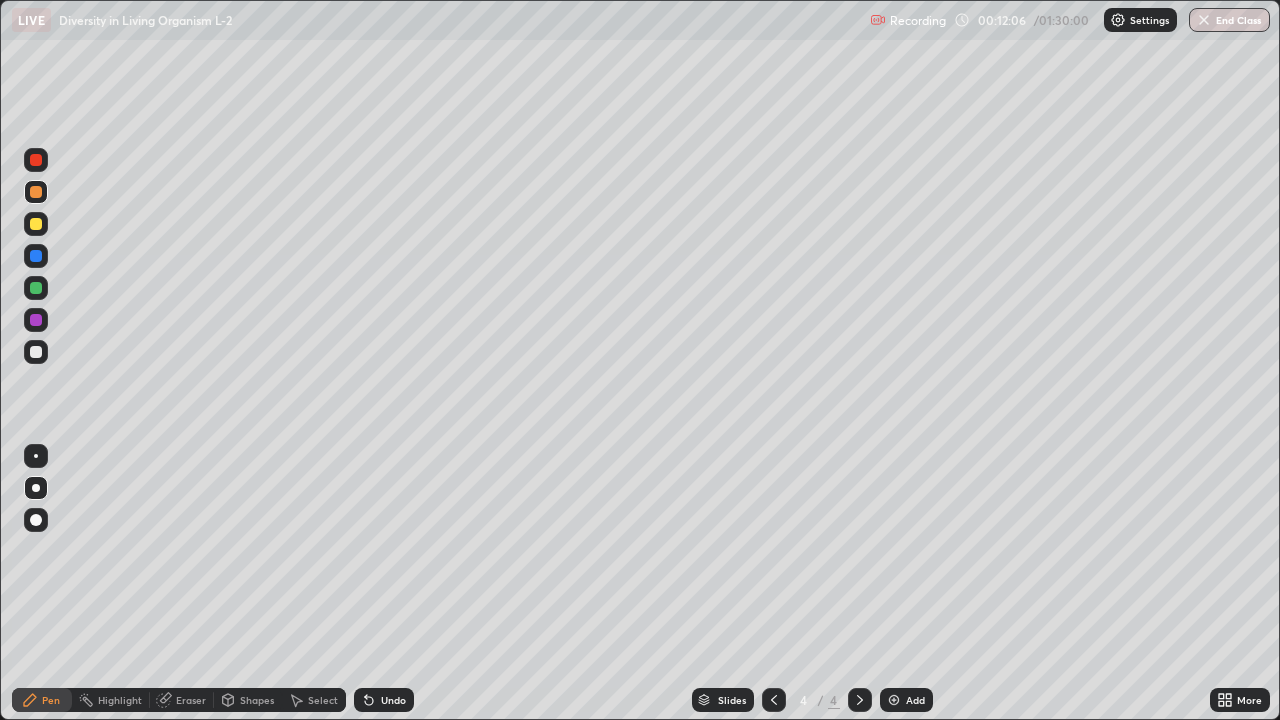 click at bounding box center (36, 256) 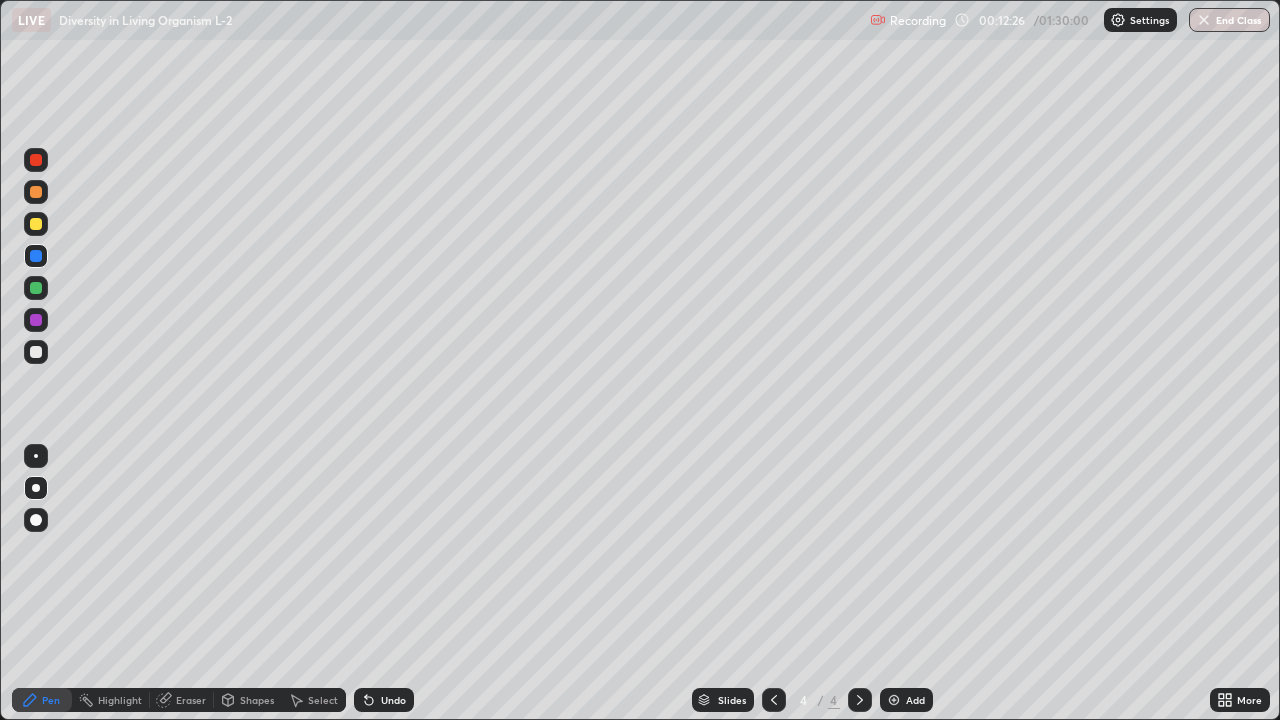 click at bounding box center [36, 352] 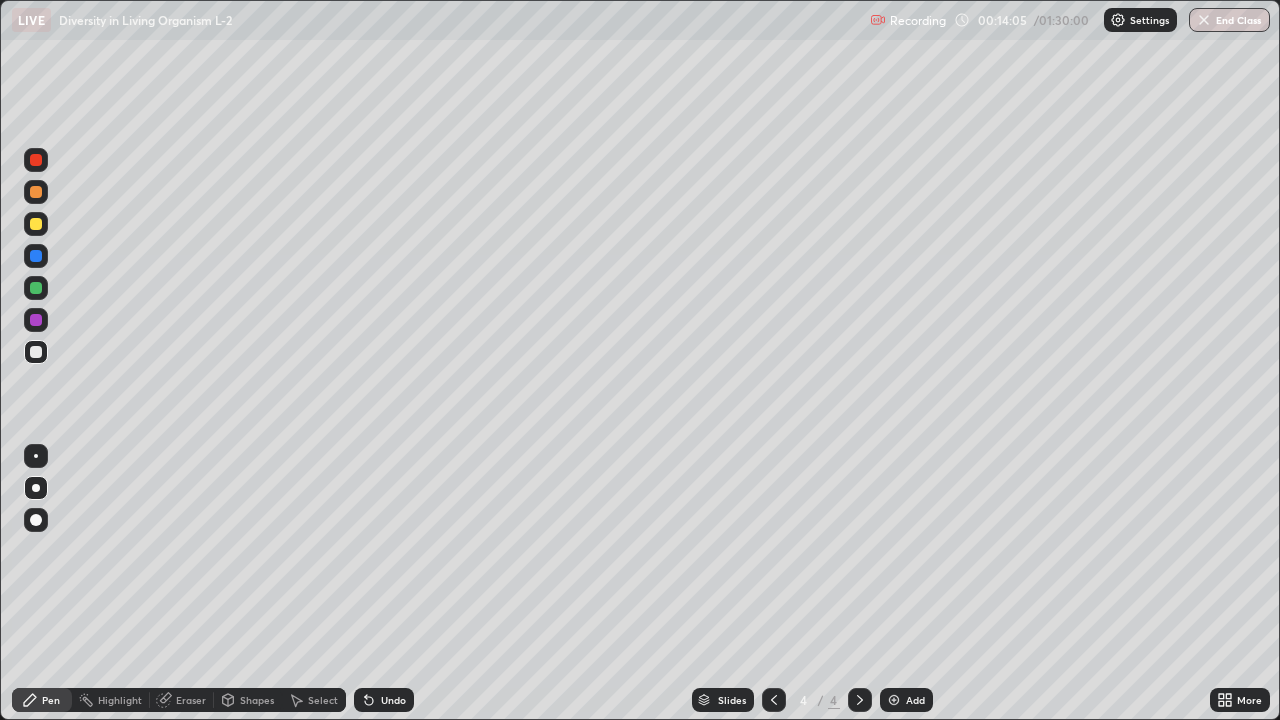 click on "Undo" at bounding box center (384, 700) 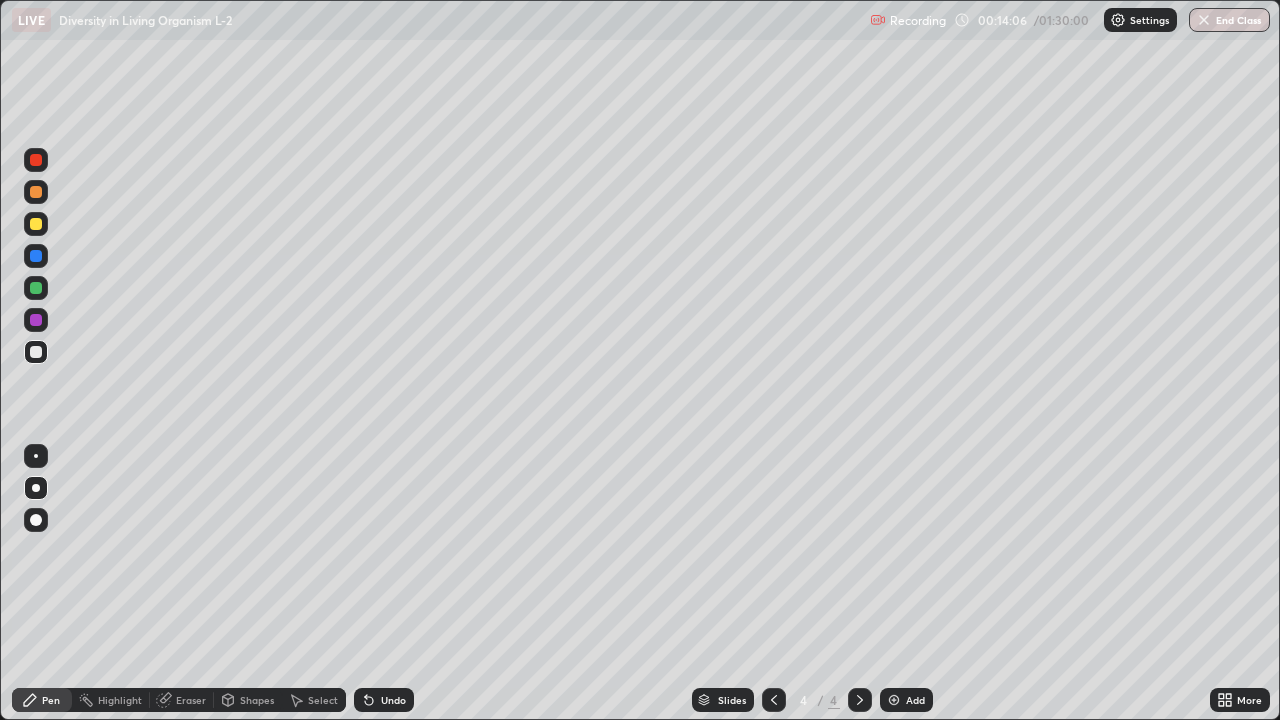 click at bounding box center (36, 288) 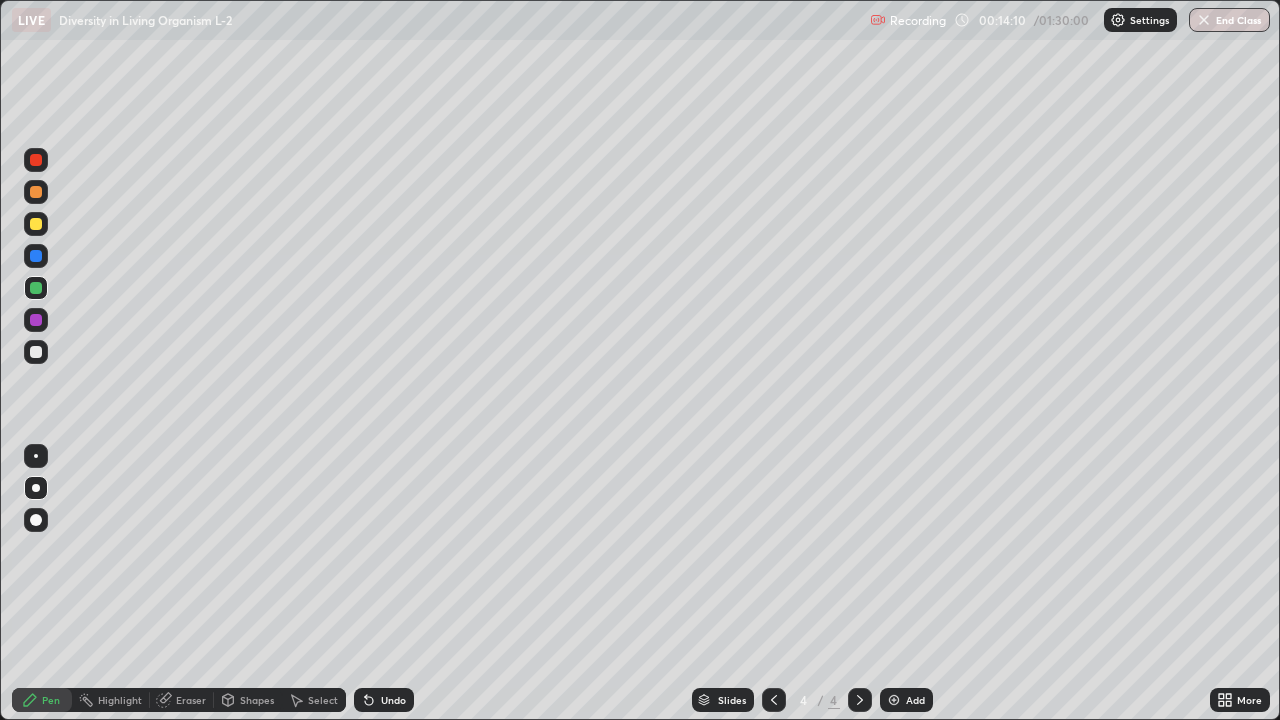 click on "Undo" at bounding box center (393, 700) 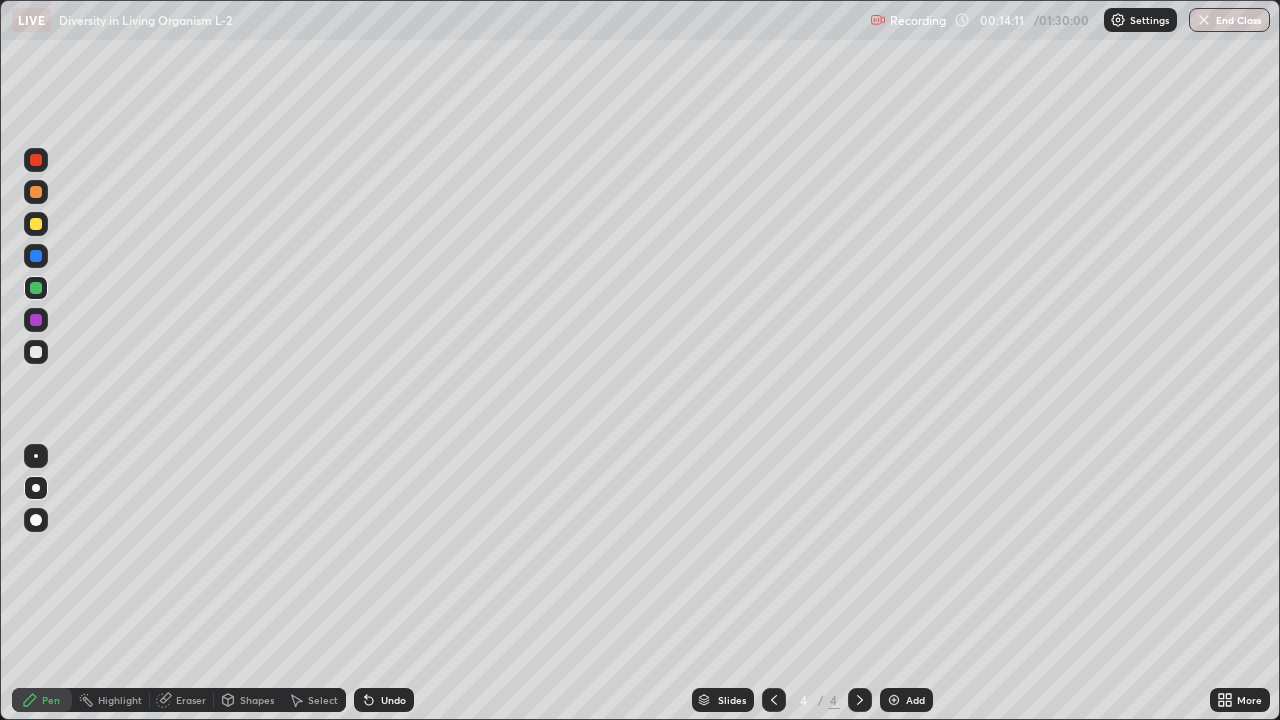 click on "Undo" at bounding box center (393, 700) 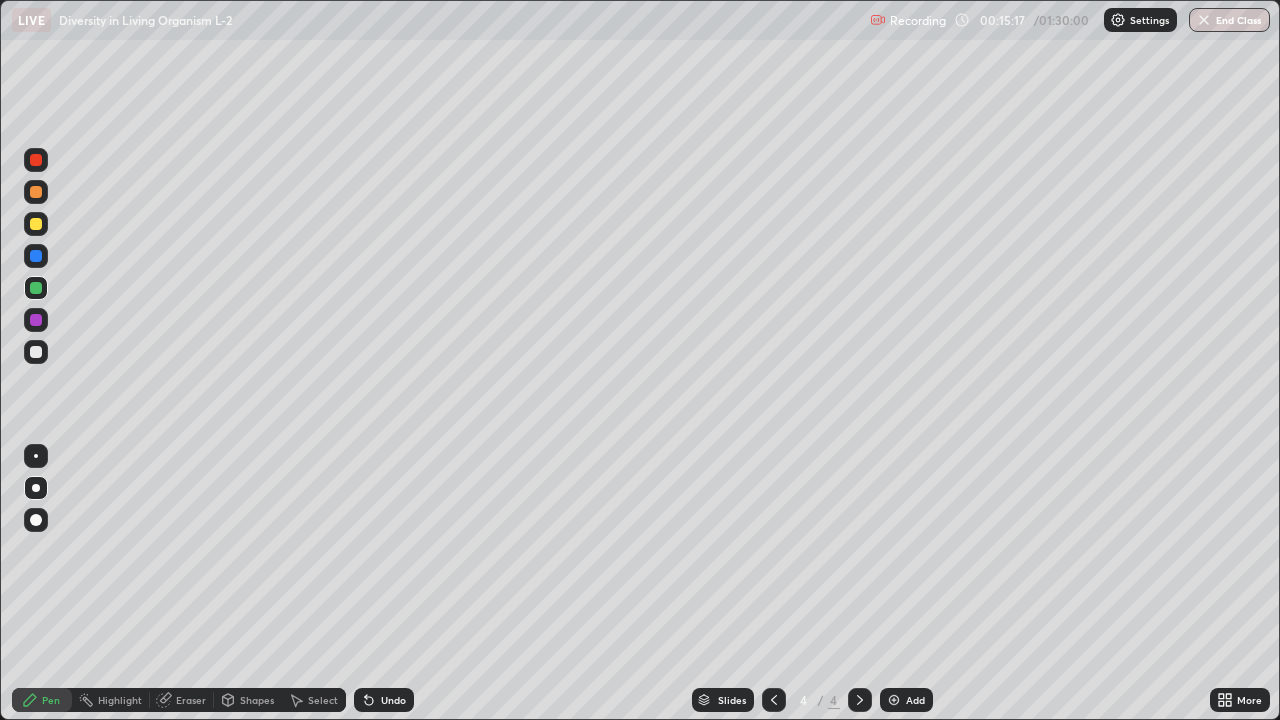 click on "More" at bounding box center [1249, 700] 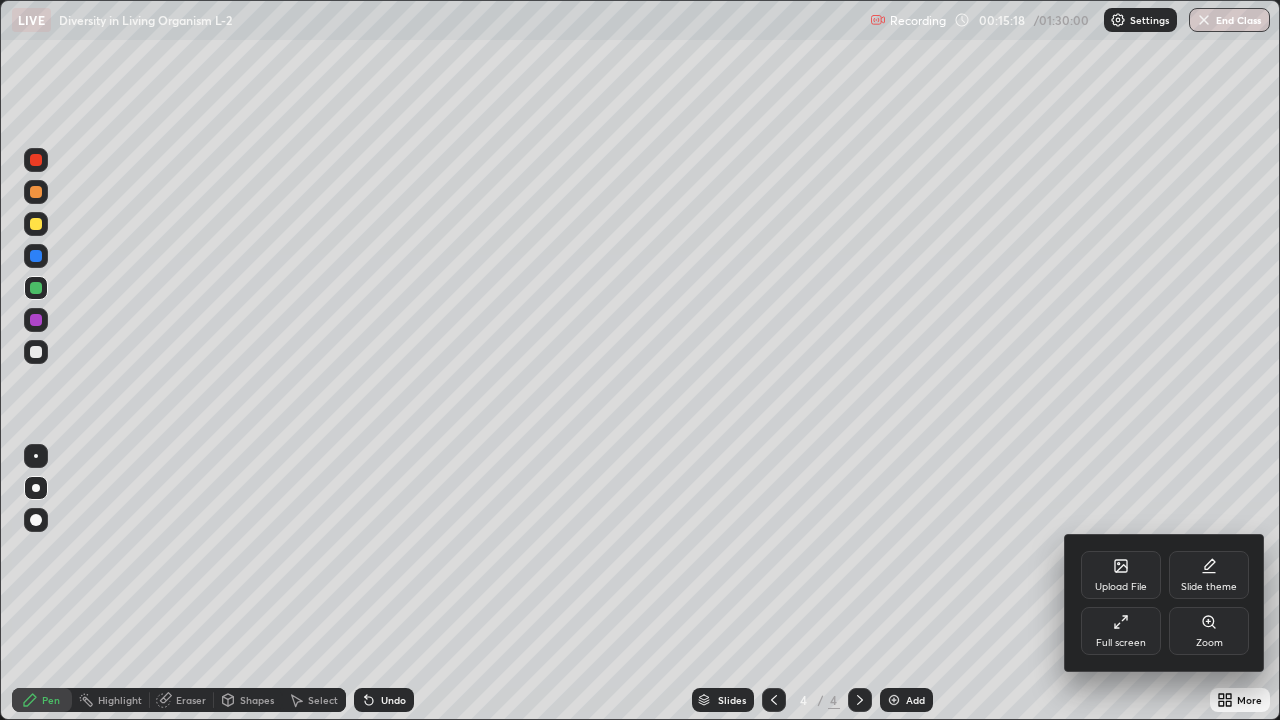click on "Full screen" at bounding box center [1121, 643] 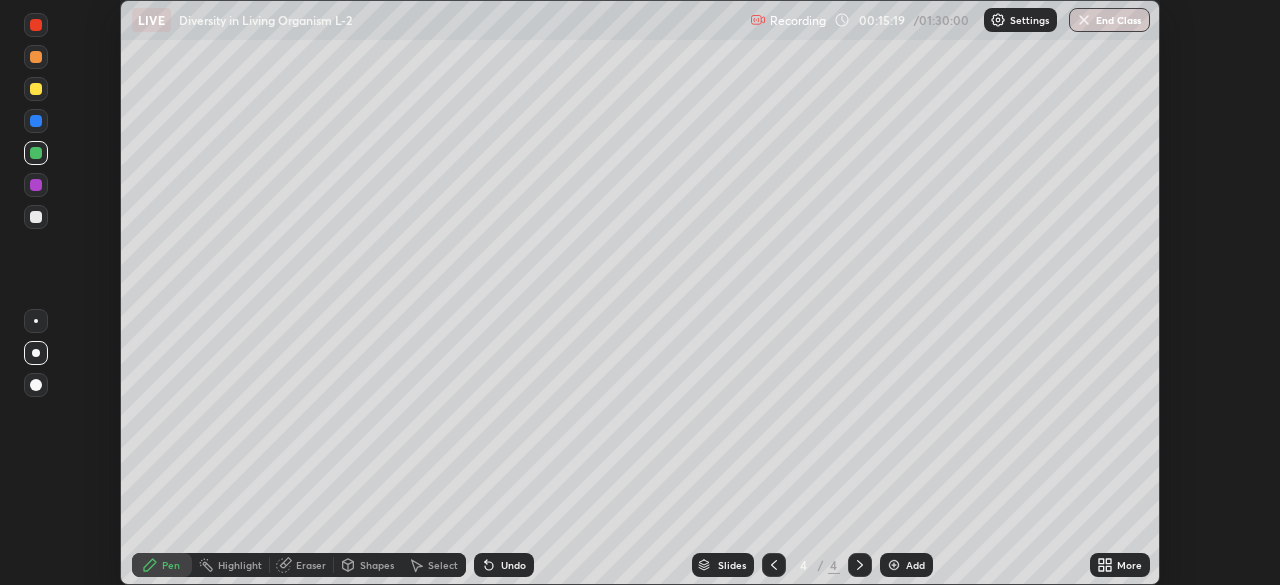 scroll, scrollTop: 585, scrollLeft: 1280, axis: both 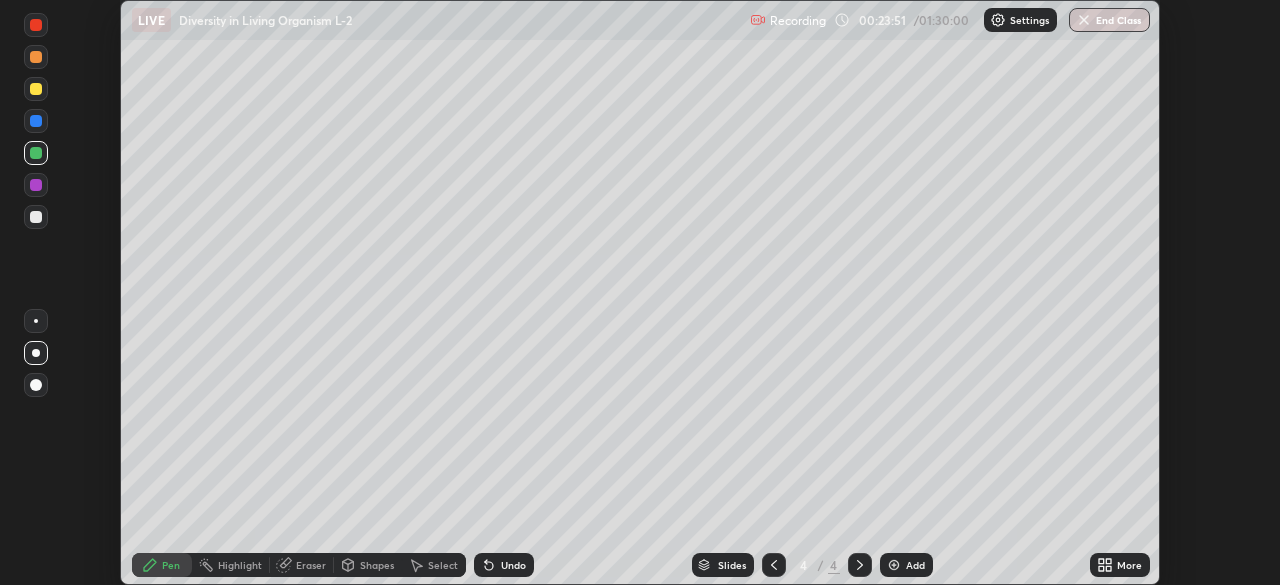click on "More" at bounding box center (1129, 565) 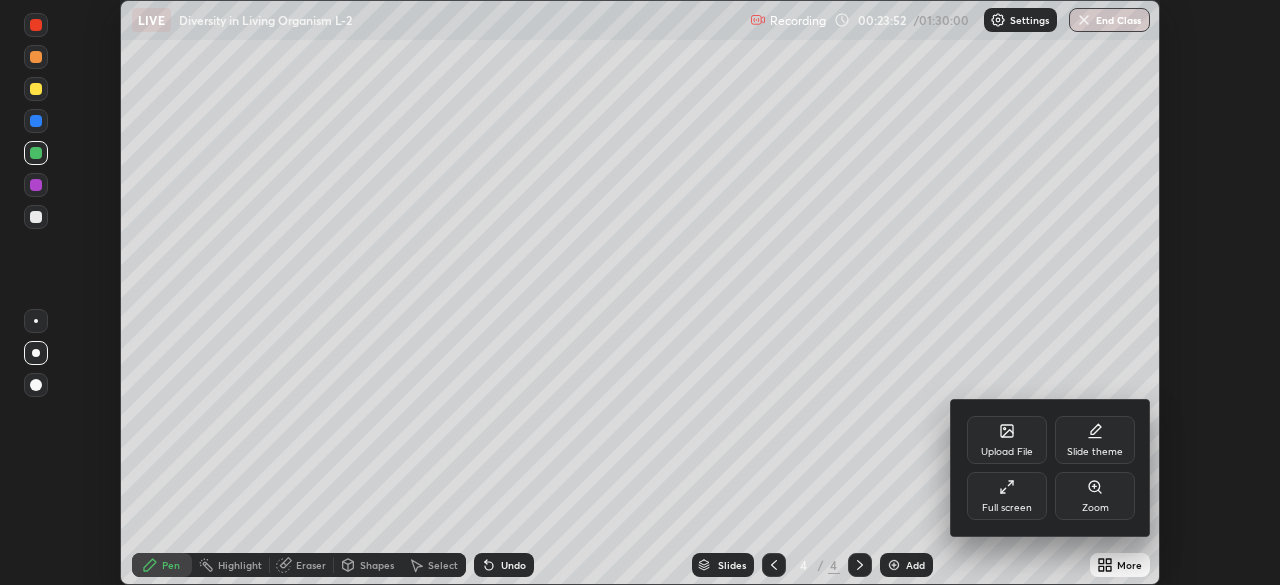 click on "Full screen" at bounding box center (1007, 496) 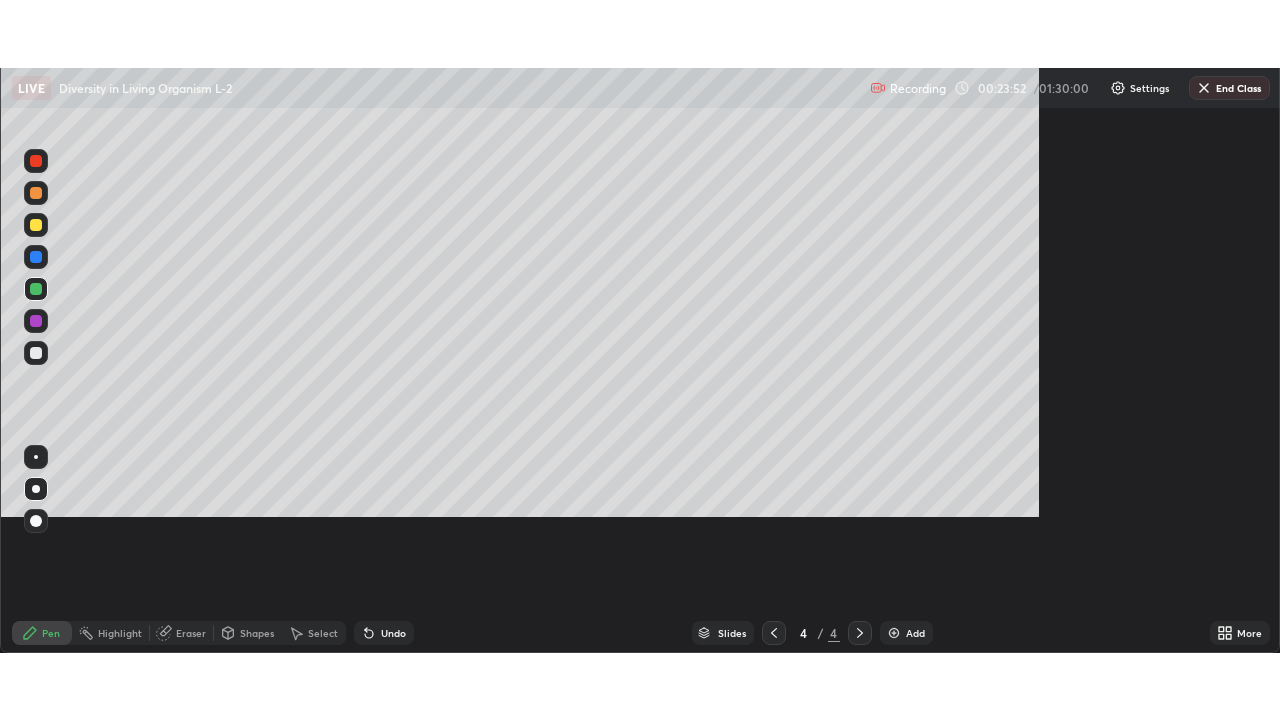scroll, scrollTop: 99280, scrollLeft: 98720, axis: both 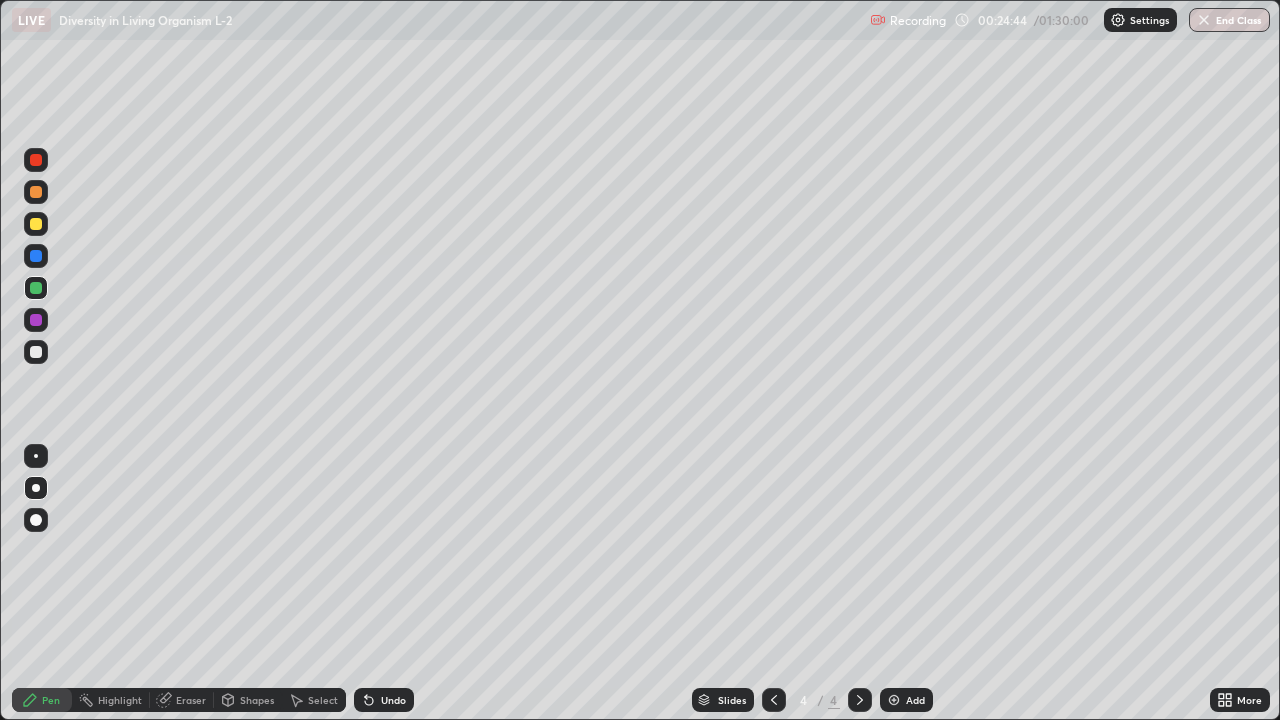 click at bounding box center (36, 352) 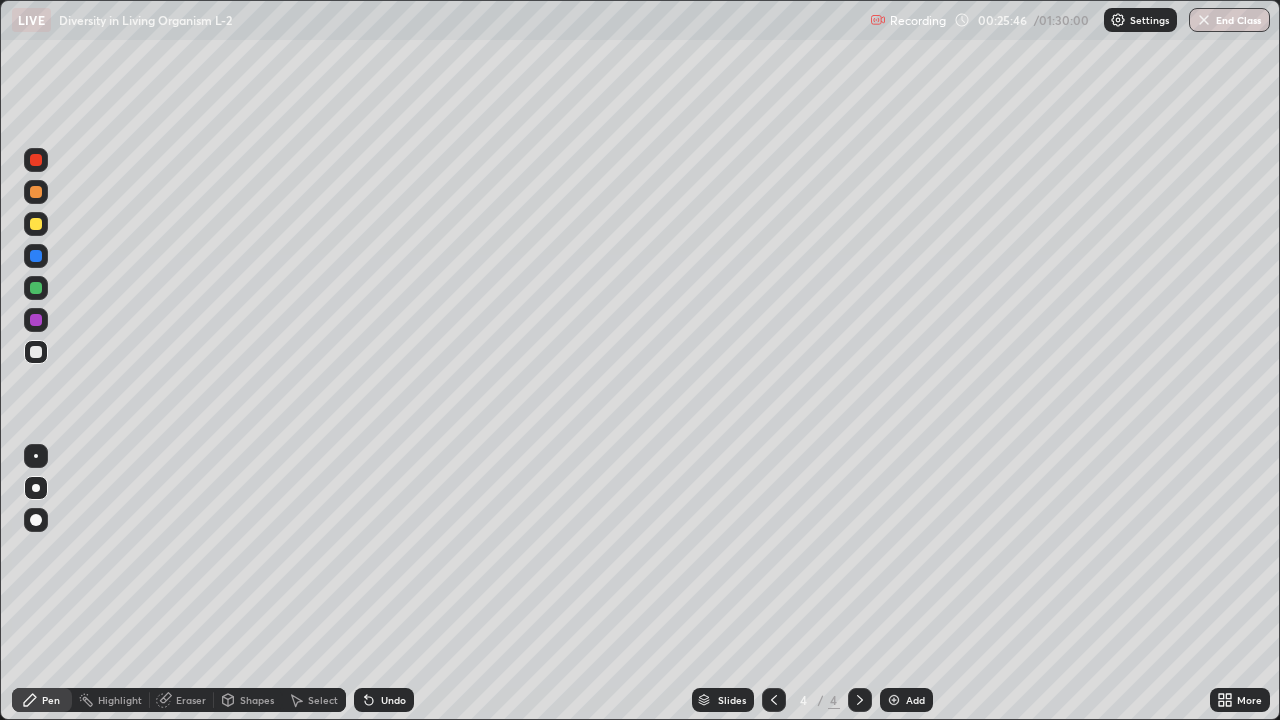 click on "Undo" at bounding box center [393, 700] 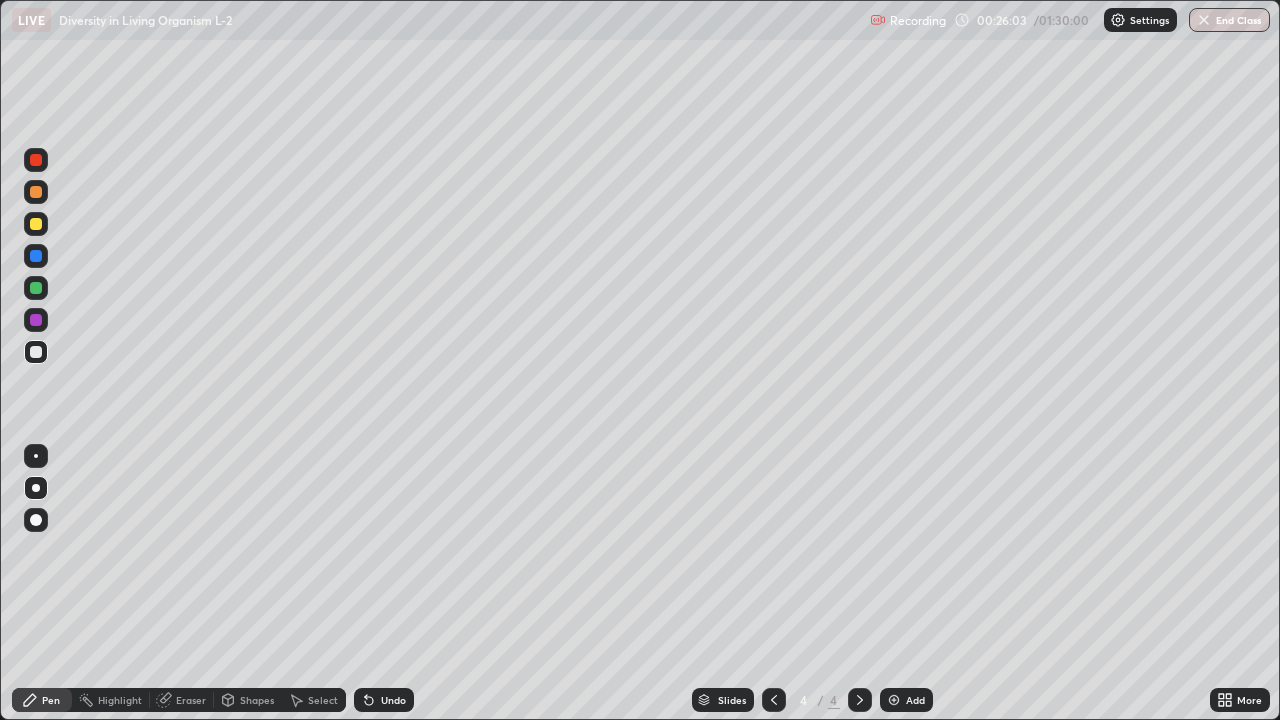 click 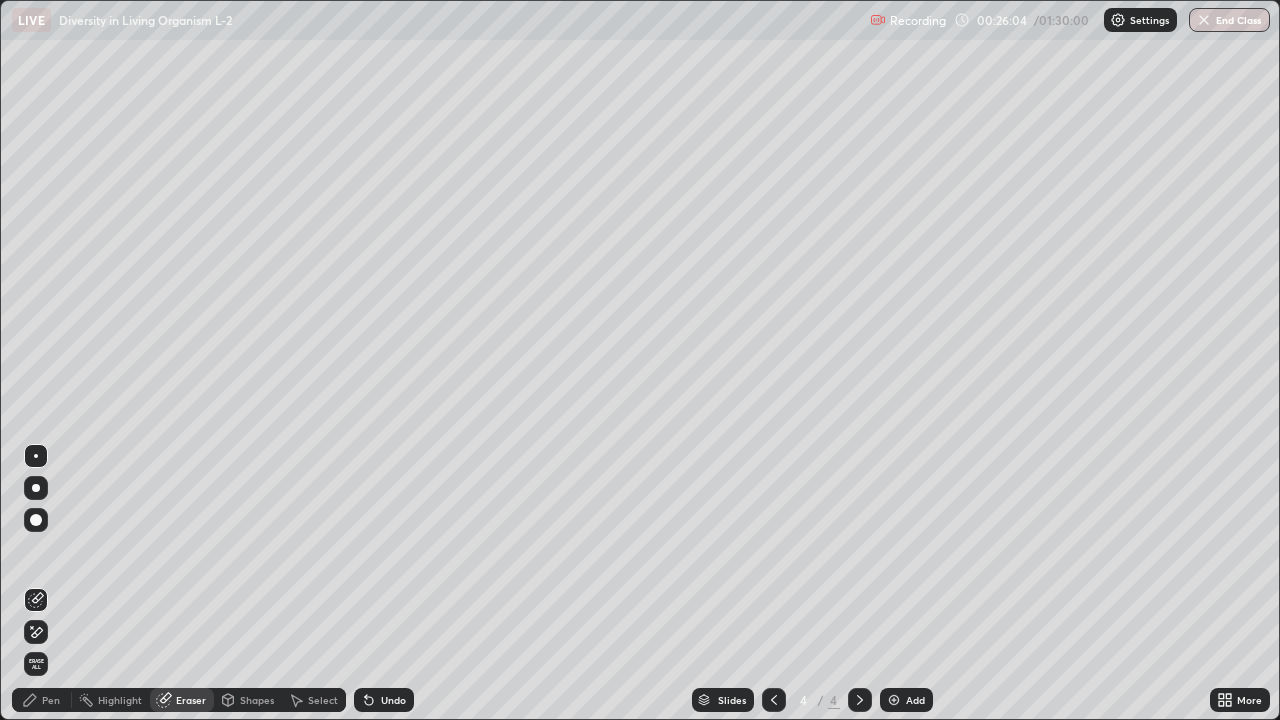 click at bounding box center [36, 520] 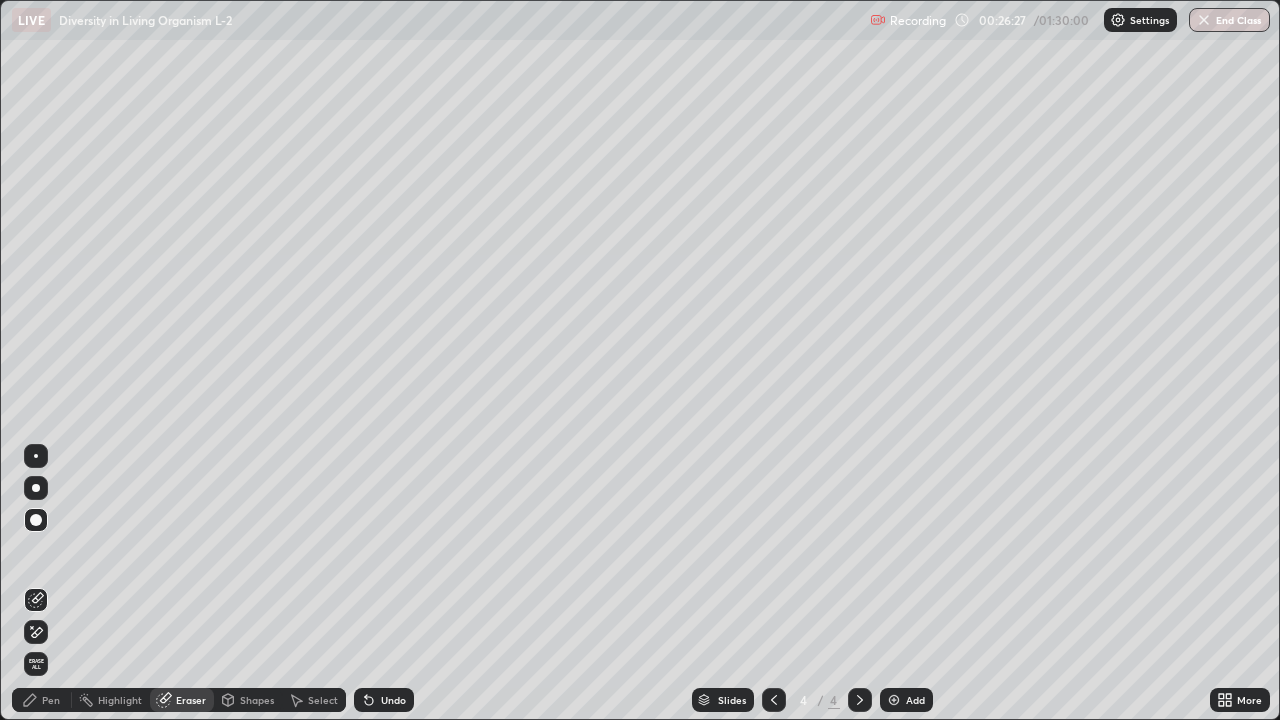 click on "Pen" at bounding box center [51, 700] 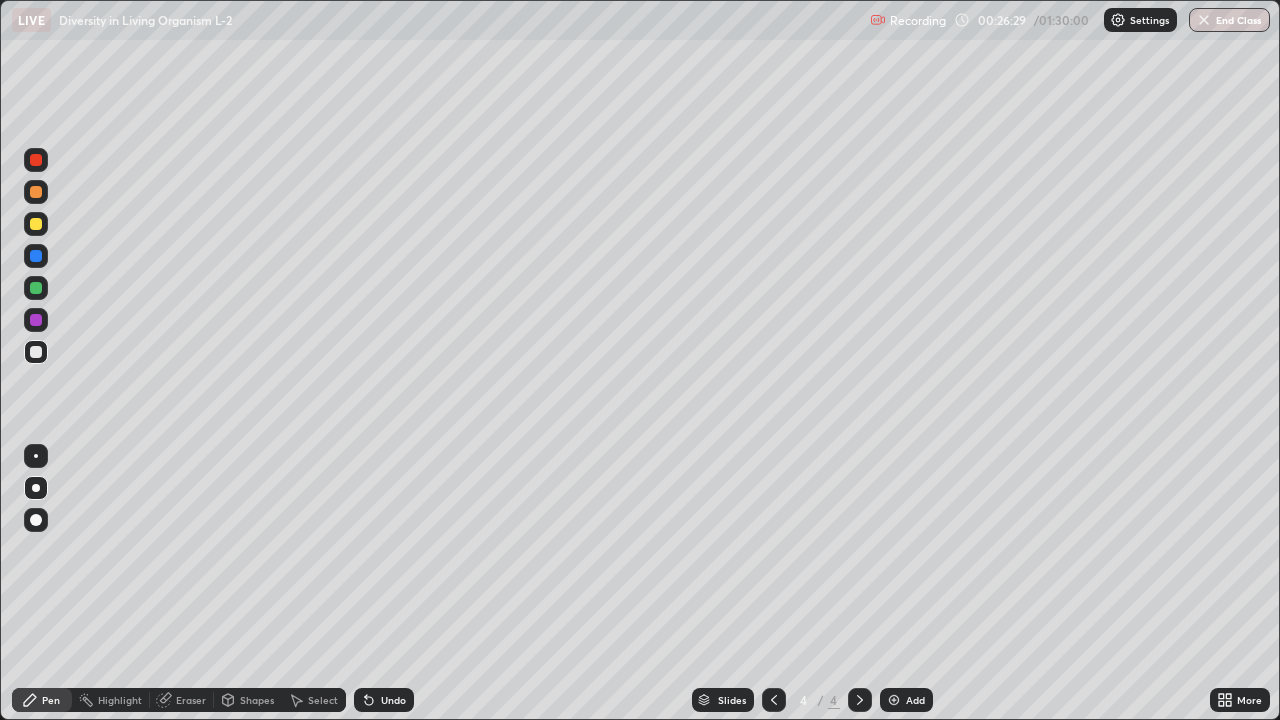 click at bounding box center [36, 288] 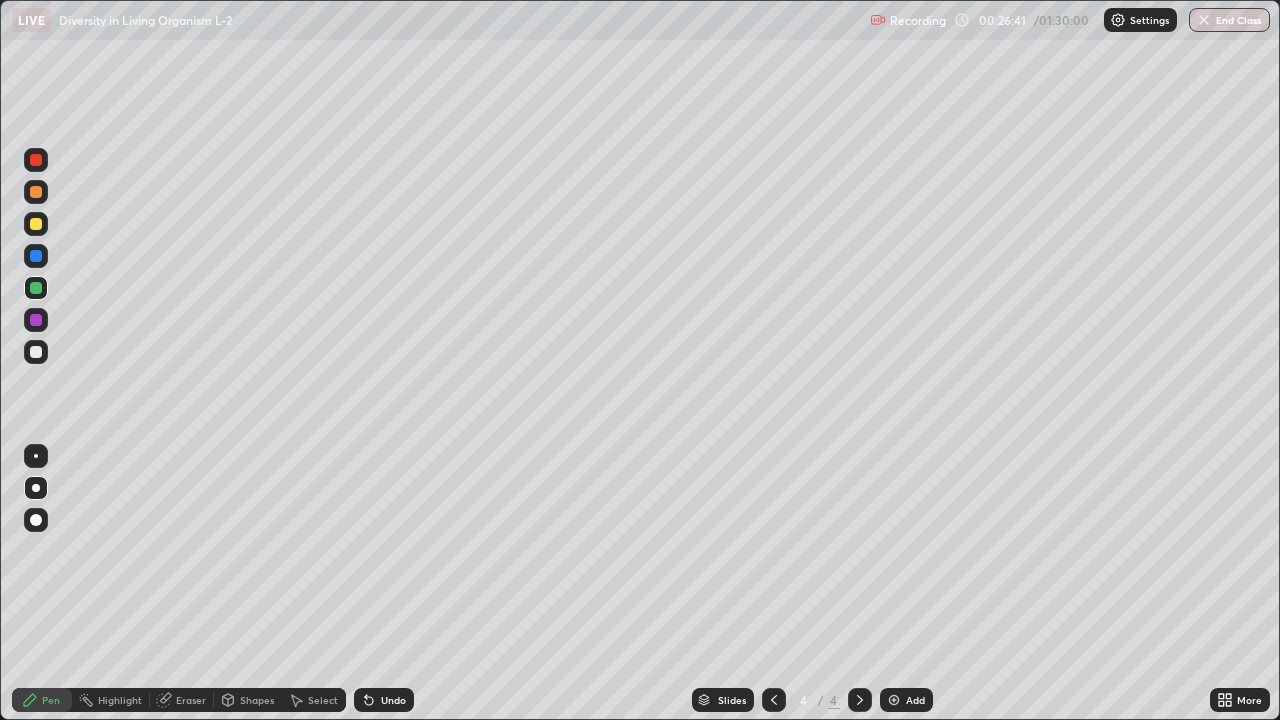 click on "Undo" at bounding box center [384, 700] 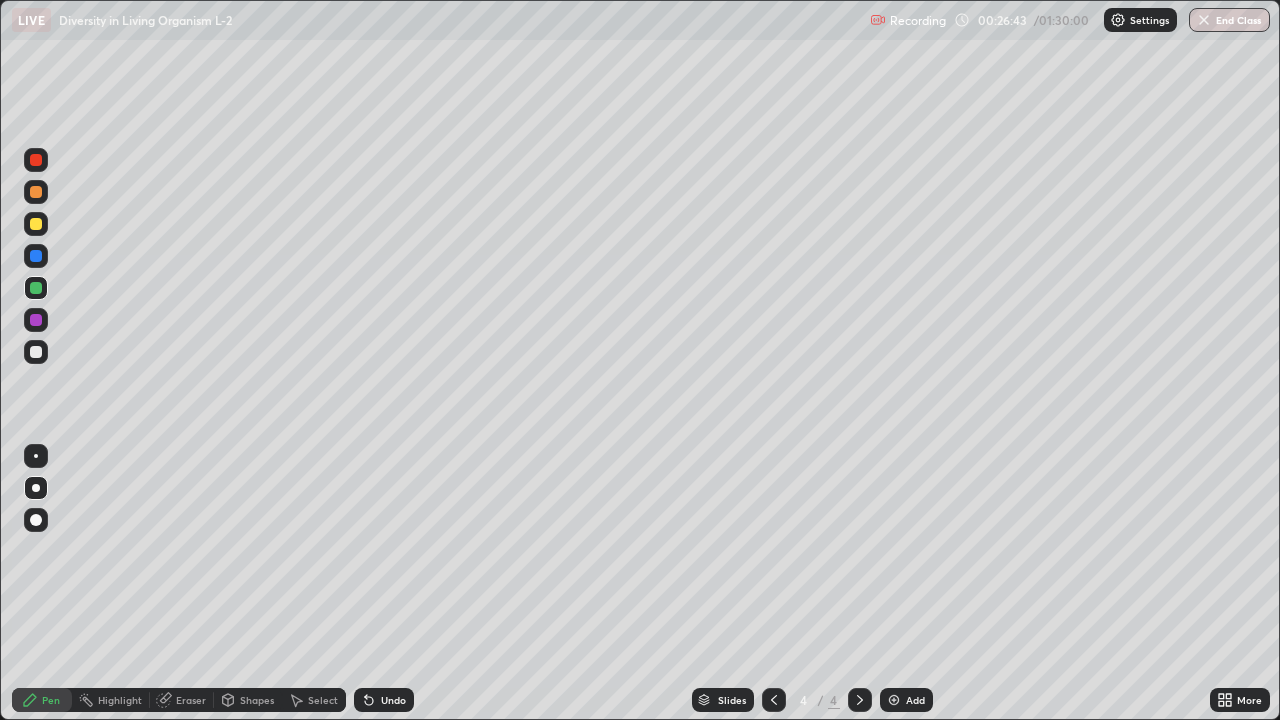 click on "Undo" at bounding box center (393, 700) 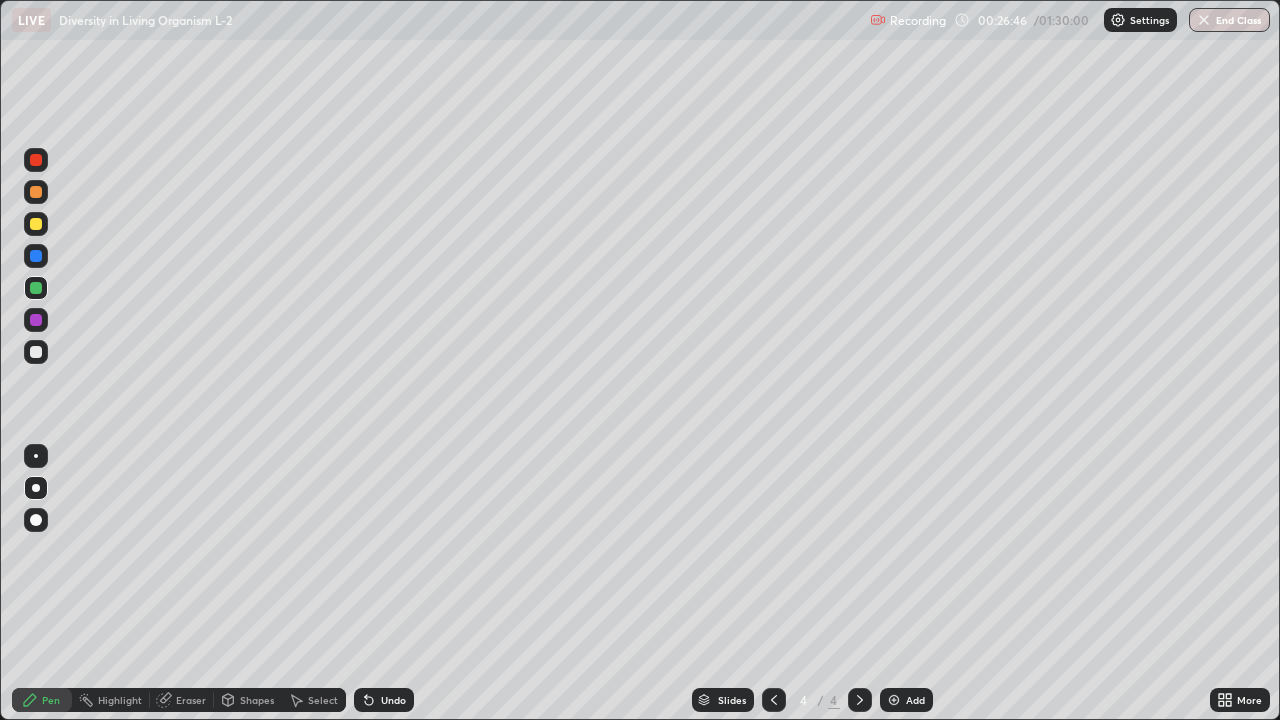 click on "Undo" at bounding box center (393, 700) 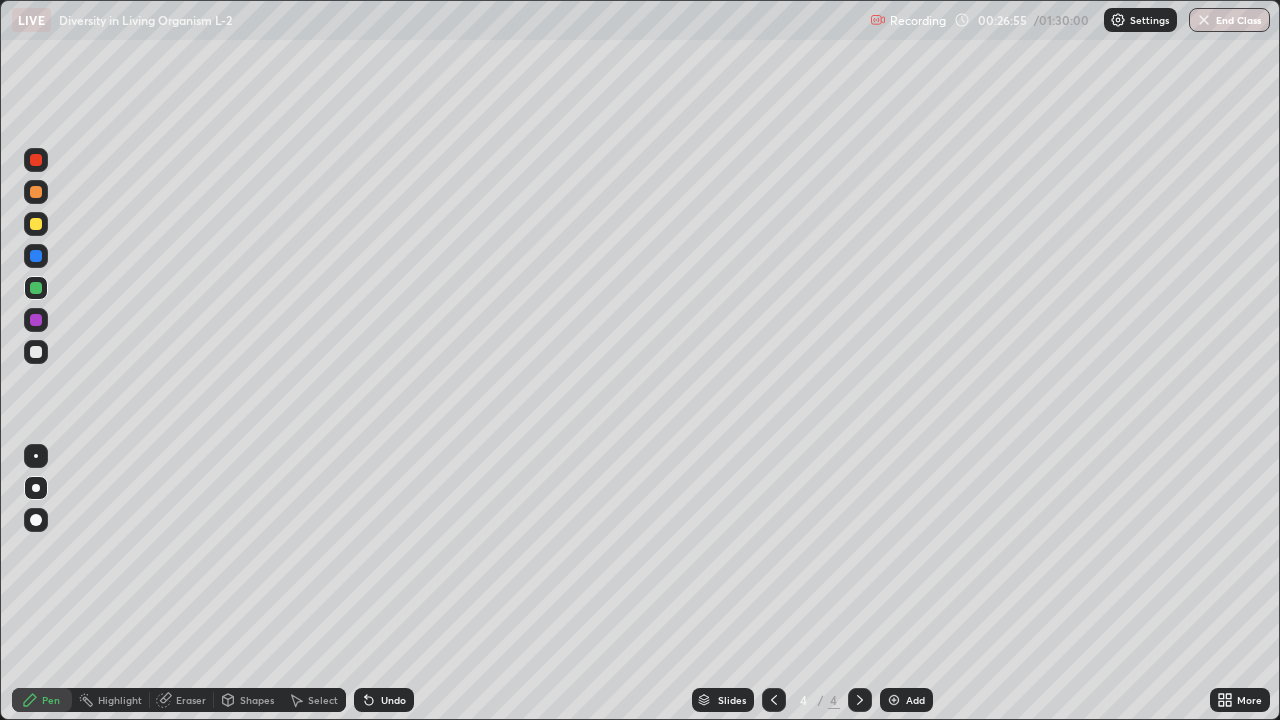 click at bounding box center [36, 224] 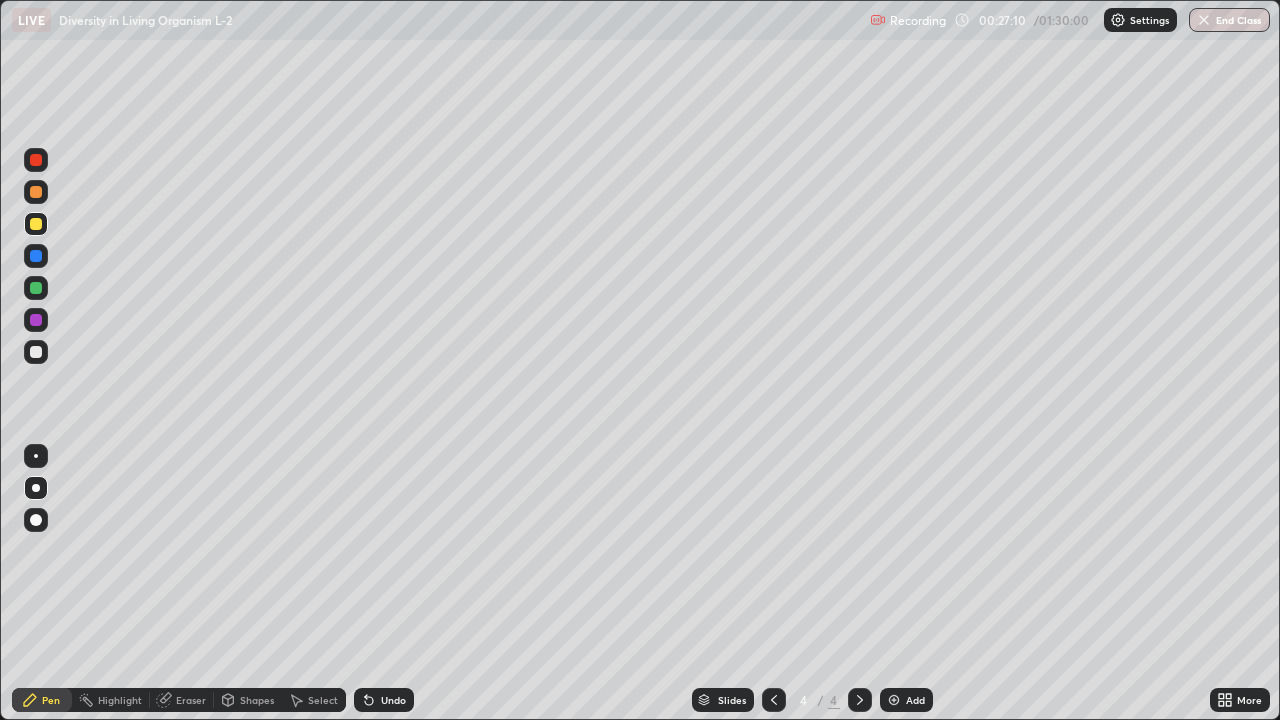 click at bounding box center [36, 288] 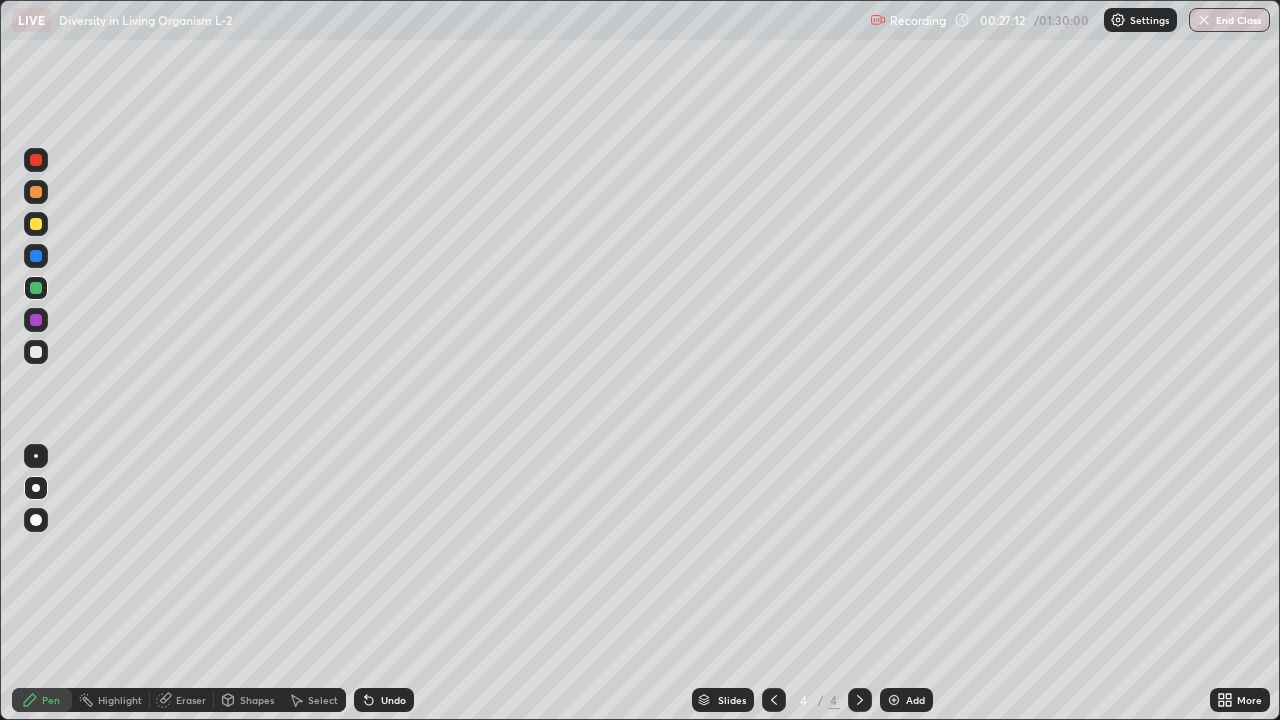 click at bounding box center (36, 224) 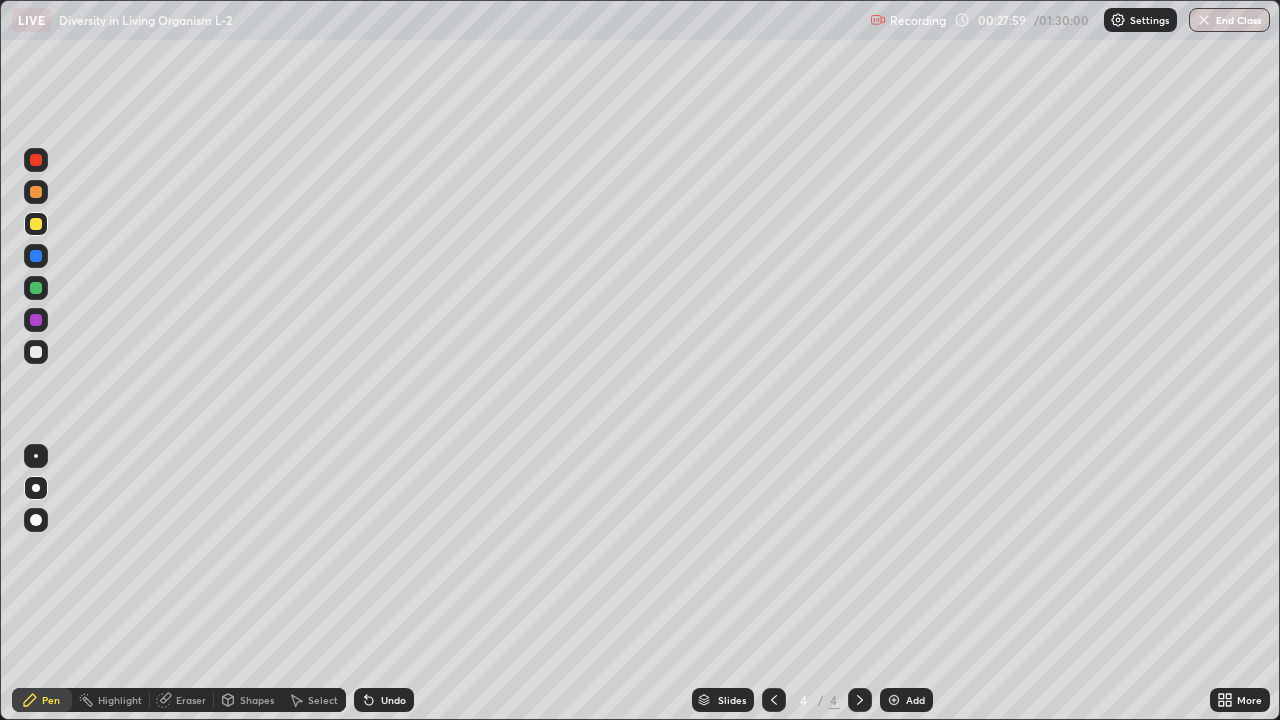 click on "Undo" at bounding box center [384, 700] 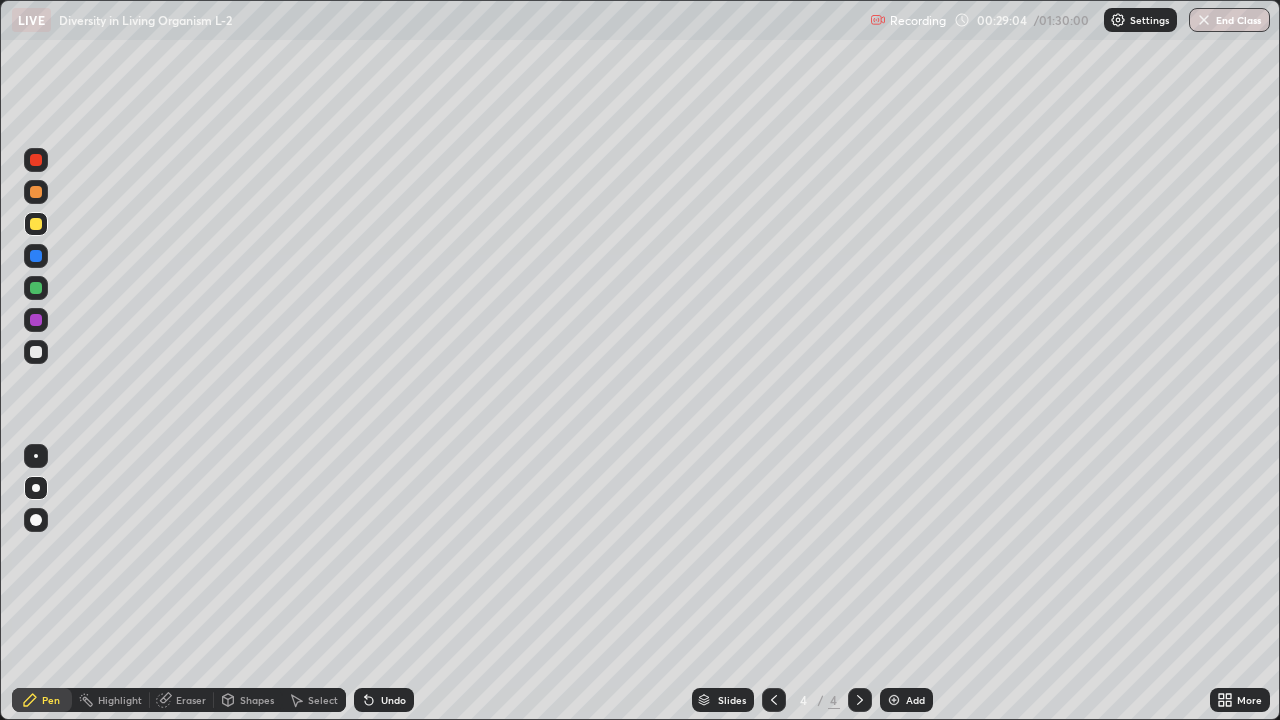 click on "Undo" at bounding box center [384, 700] 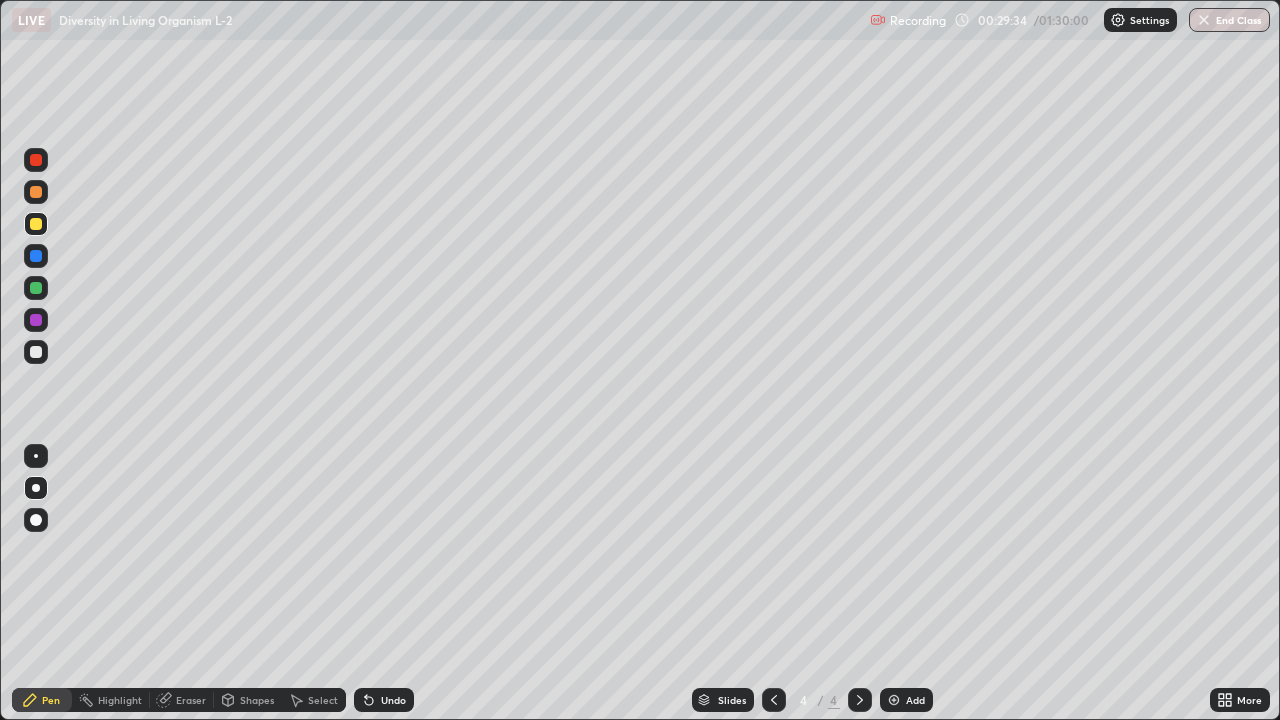 click on "Undo" at bounding box center [384, 700] 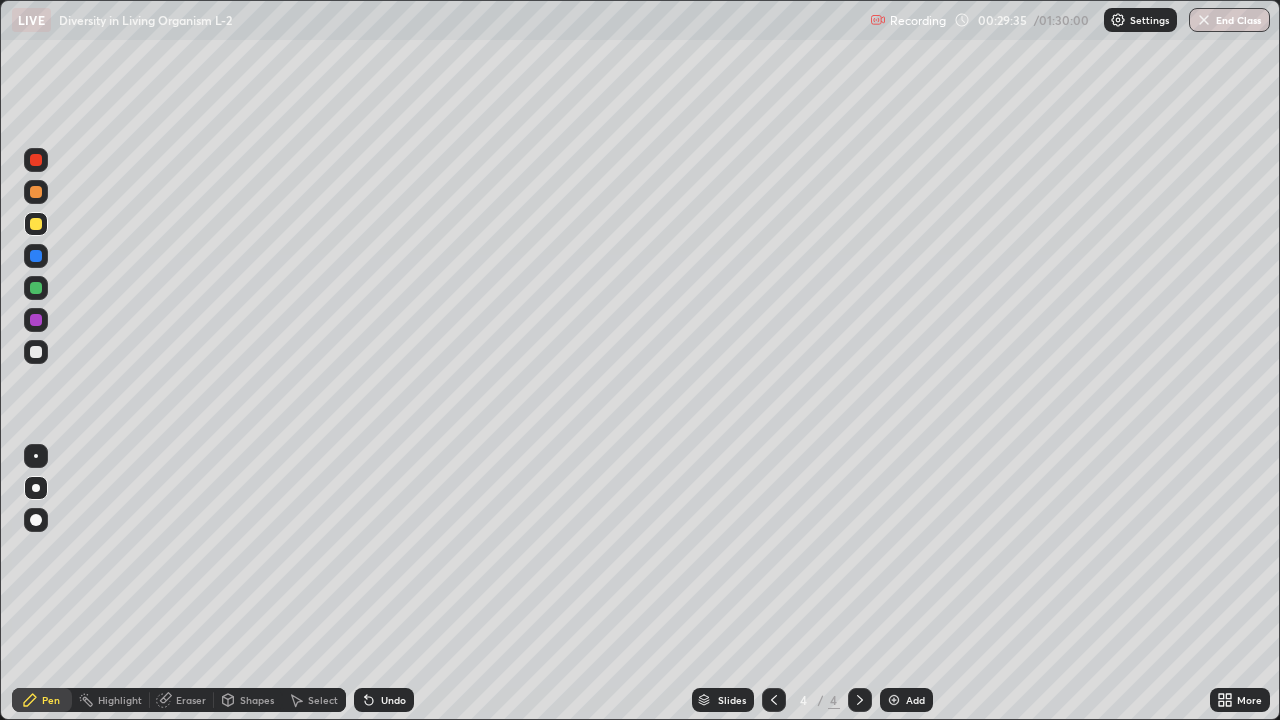click on "Undo" at bounding box center [393, 700] 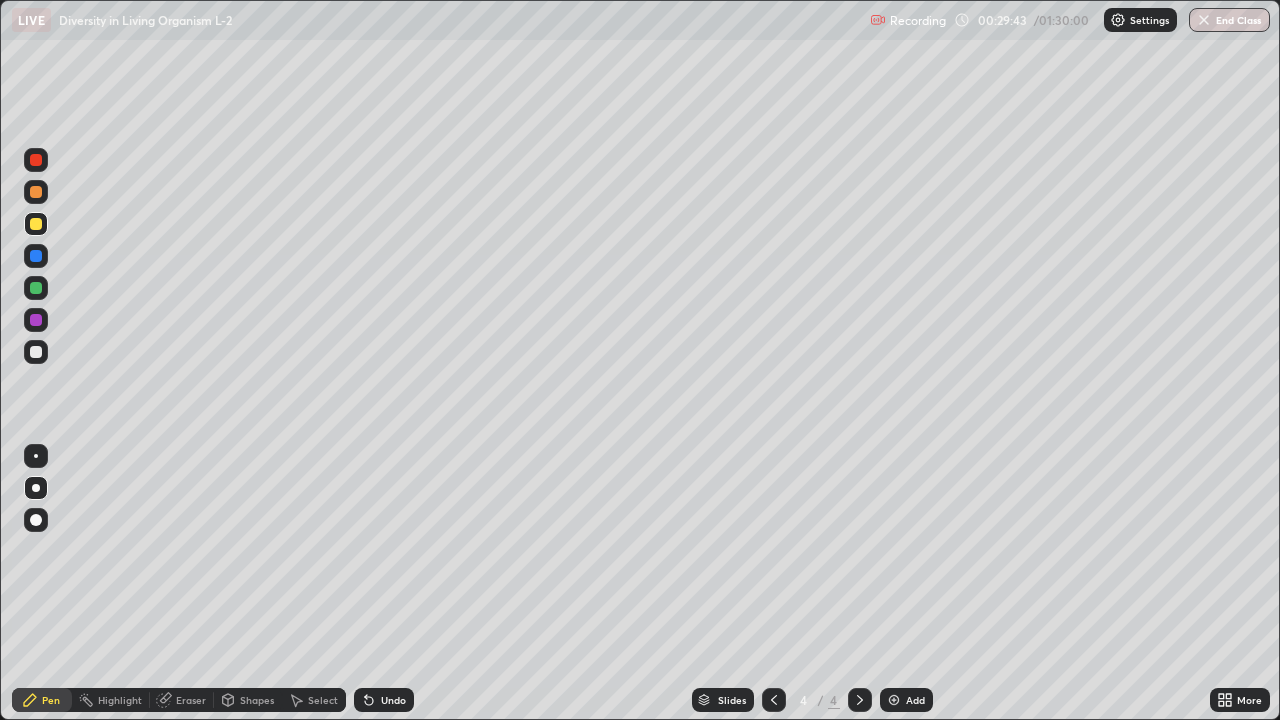 click on "Undo" at bounding box center (393, 700) 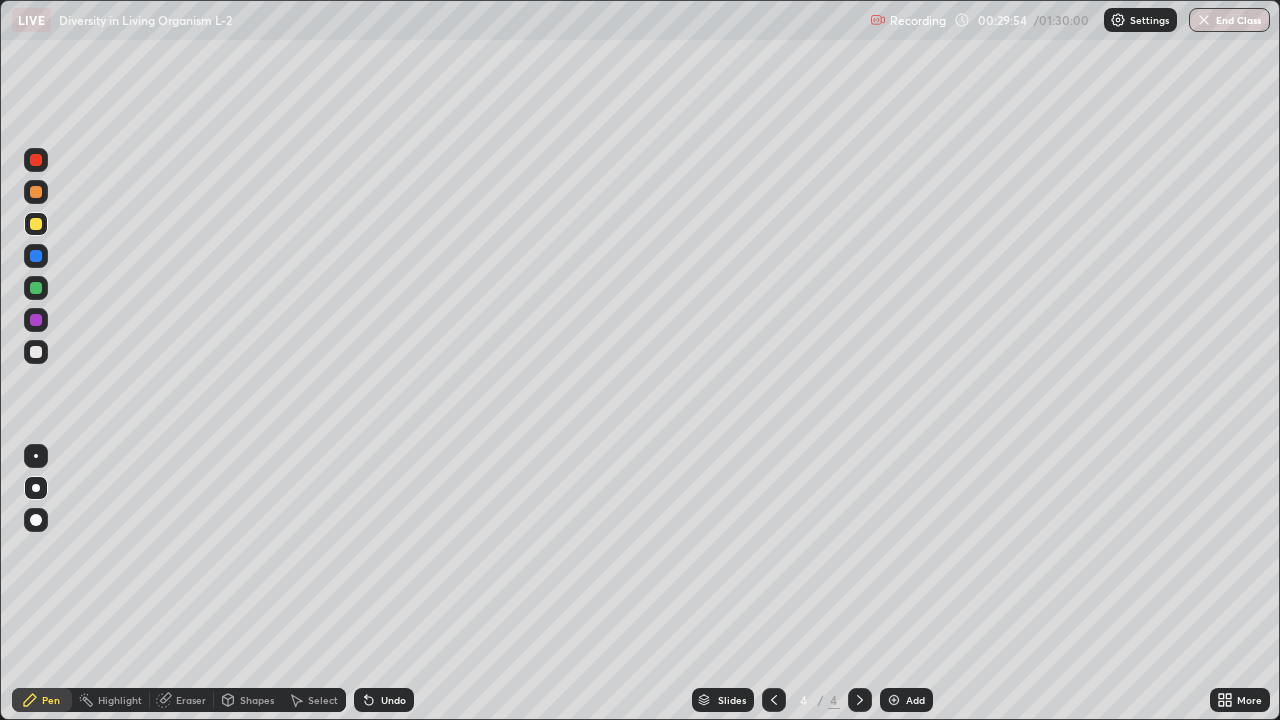 click on "Undo" at bounding box center [393, 700] 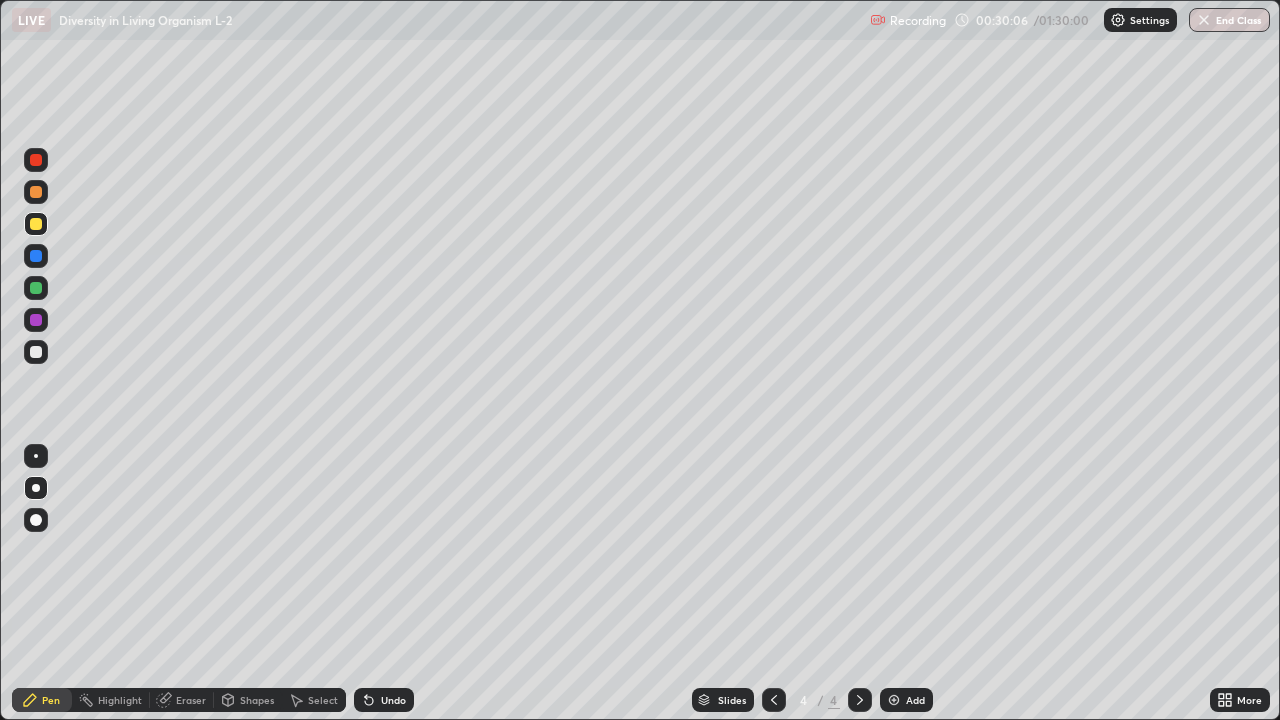 click on "Undo" at bounding box center (384, 700) 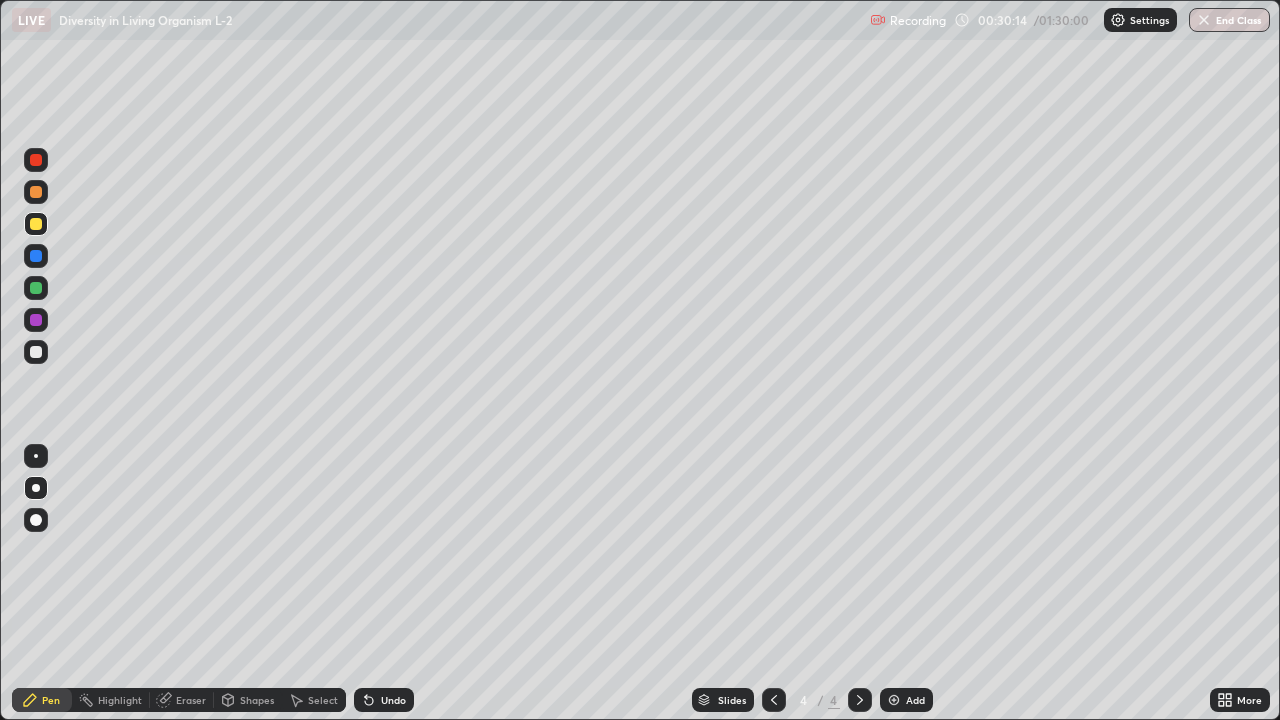 click on "Undo" at bounding box center (393, 700) 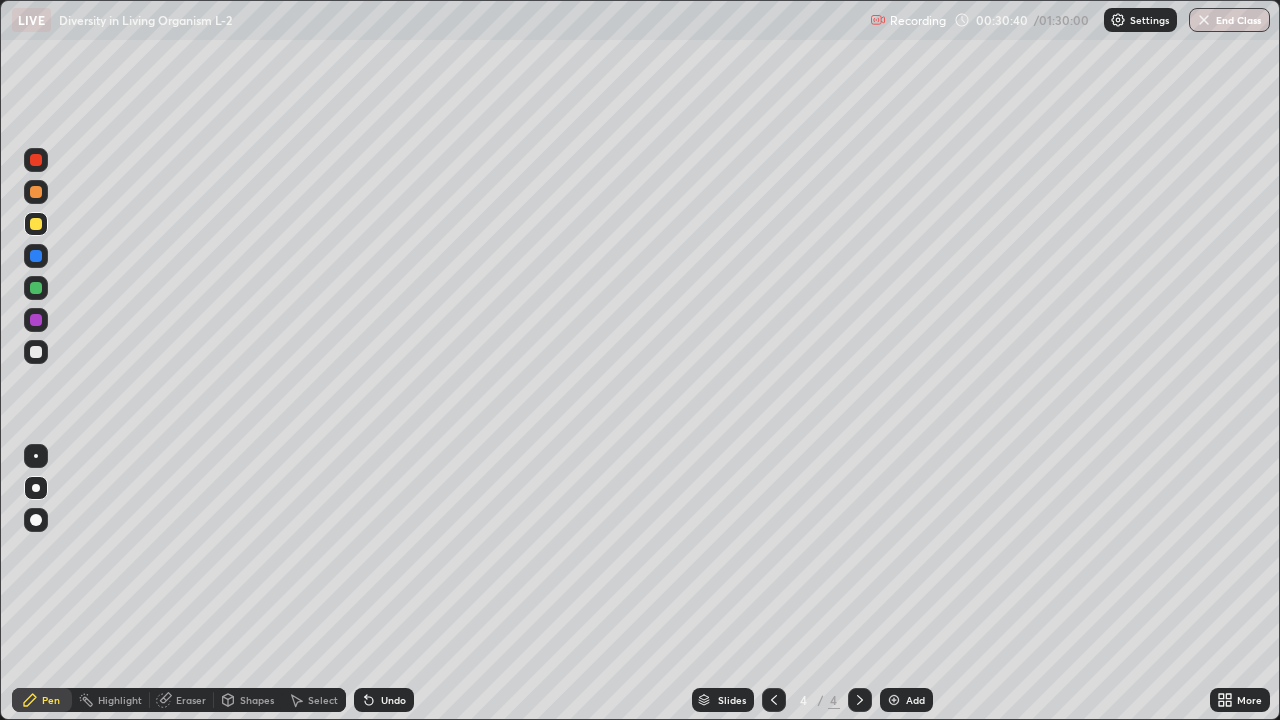 click at bounding box center [36, 352] 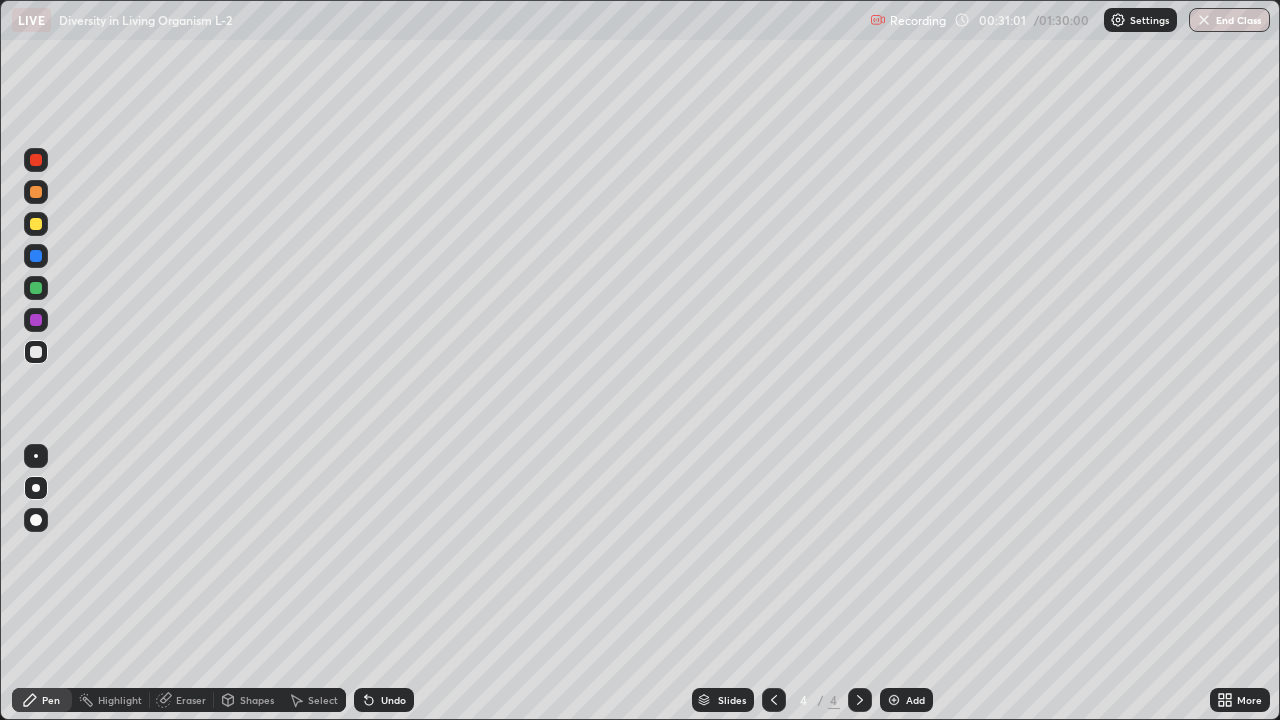 click on "Undo" at bounding box center (384, 700) 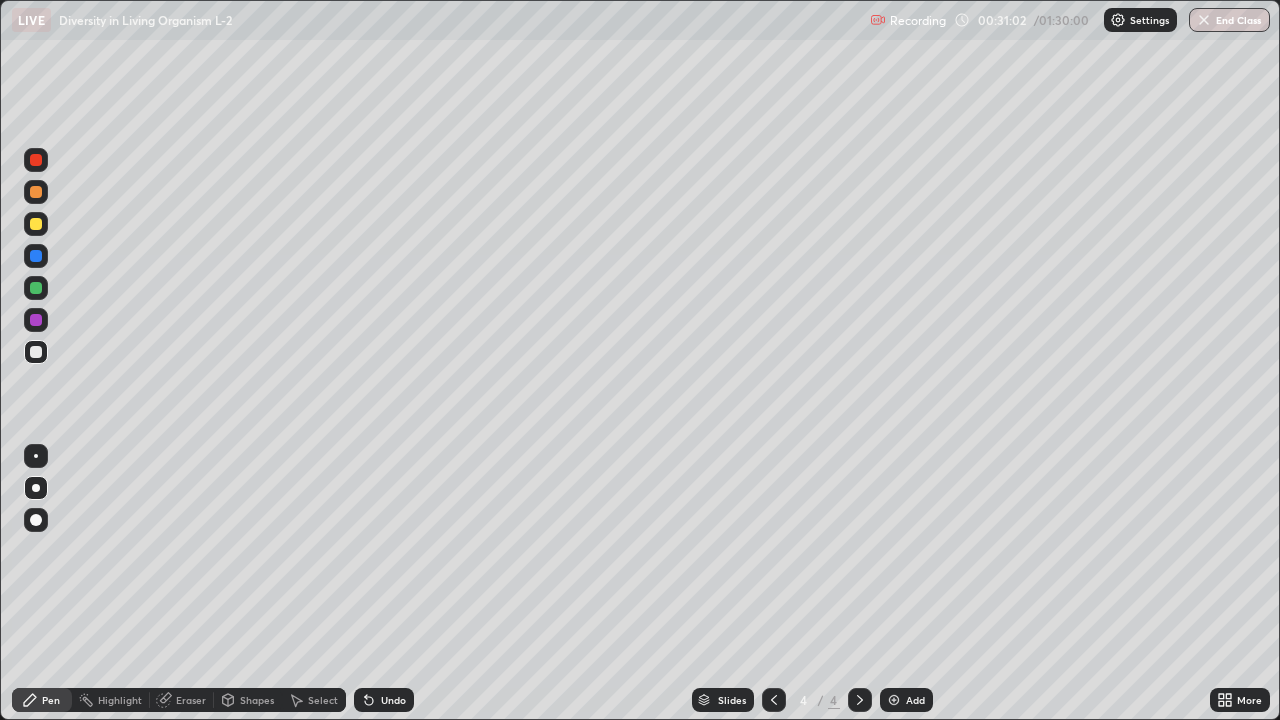 click on "Undo" at bounding box center [384, 700] 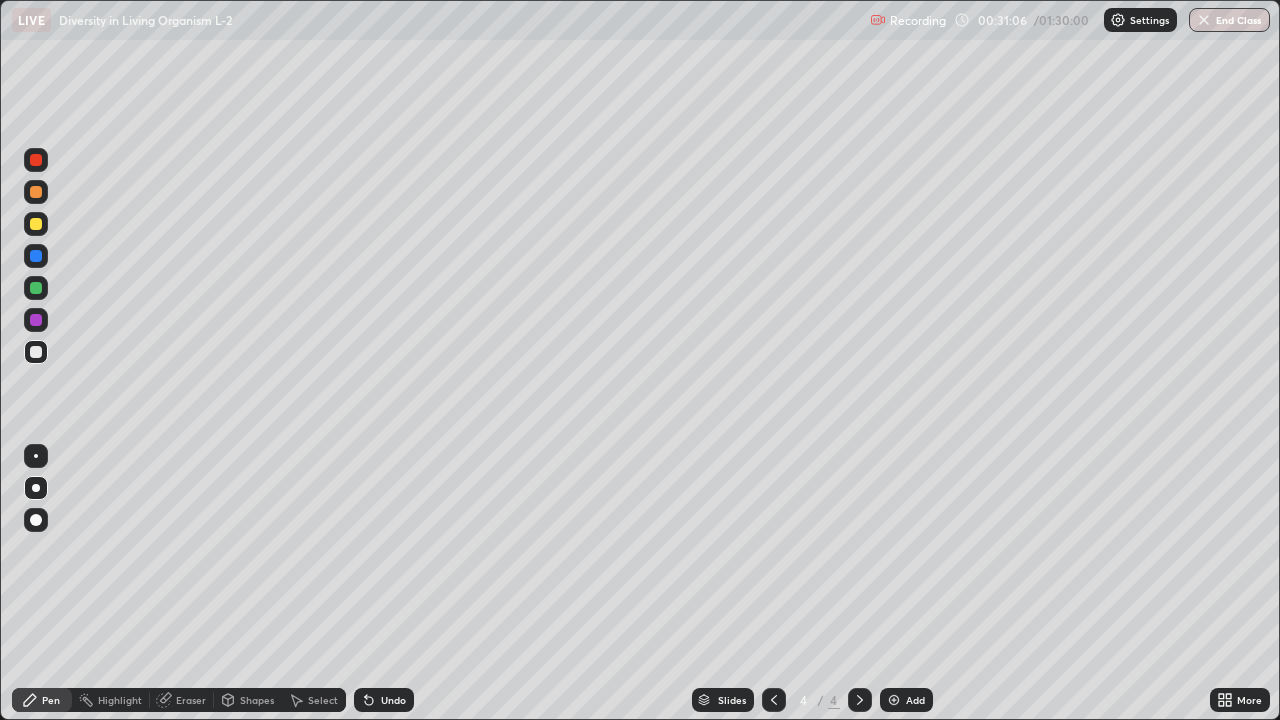 click on "Undo" at bounding box center [393, 700] 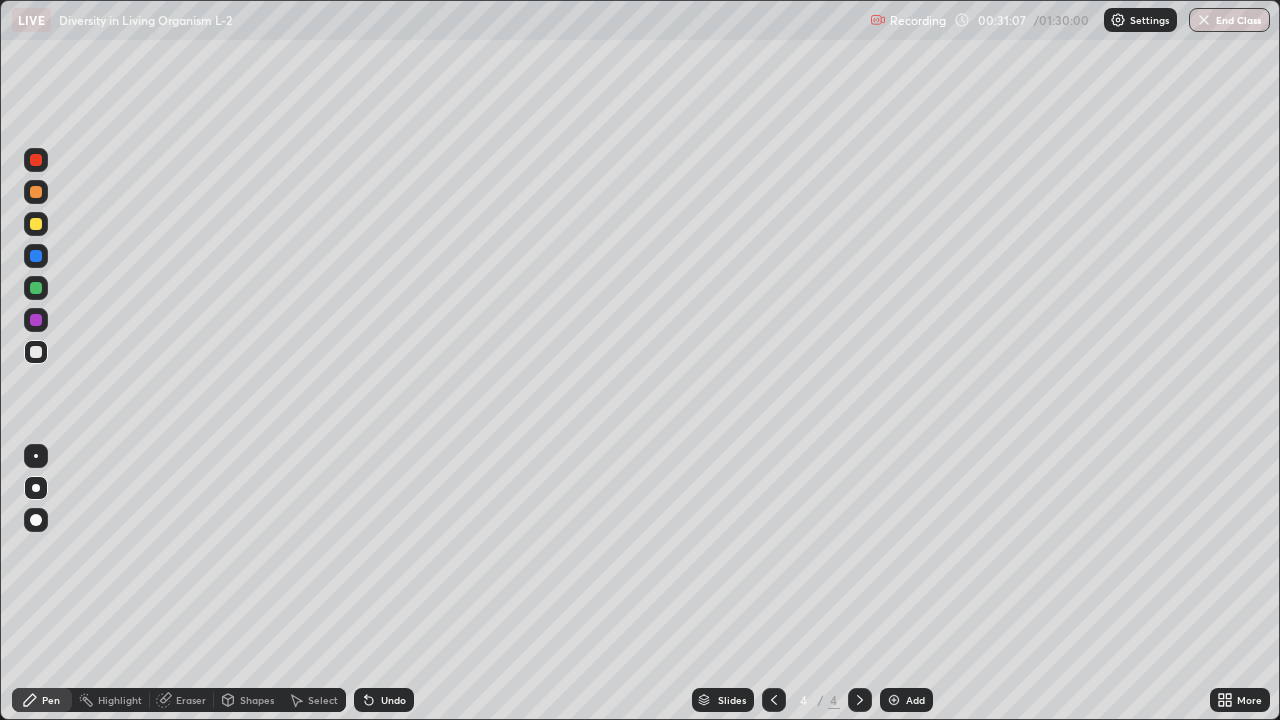 click on "Undo" at bounding box center [393, 700] 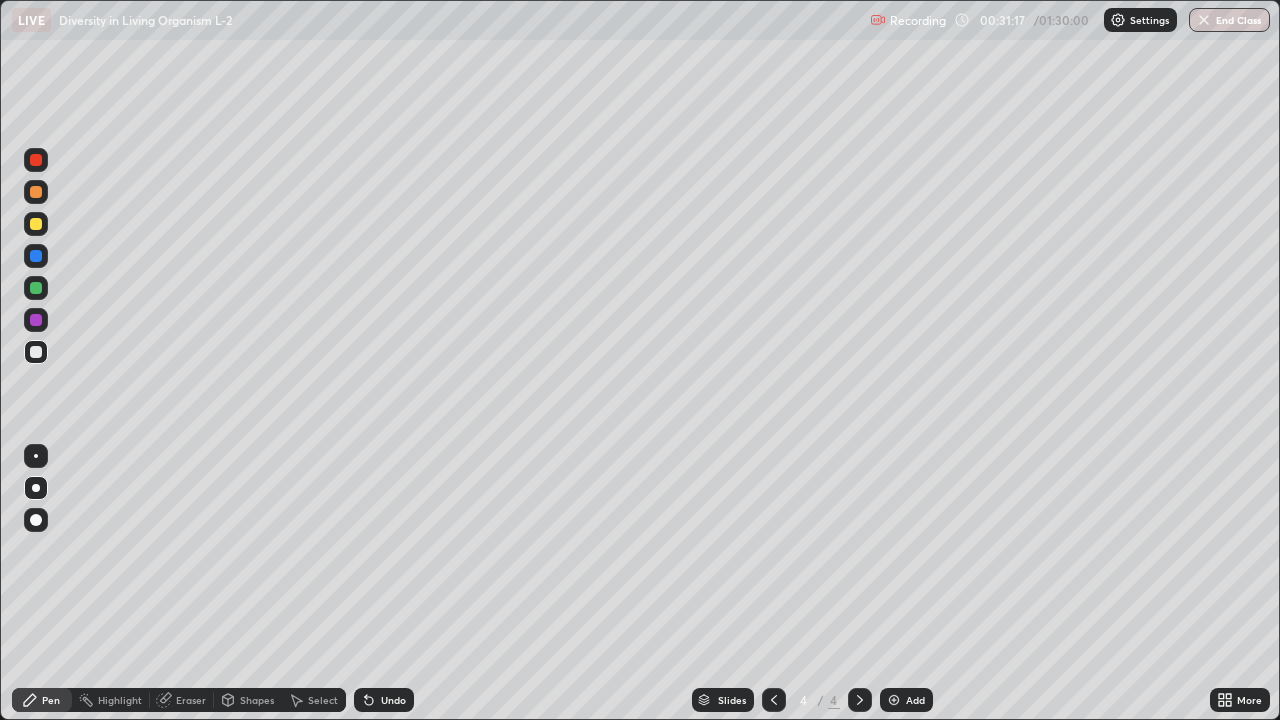 click at bounding box center [36, 288] 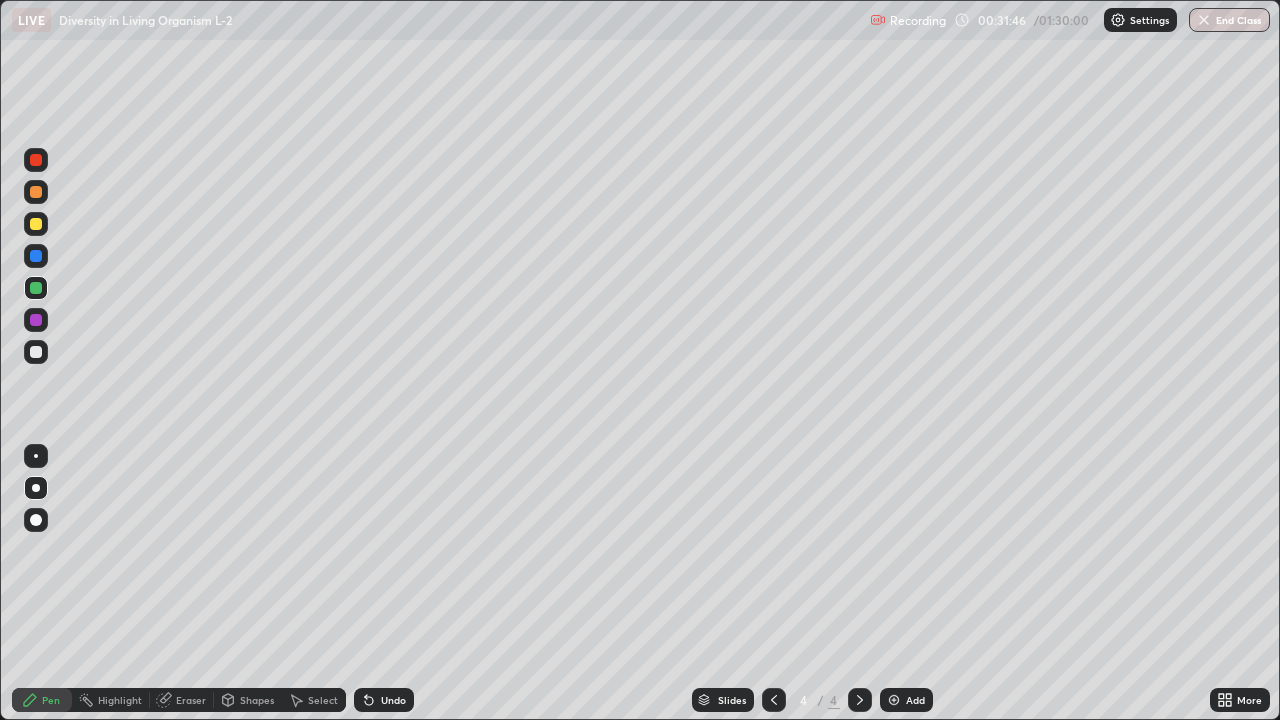 click on "Undo" at bounding box center (384, 700) 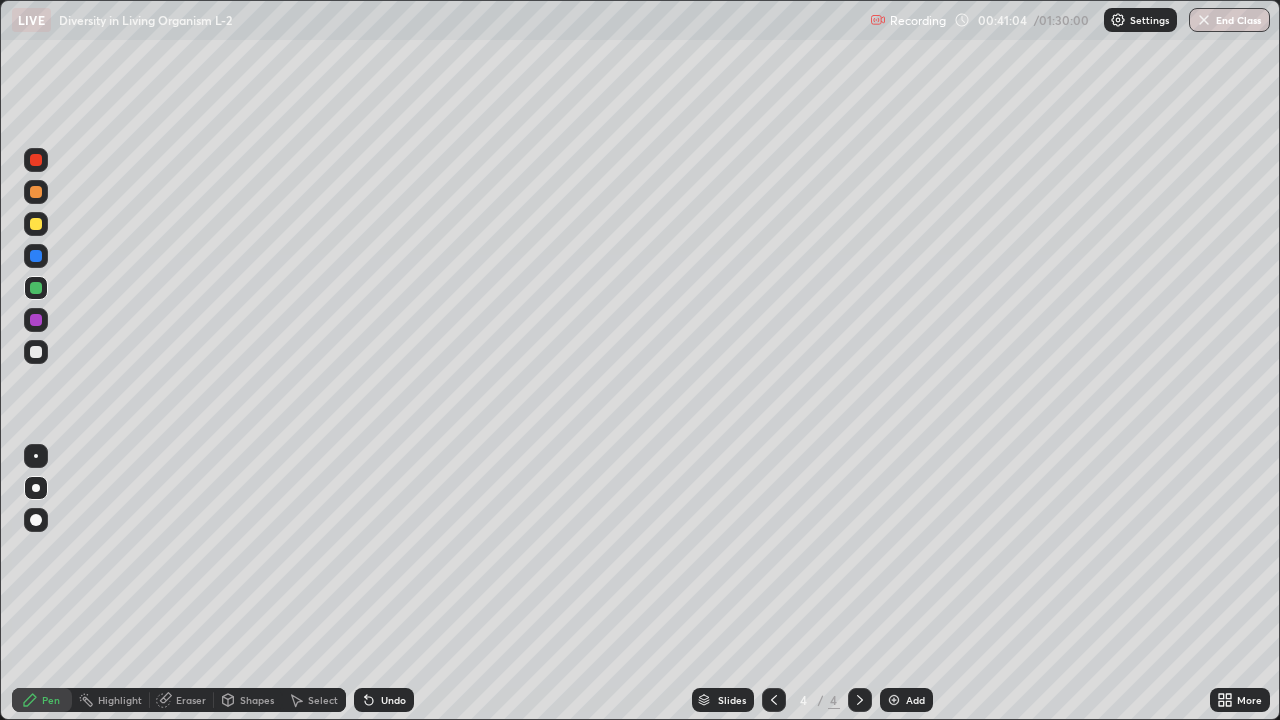 click on "Add" at bounding box center [915, 700] 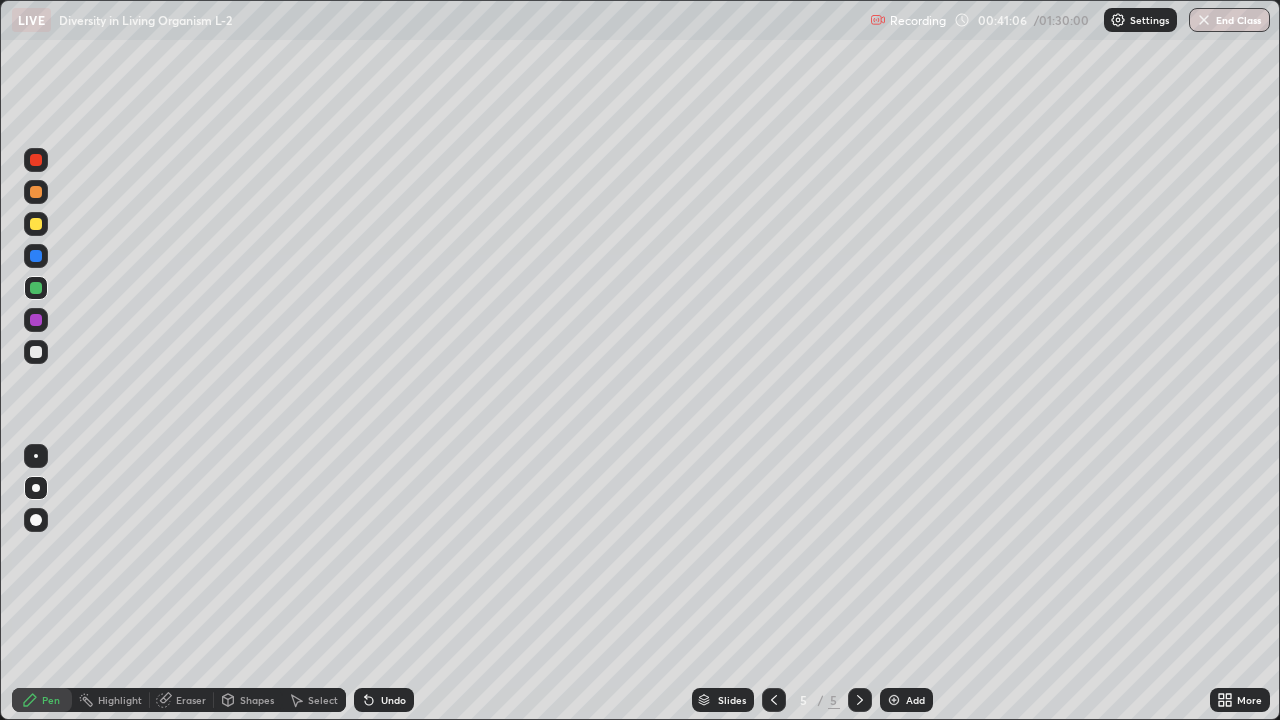 click at bounding box center [36, 224] 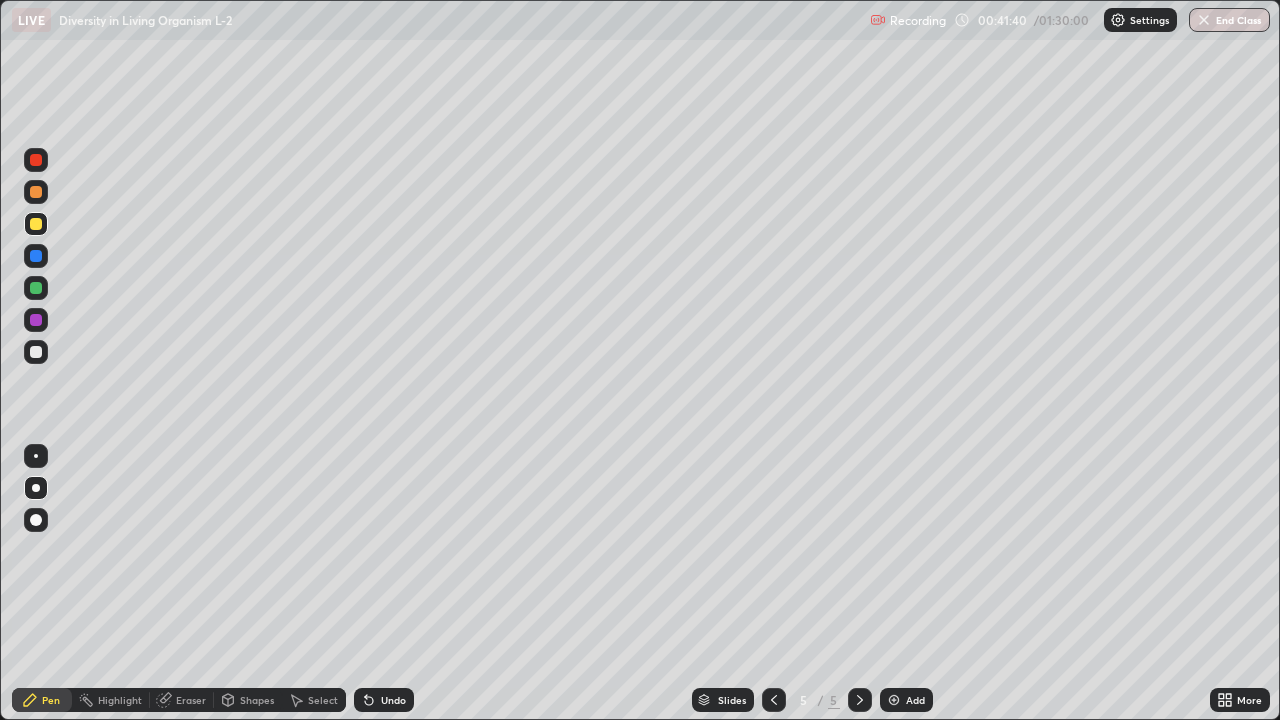 click 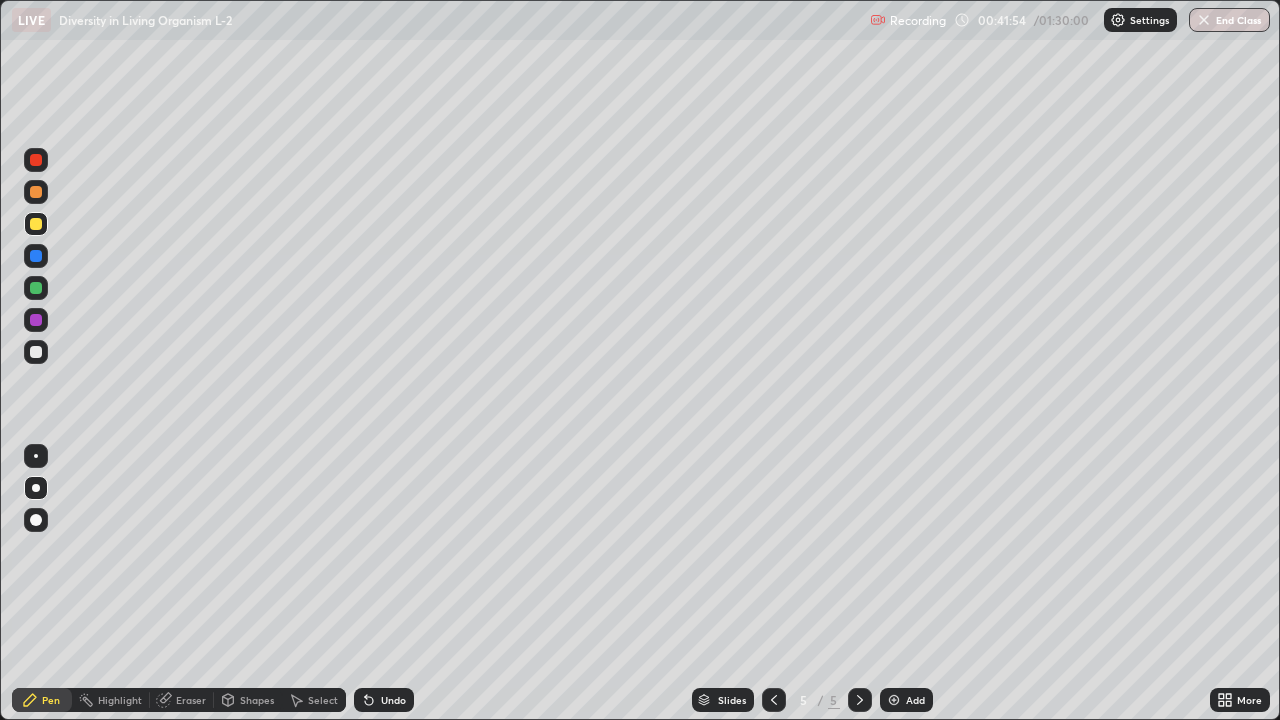 click on "Undo" at bounding box center [393, 700] 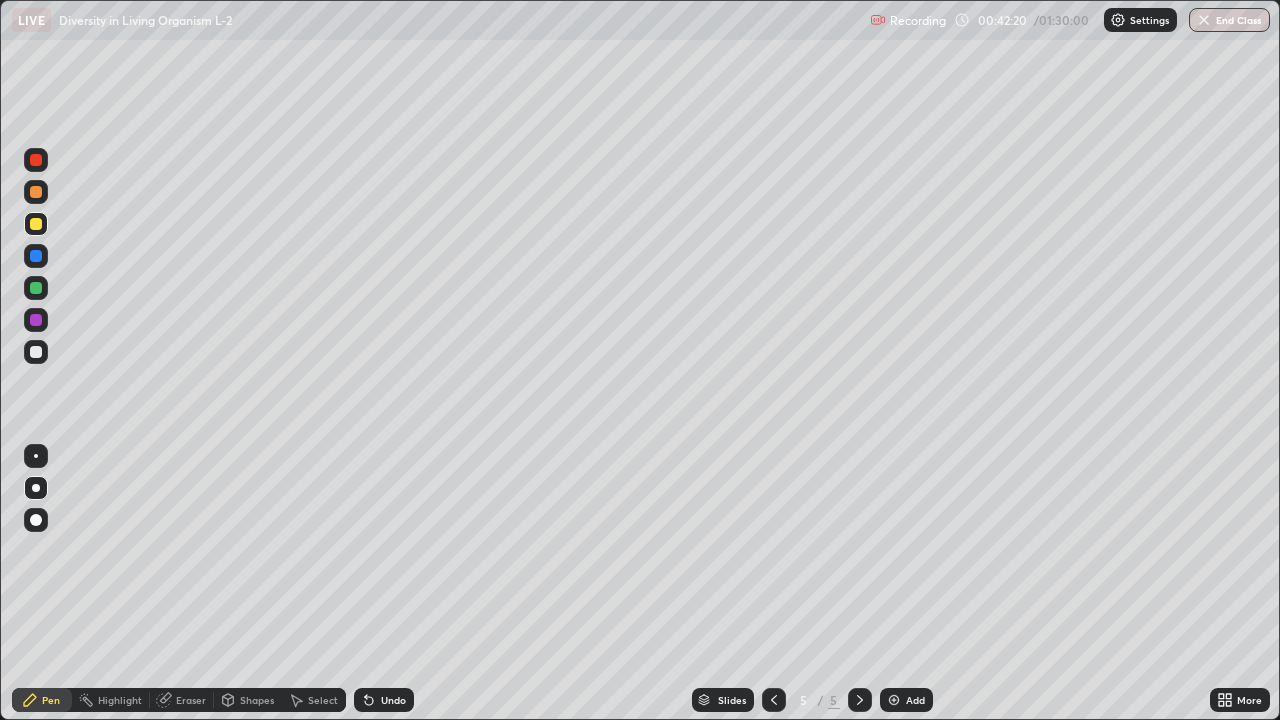 click at bounding box center (36, 288) 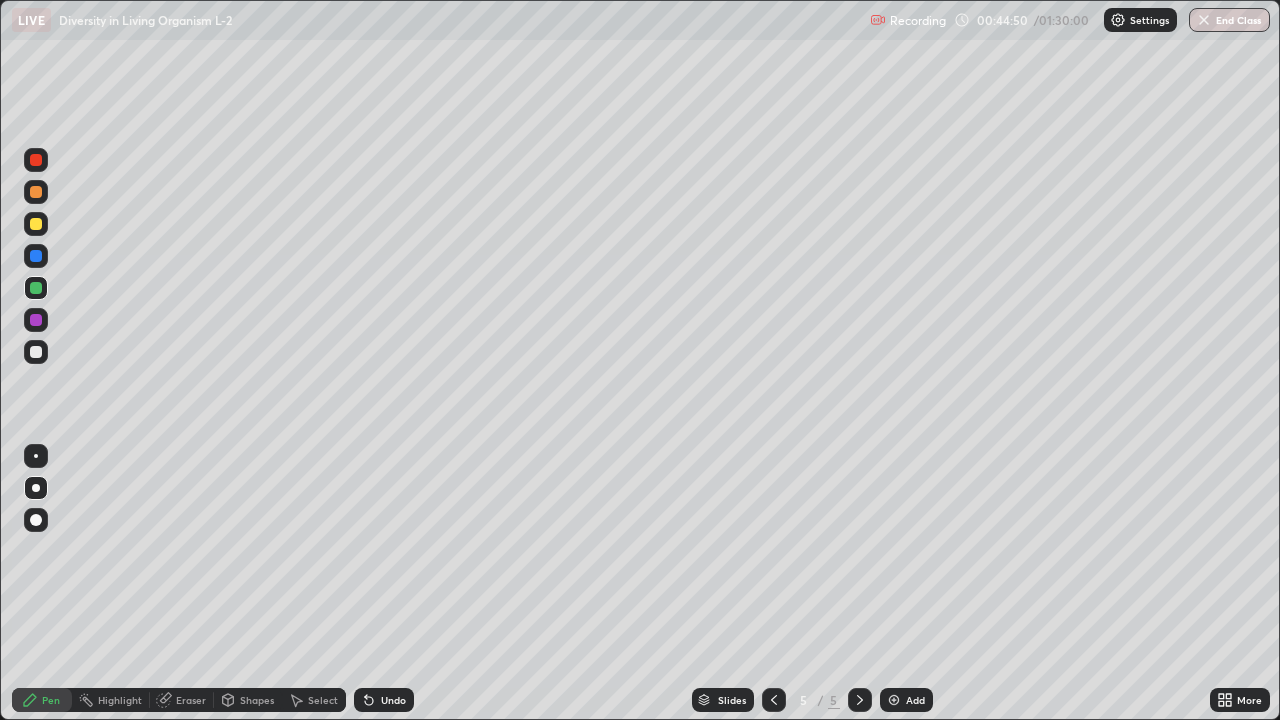 click at bounding box center [36, 520] 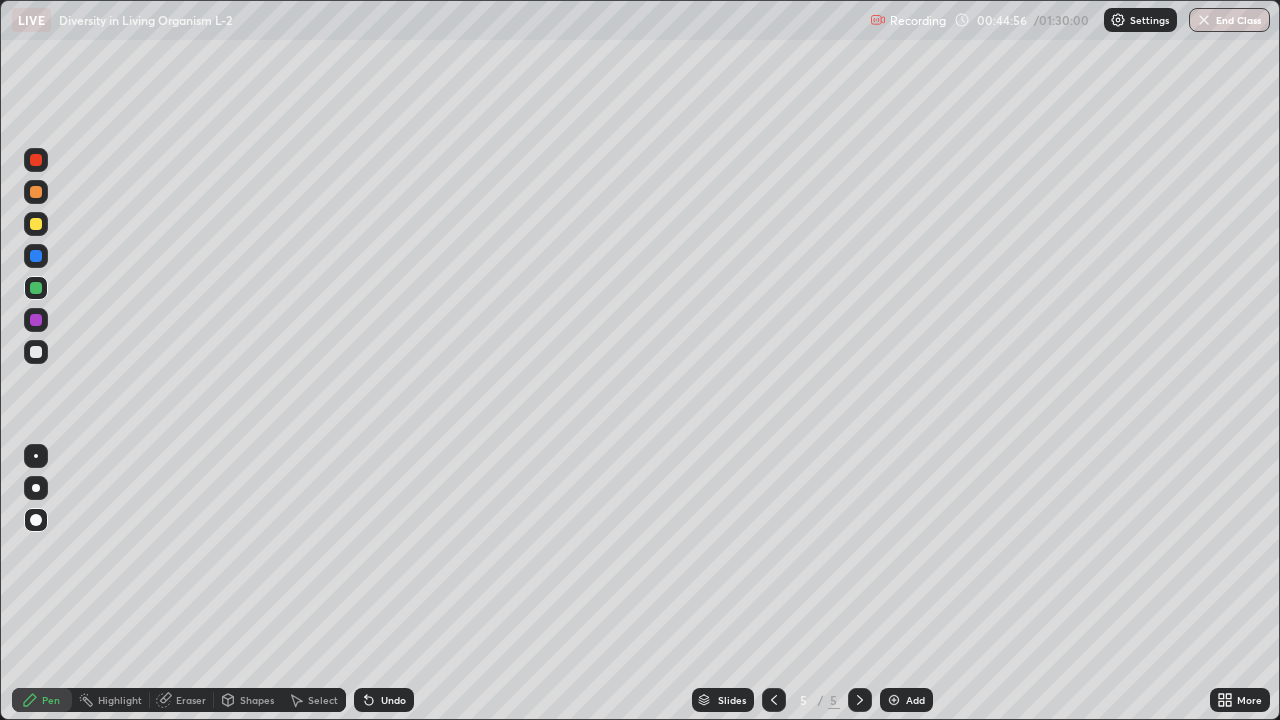 click on "Eraser" at bounding box center [191, 700] 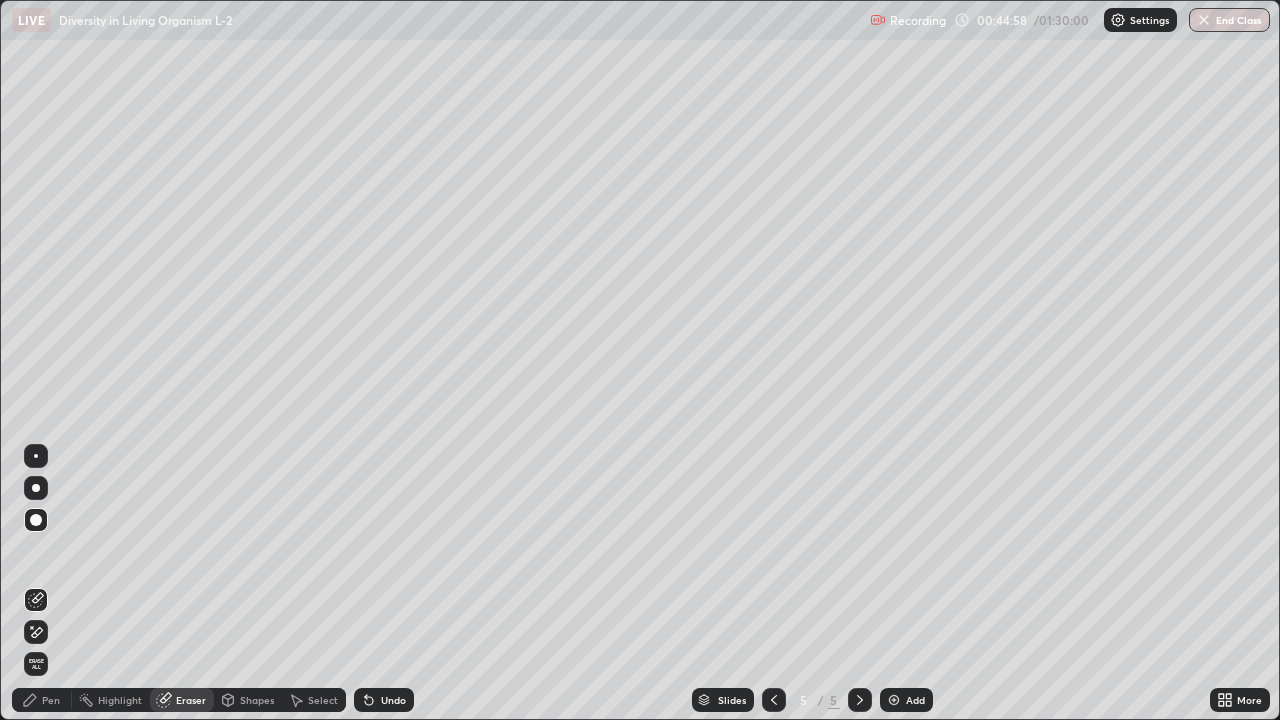 click at bounding box center (36, 520) 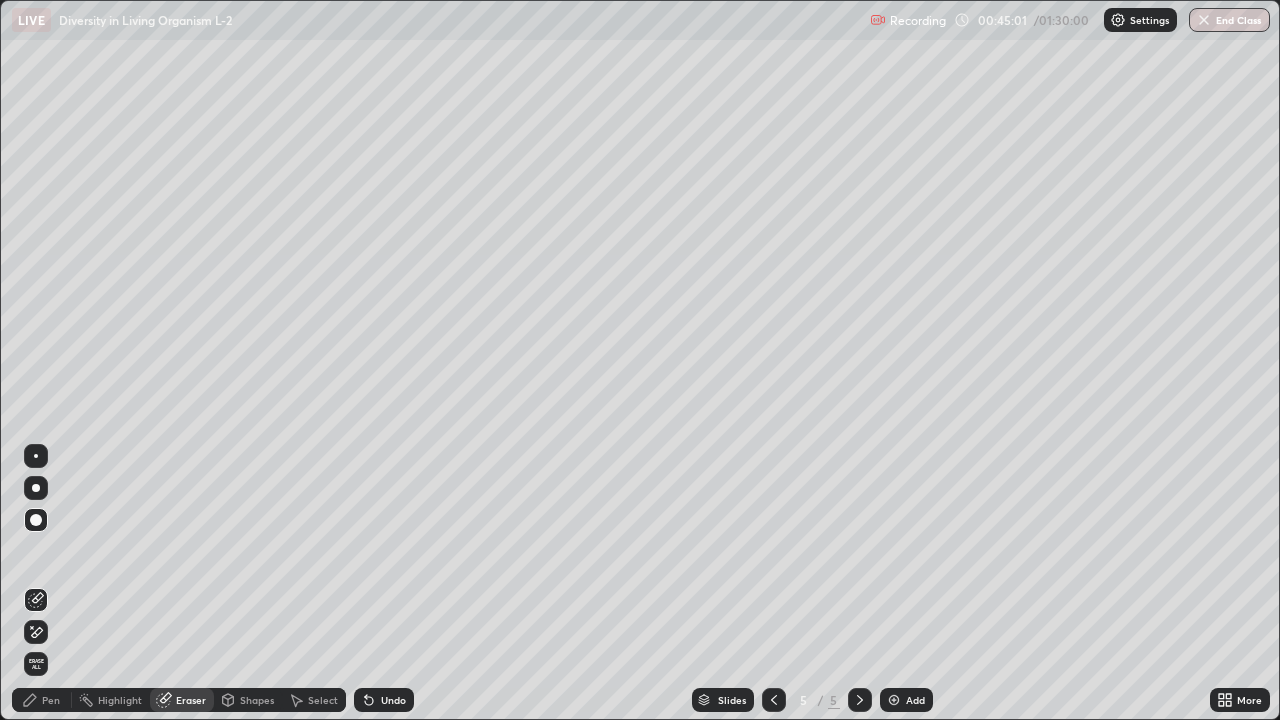 click on "Select" at bounding box center (323, 700) 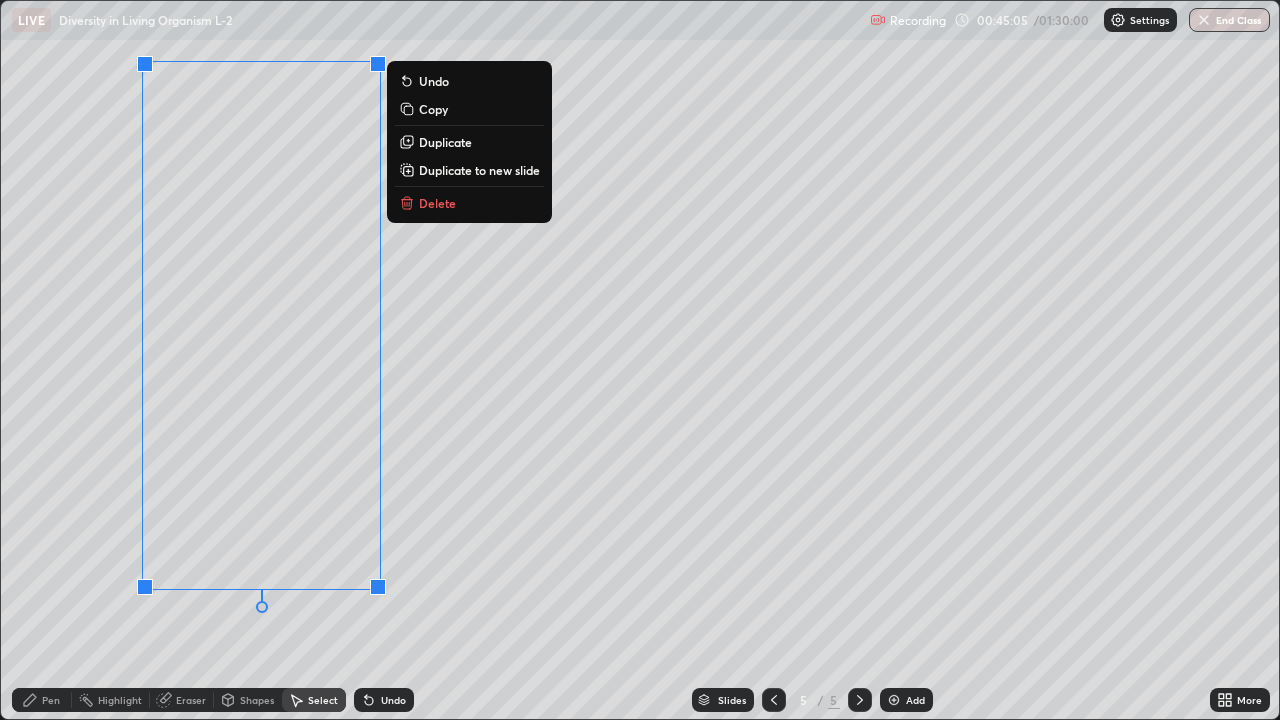 click on "Delete" at bounding box center (469, 203) 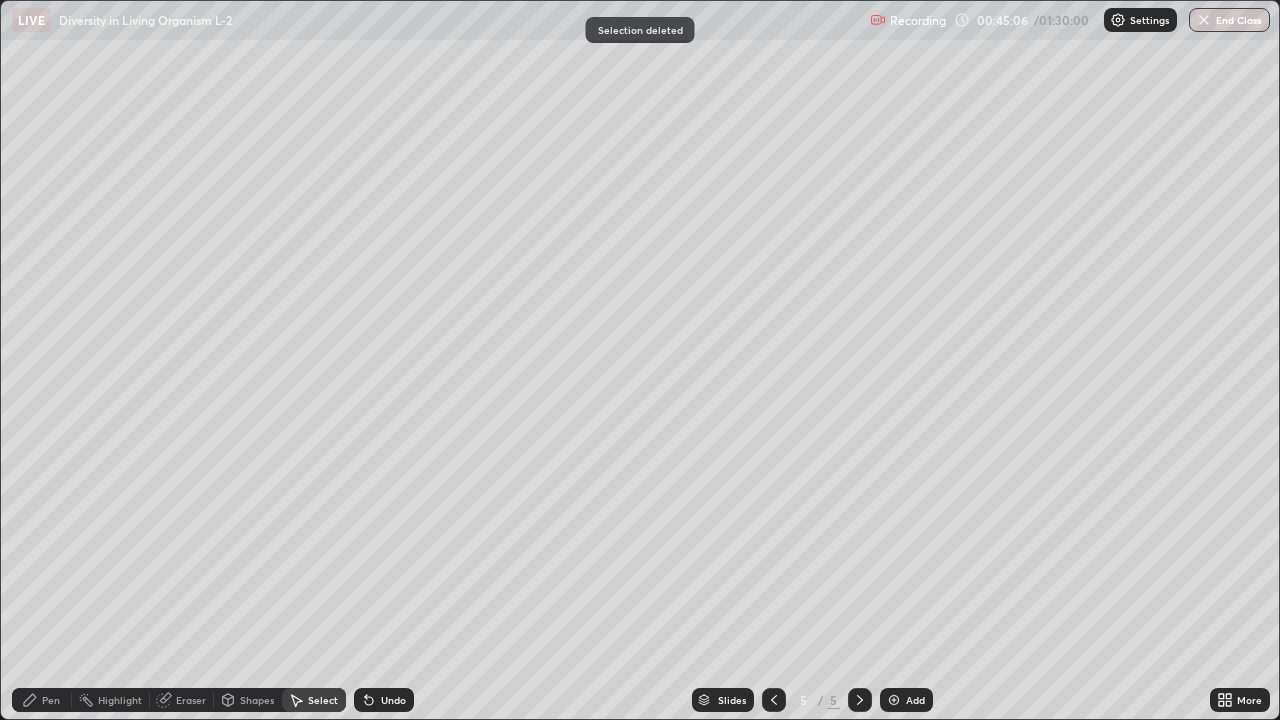 click on "Pen" at bounding box center (42, 700) 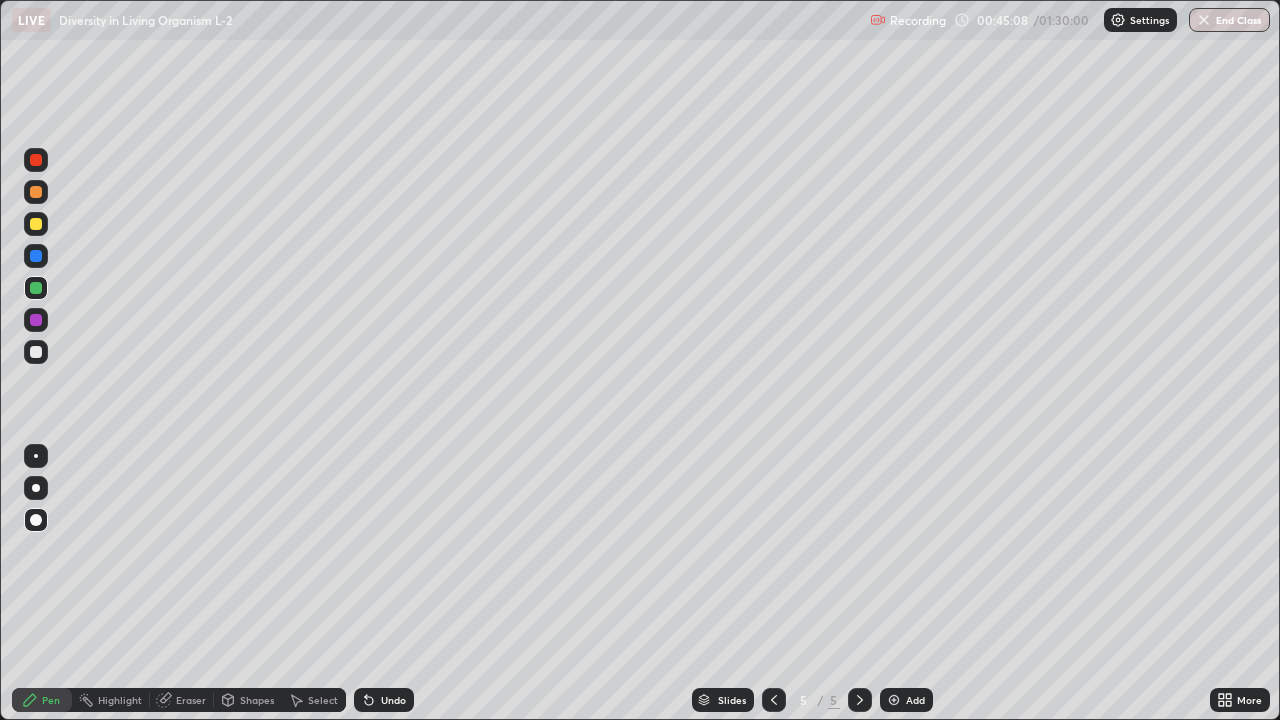 click at bounding box center (36, 488) 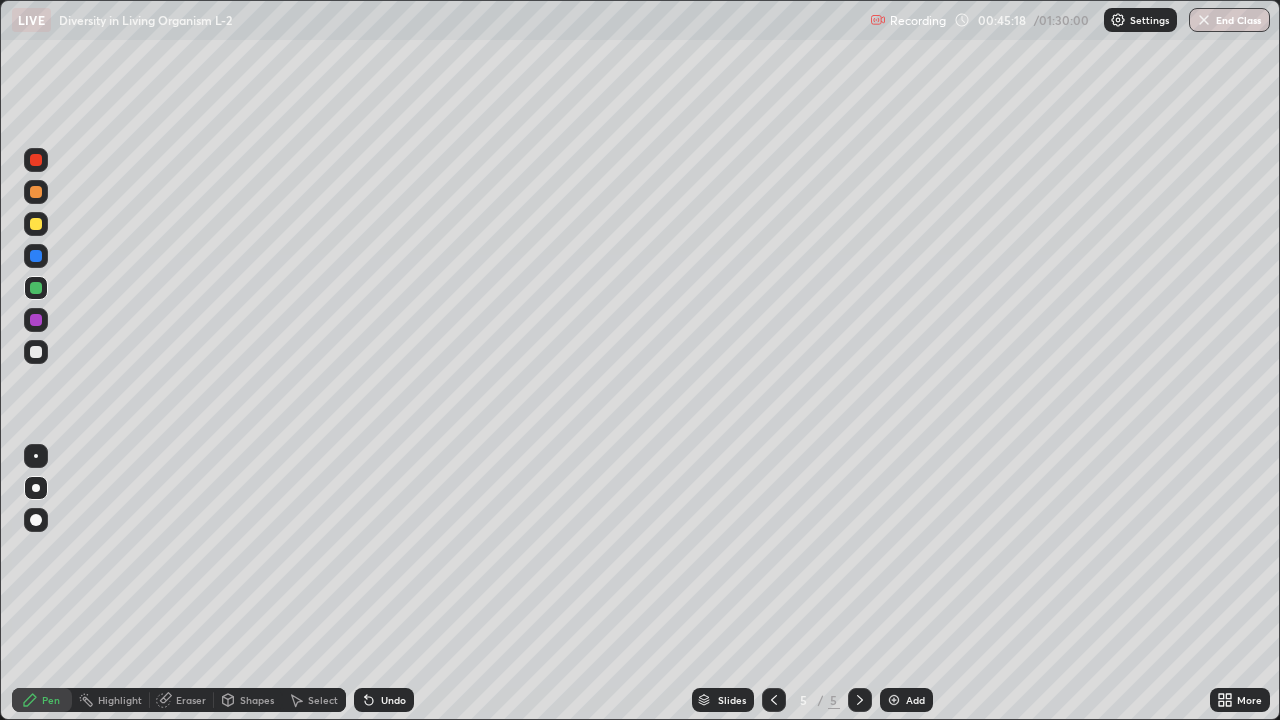 click at bounding box center [36, 224] 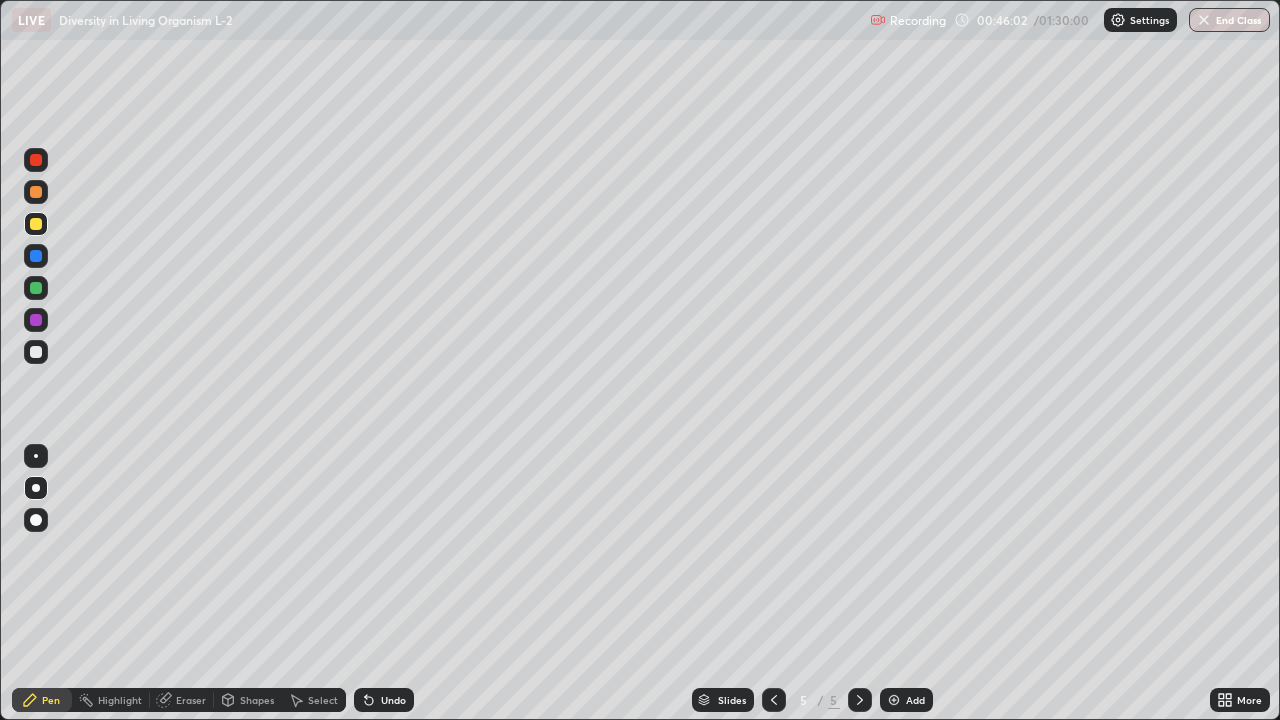 click on "Undo" at bounding box center [393, 700] 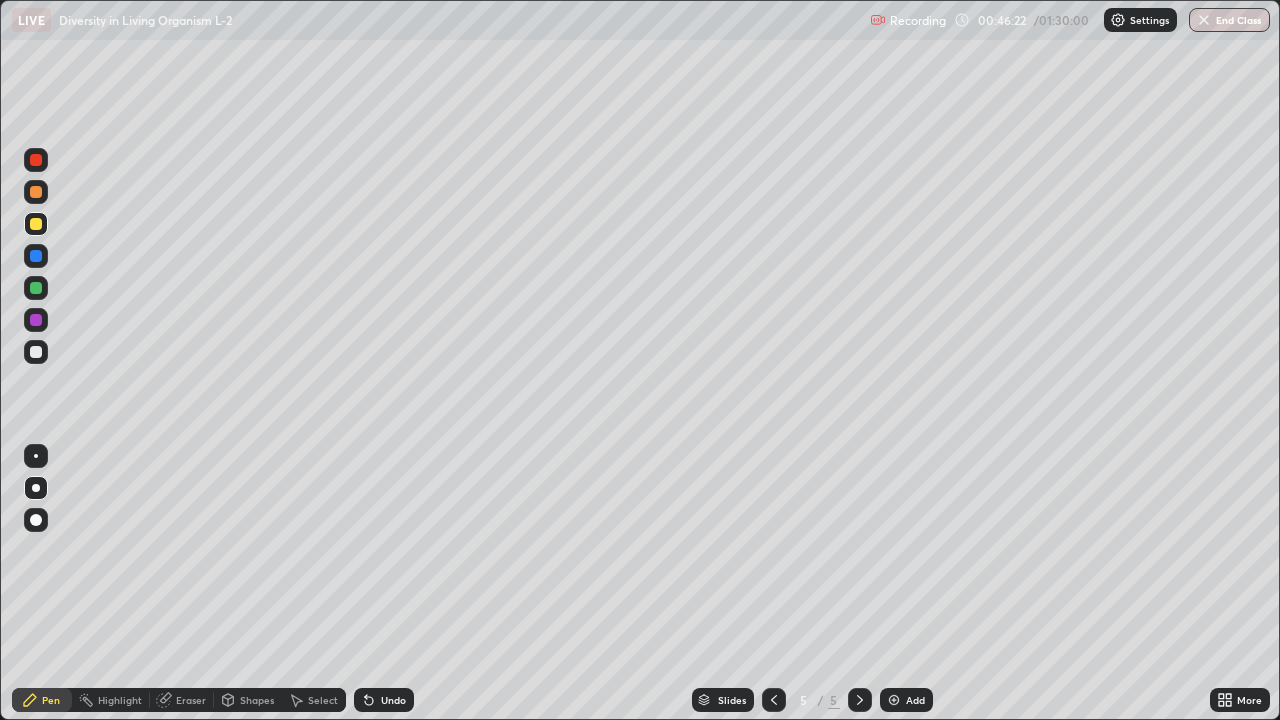 click on "Undo" at bounding box center (384, 700) 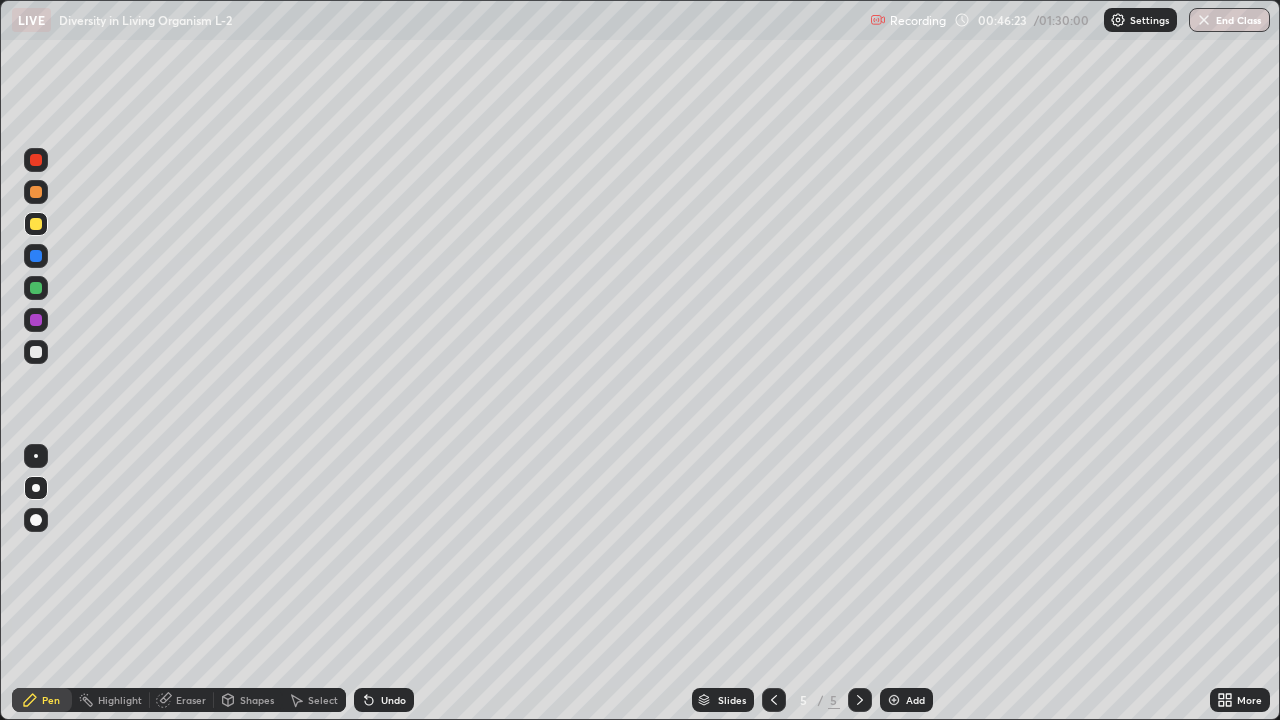 click on "Undo" at bounding box center (393, 700) 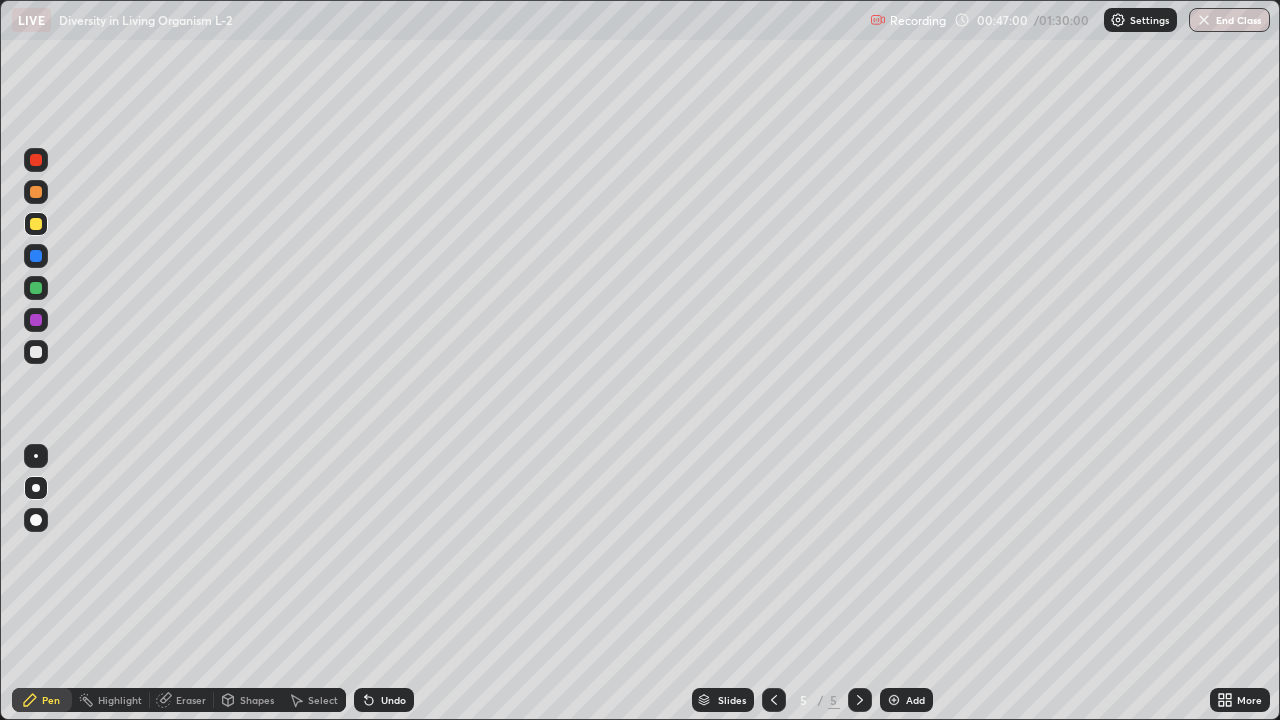 click at bounding box center [36, 288] 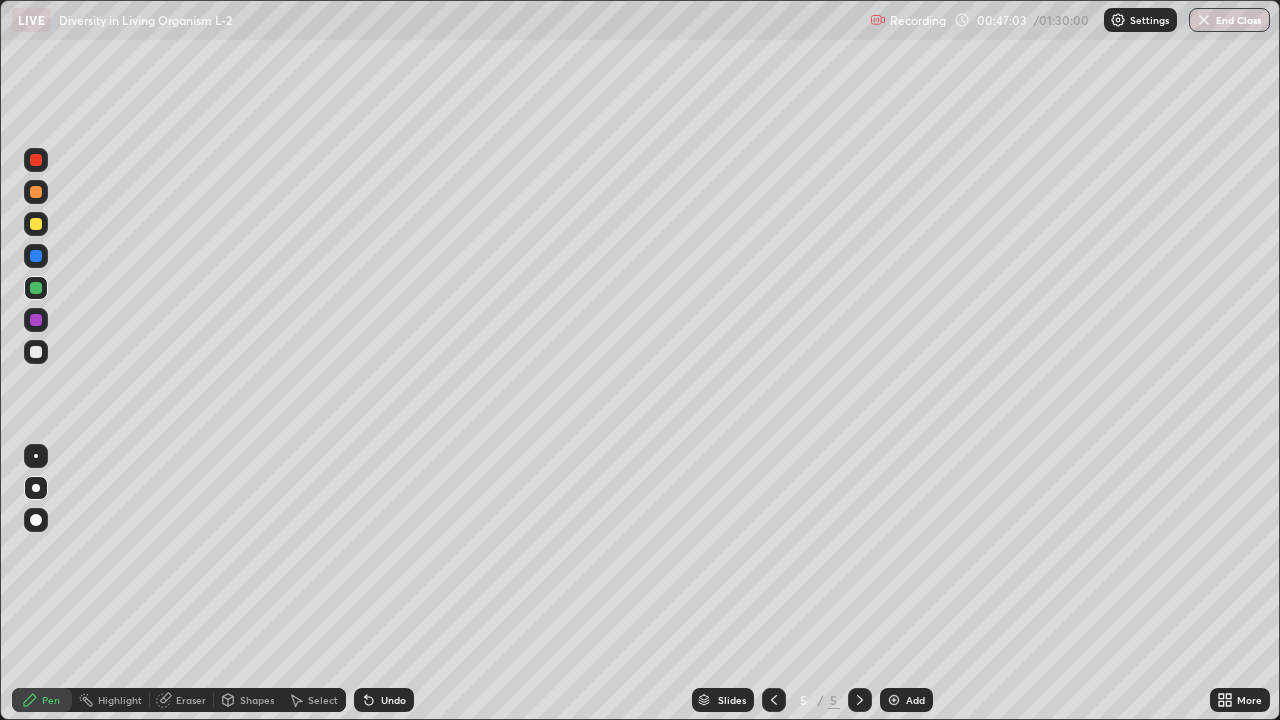 click on "Undo" at bounding box center (384, 700) 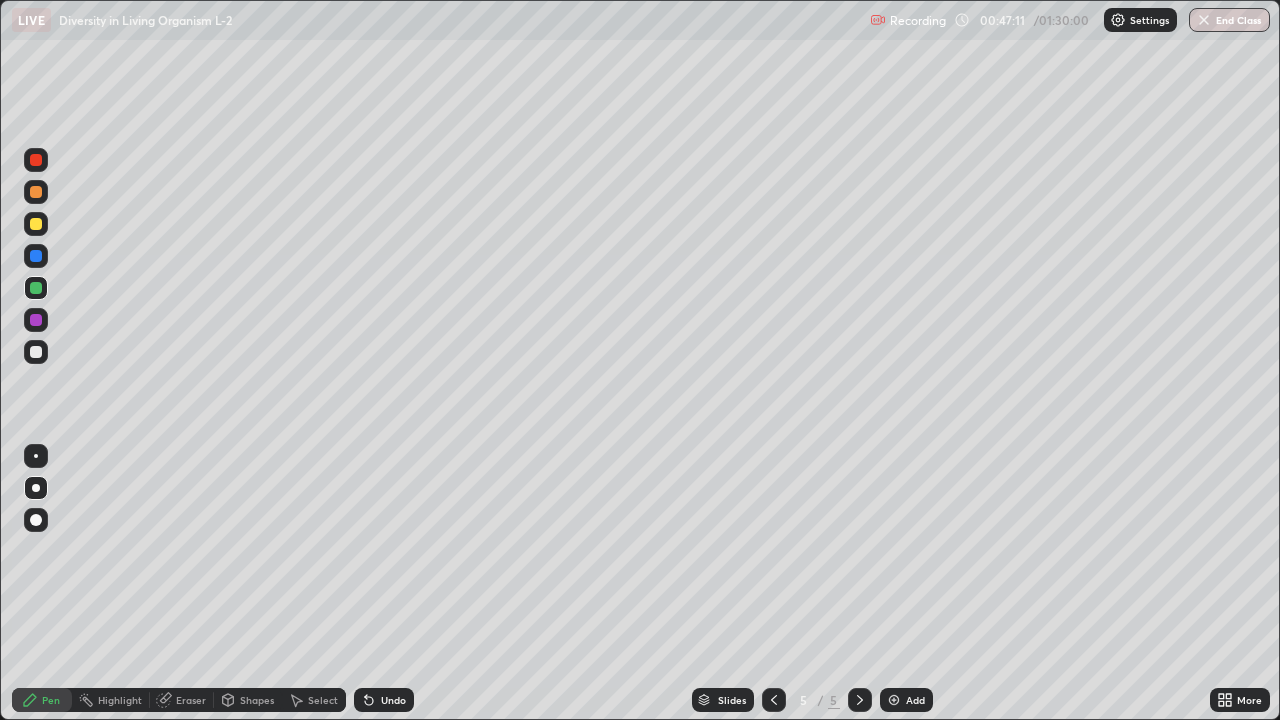 click at bounding box center (36, 352) 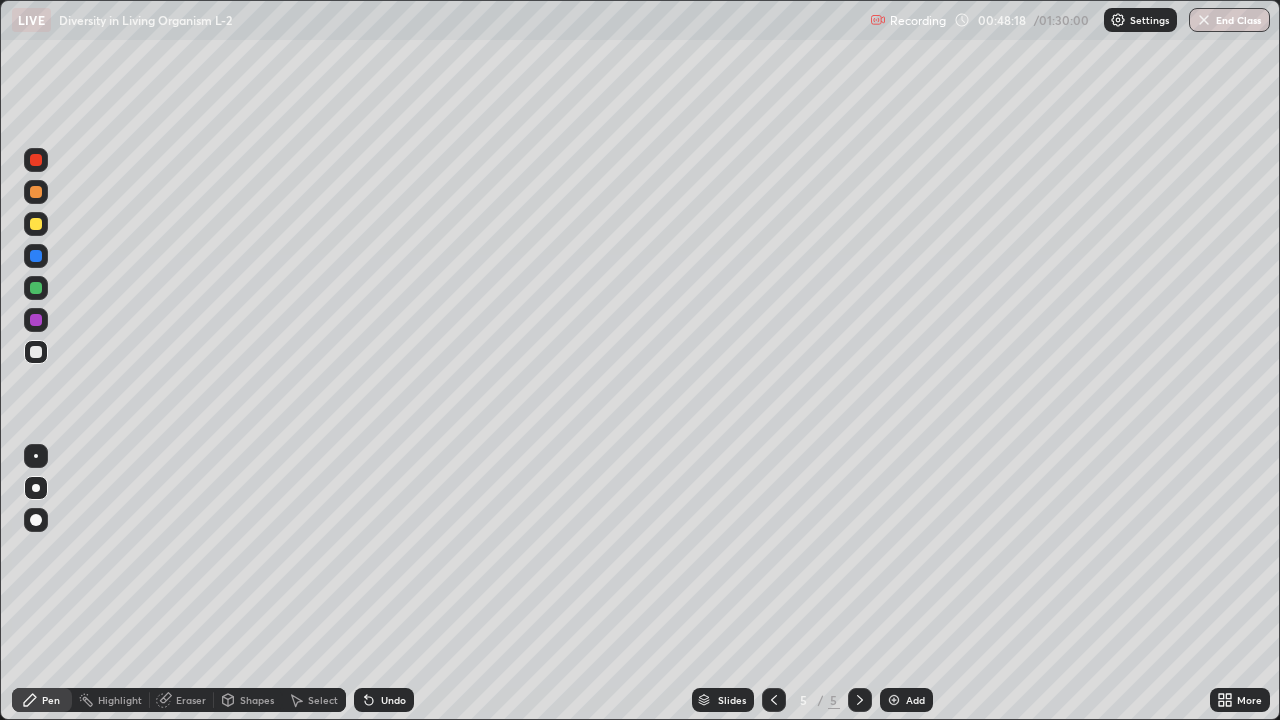 click on "Undo" at bounding box center [393, 700] 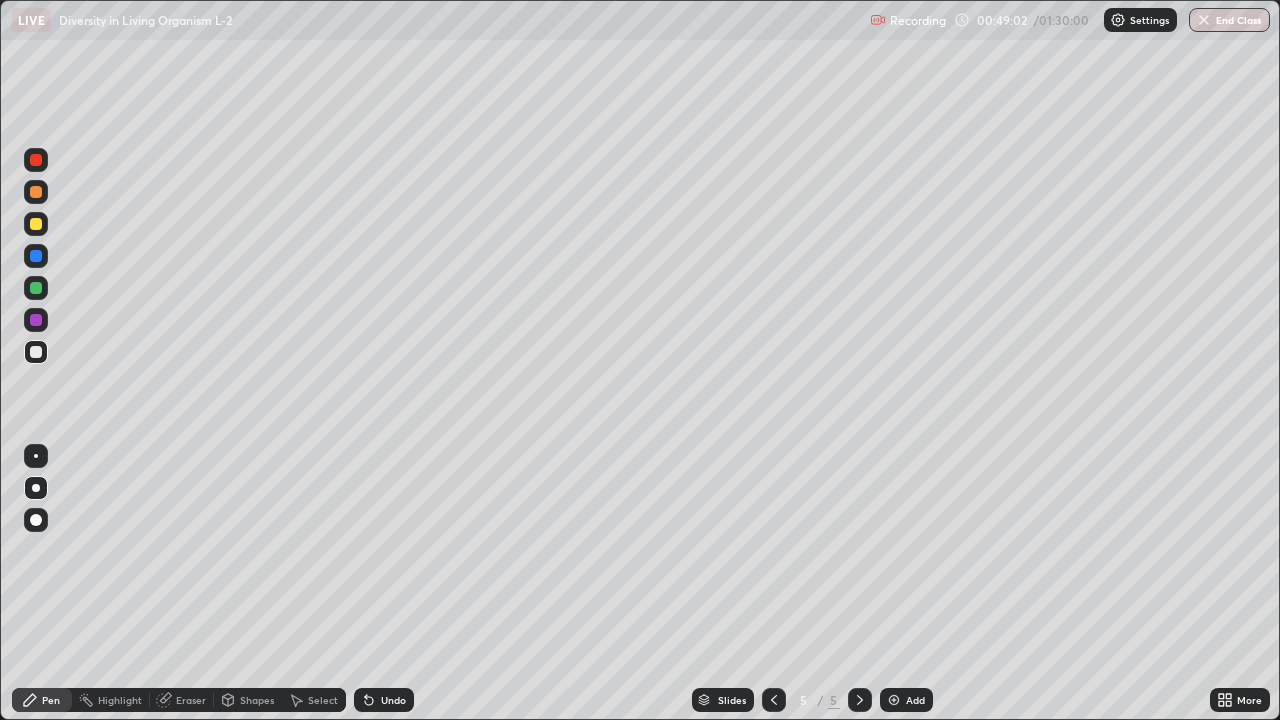 click on "Undo" at bounding box center [393, 700] 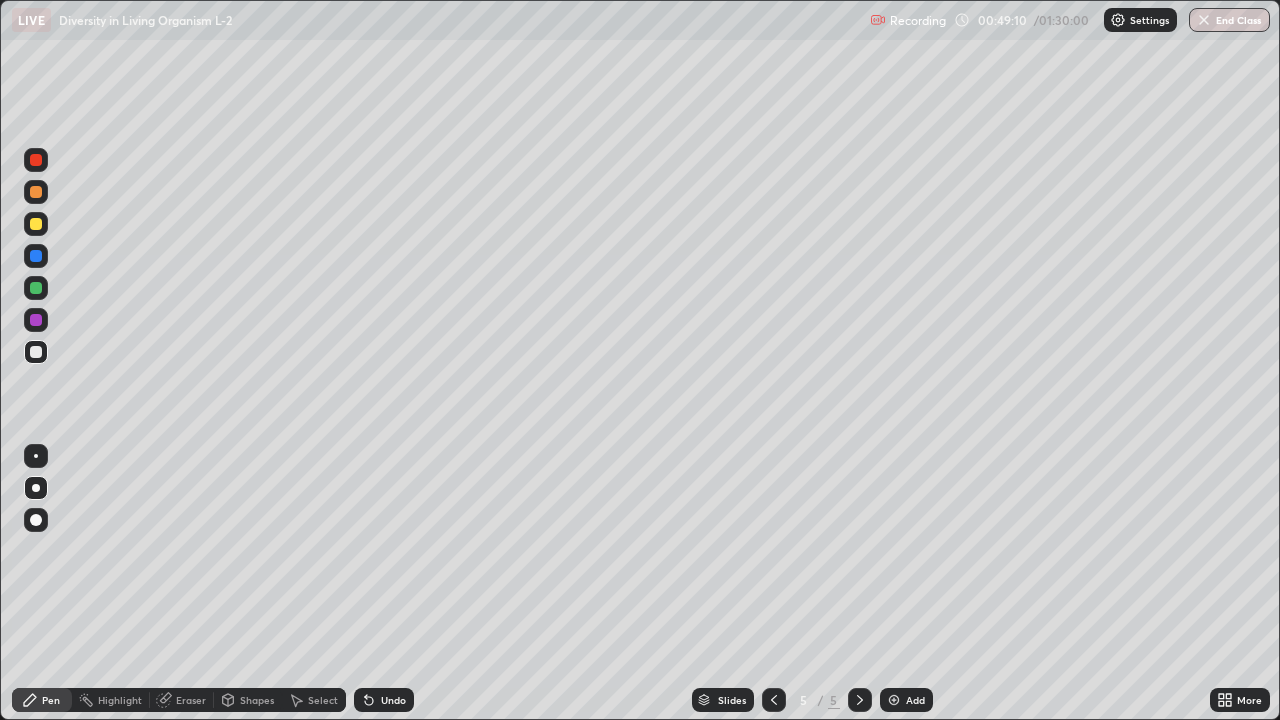 click on "Undo" at bounding box center [393, 700] 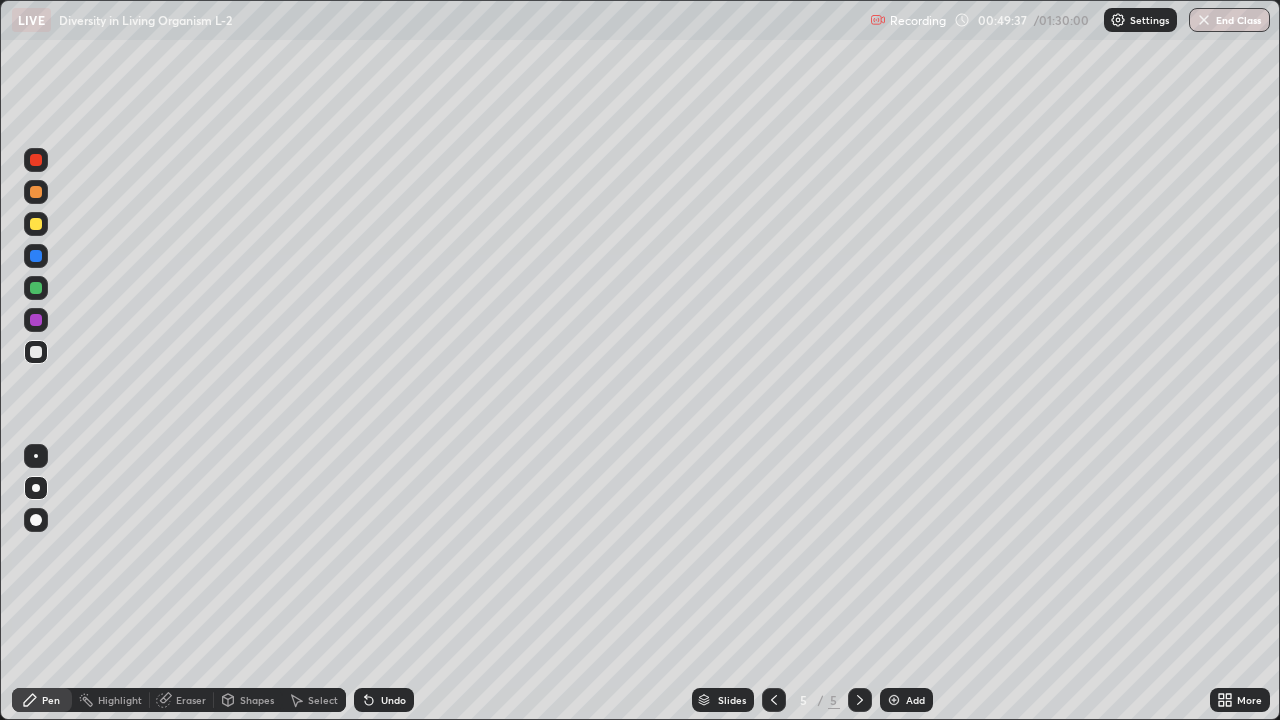 click at bounding box center (36, 288) 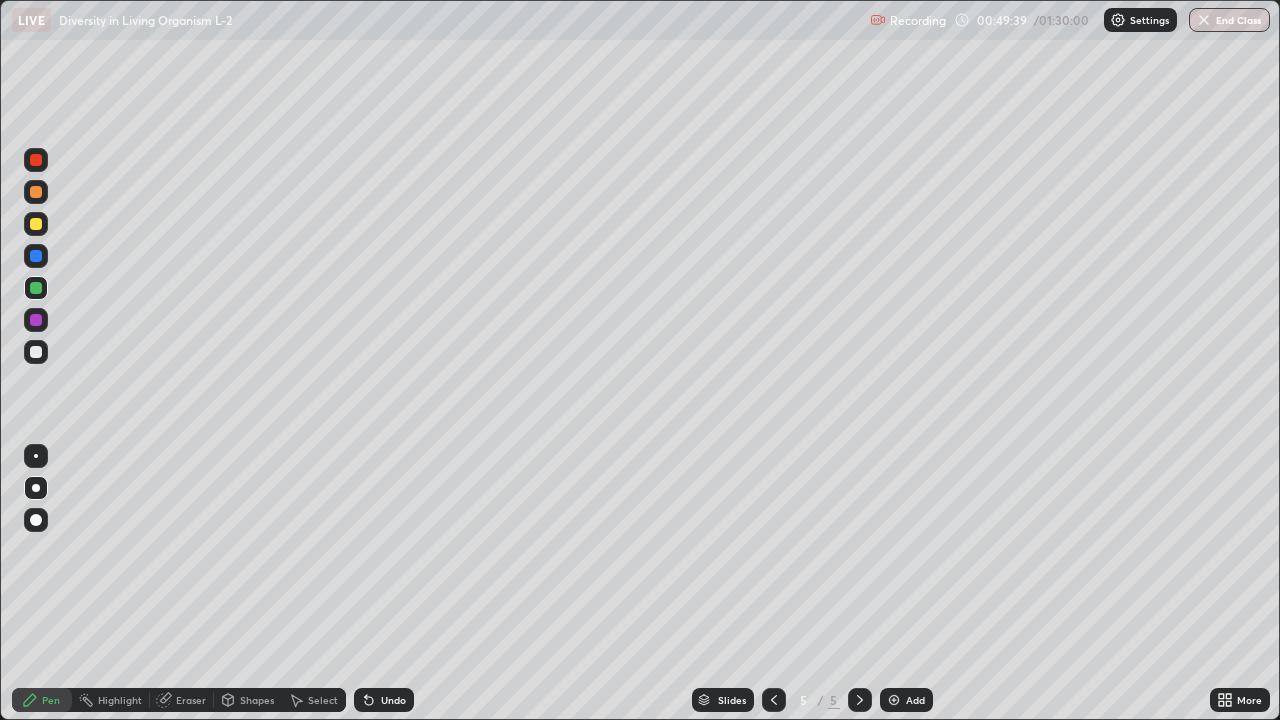 click at bounding box center (36, 320) 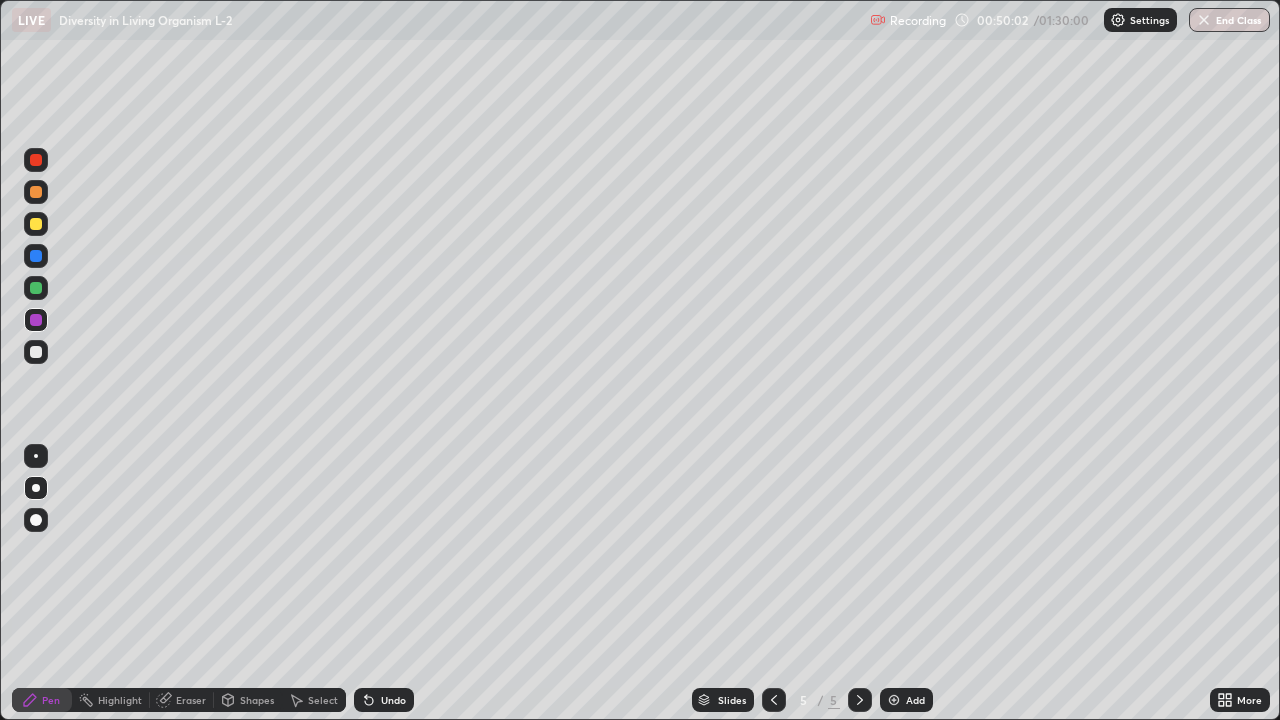 click on "Undo" at bounding box center (393, 700) 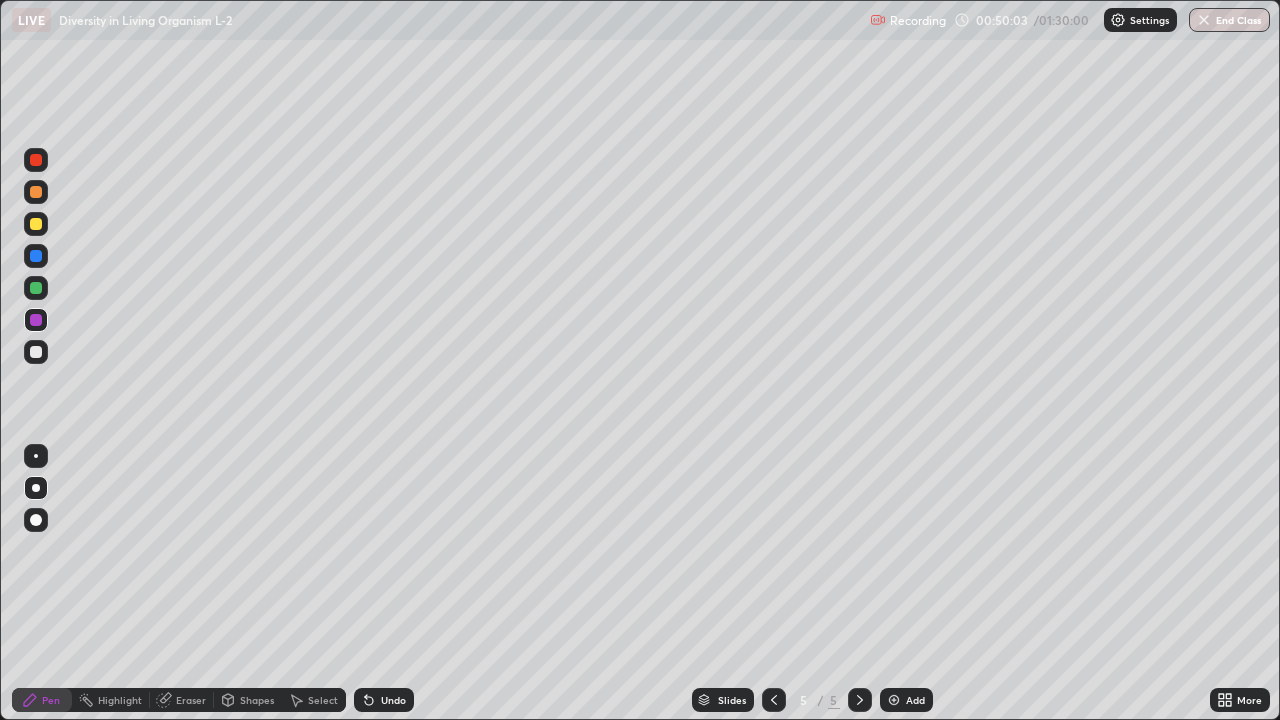 click on "Undo" at bounding box center [393, 700] 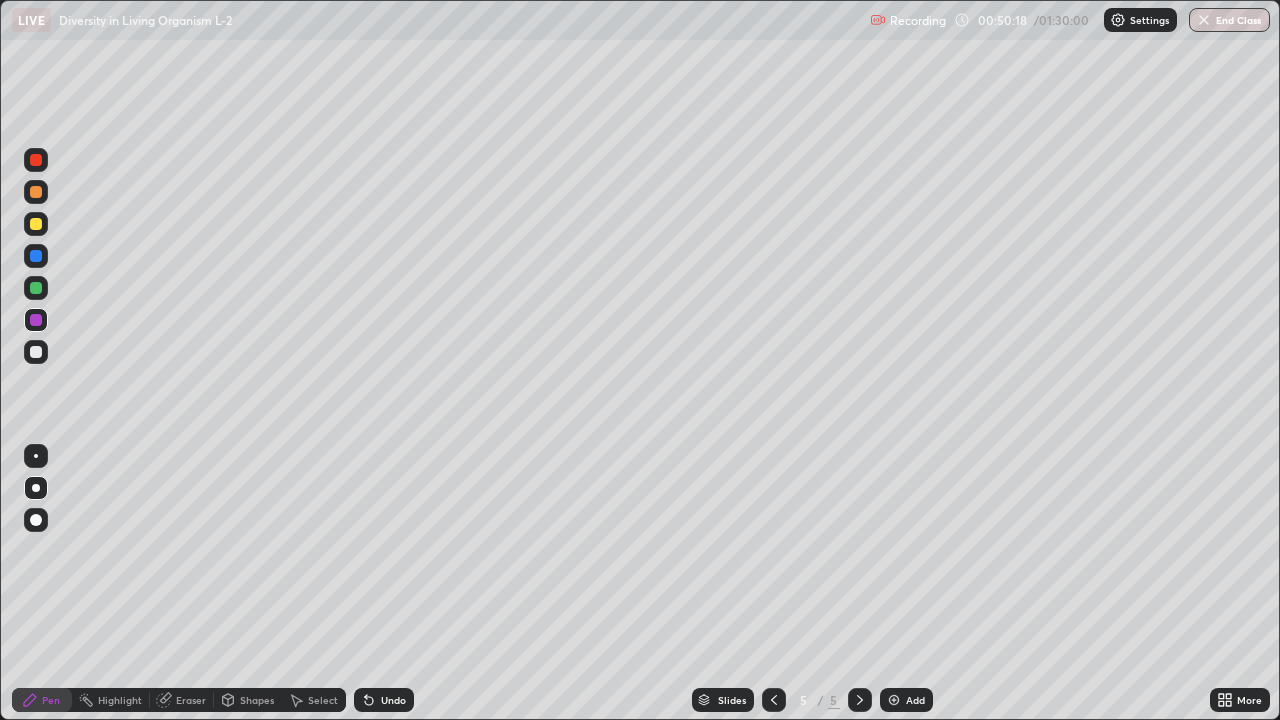 click at bounding box center (36, 288) 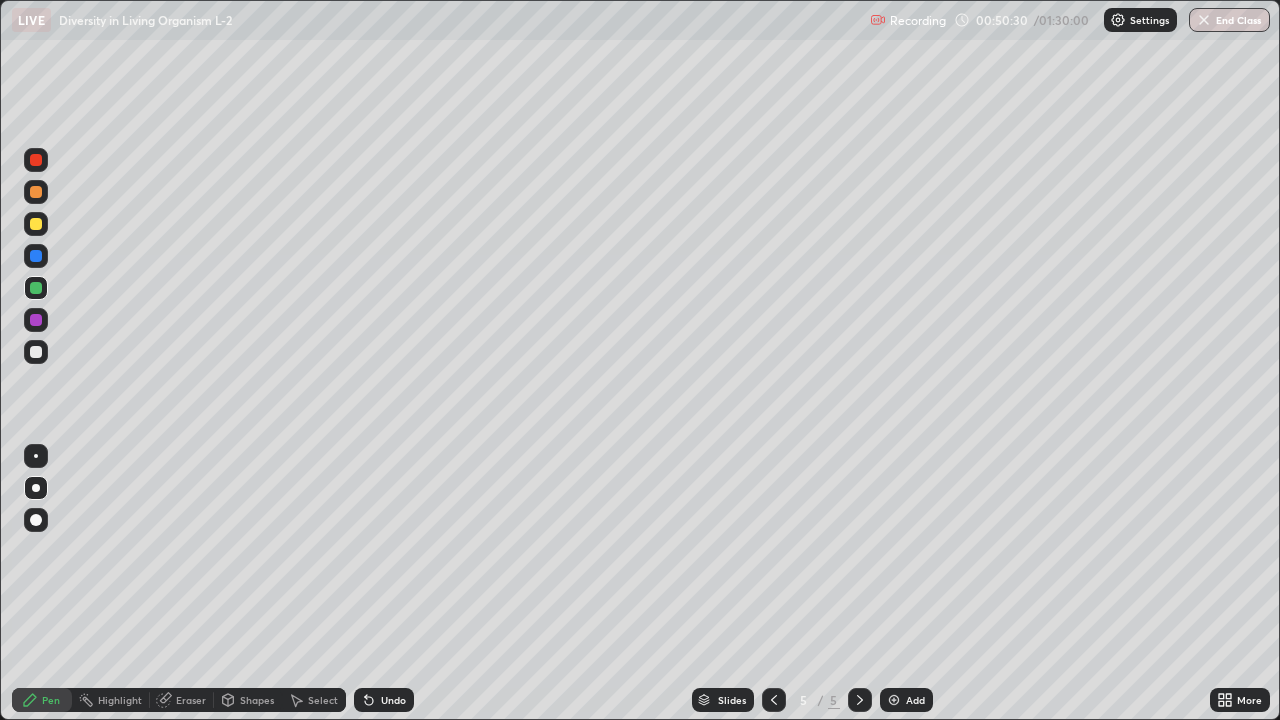 click on "Undo" at bounding box center (393, 700) 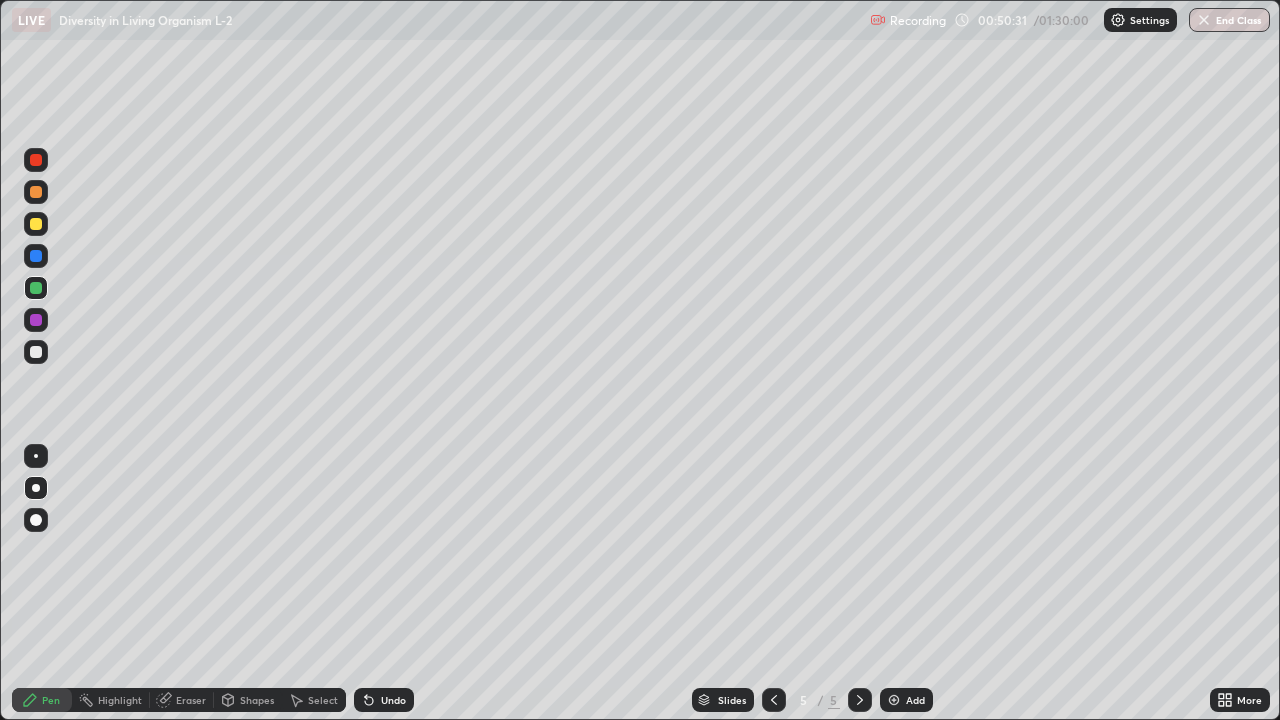 click on "Undo" at bounding box center (384, 700) 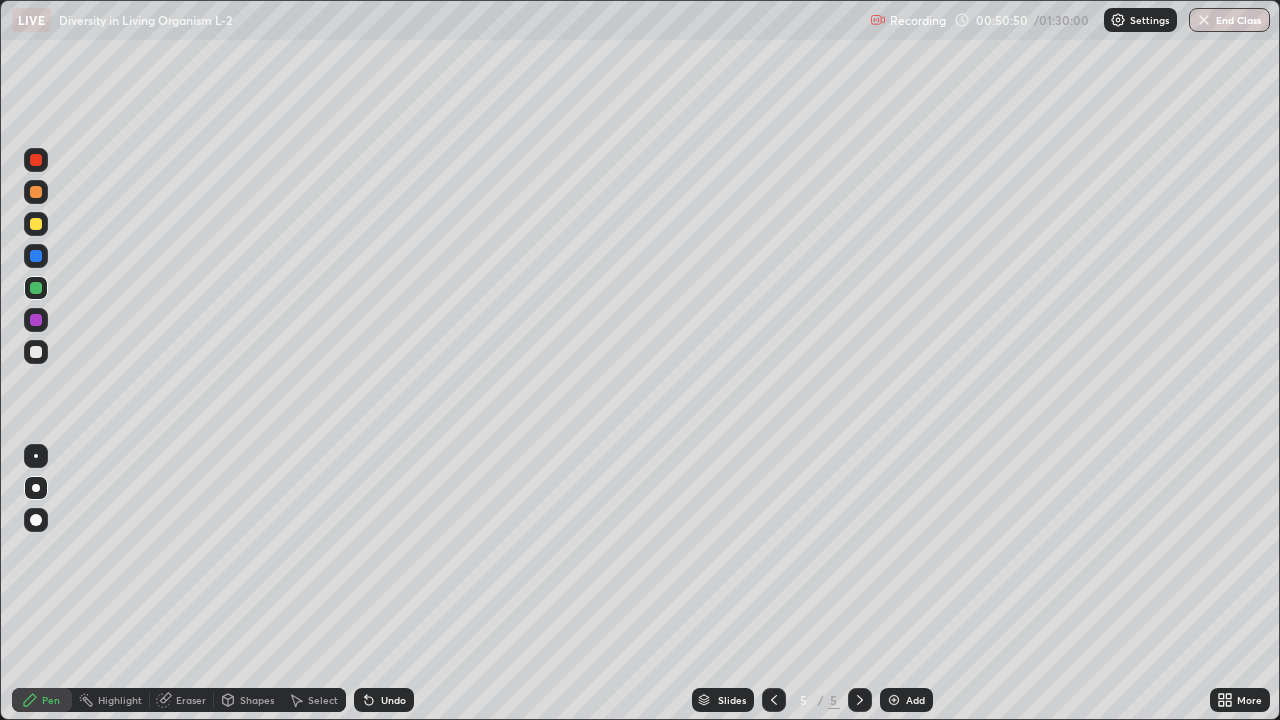 click at bounding box center (36, 320) 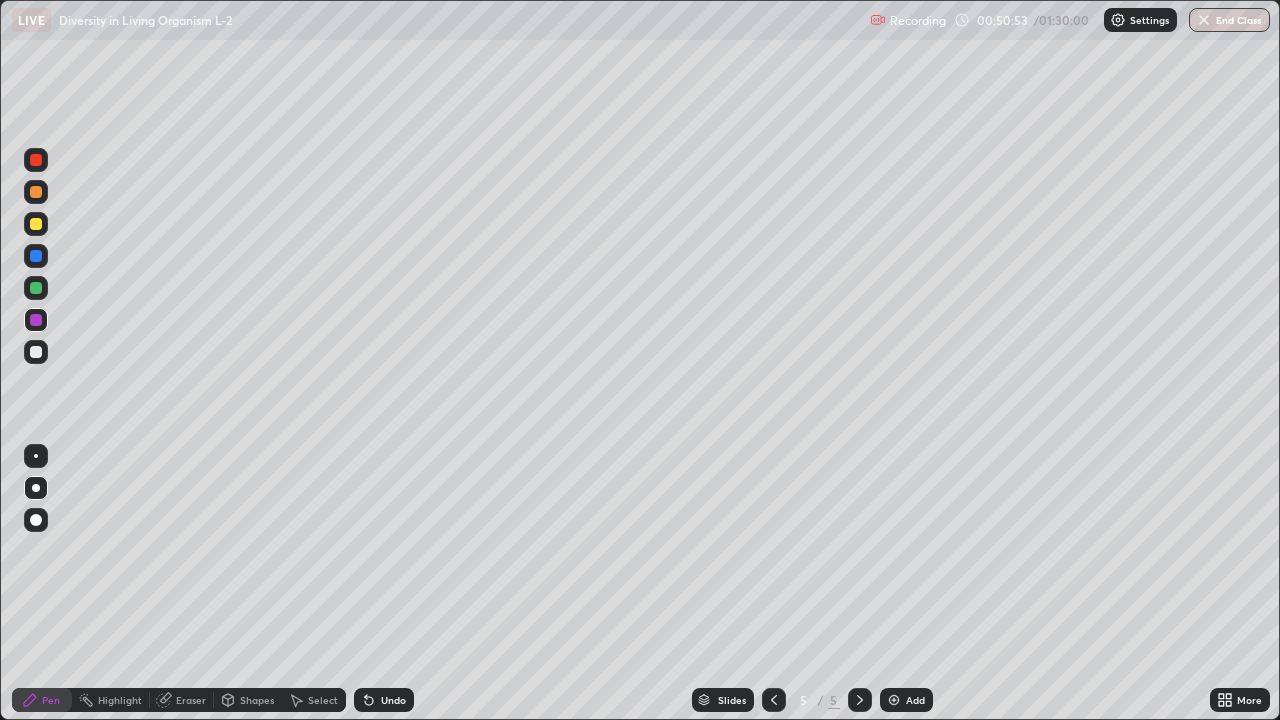 click at bounding box center [36, 288] 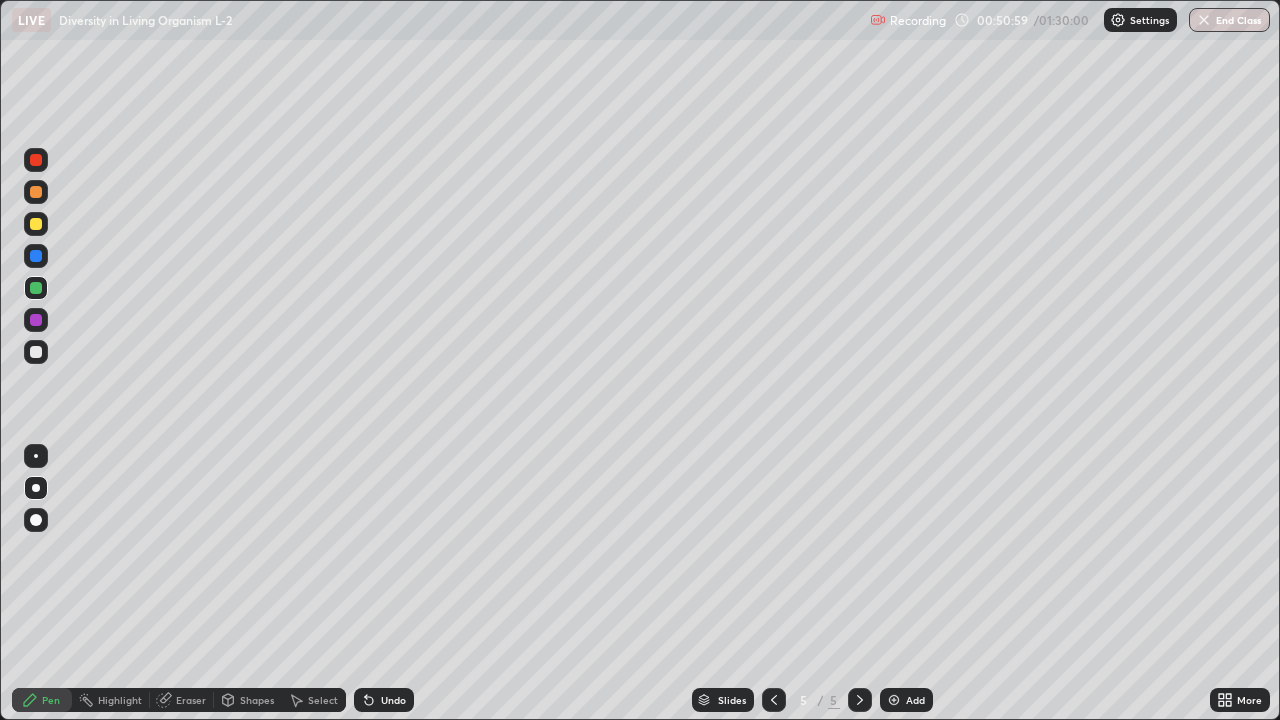 click at bounding box center [36, 320] 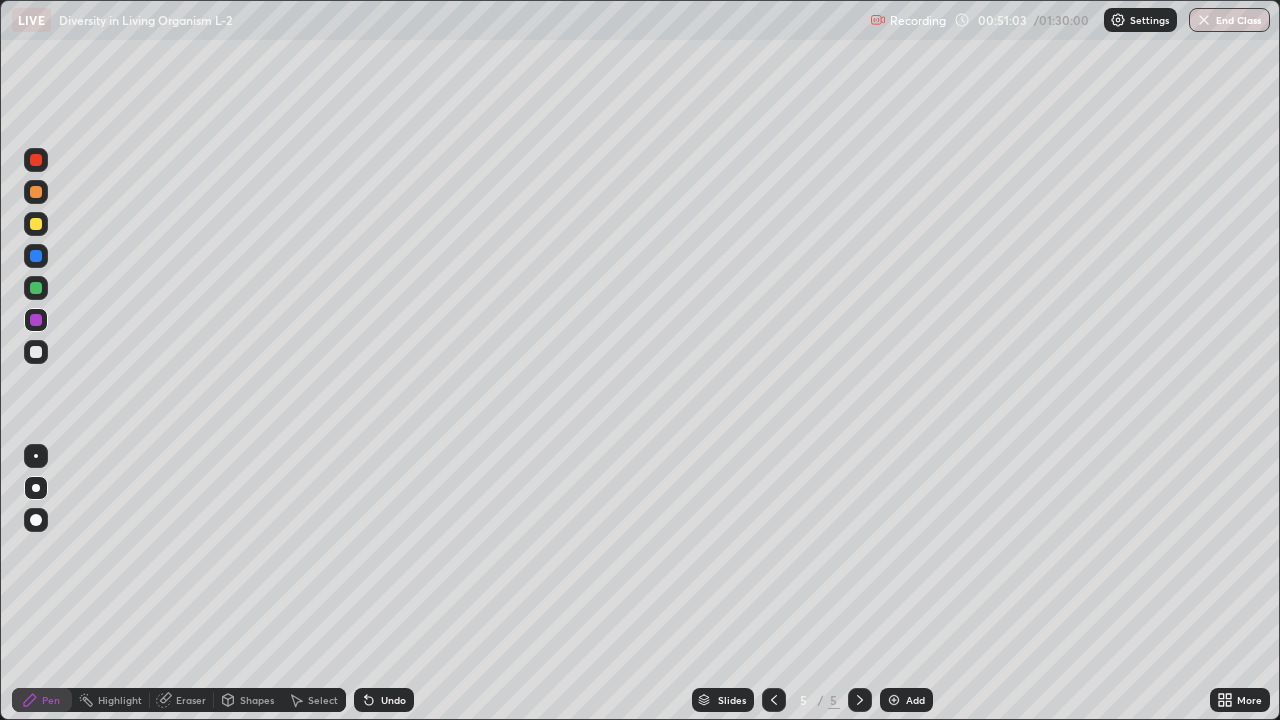 click on "Undo" at bounding box center (393, 700) 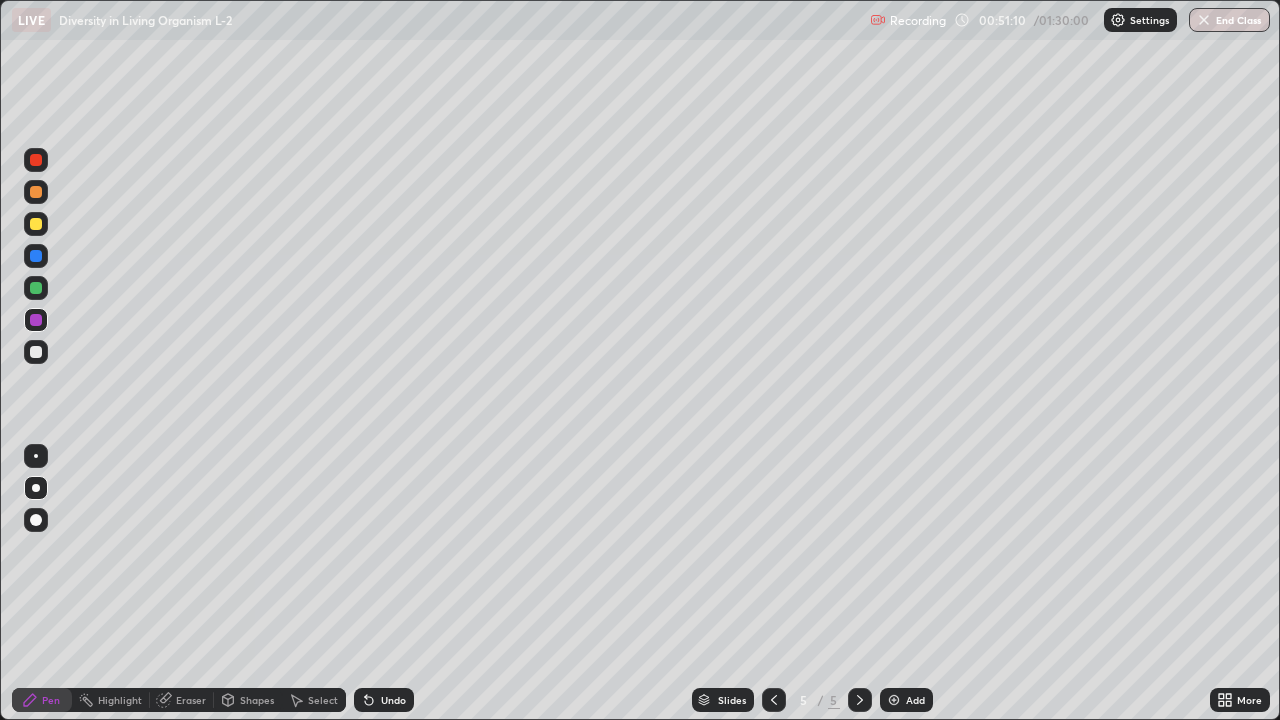 click at bounding box center (36, 288) 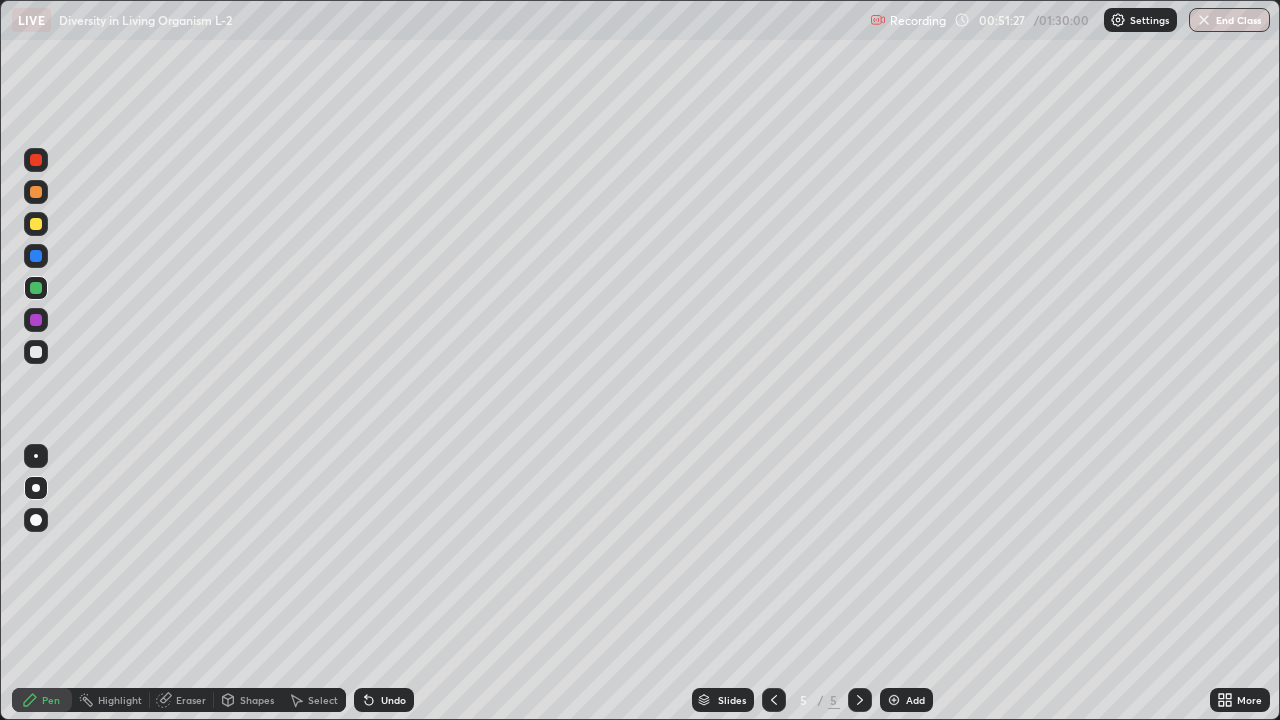 click on "Eraser" at bounding box center (191, 700) 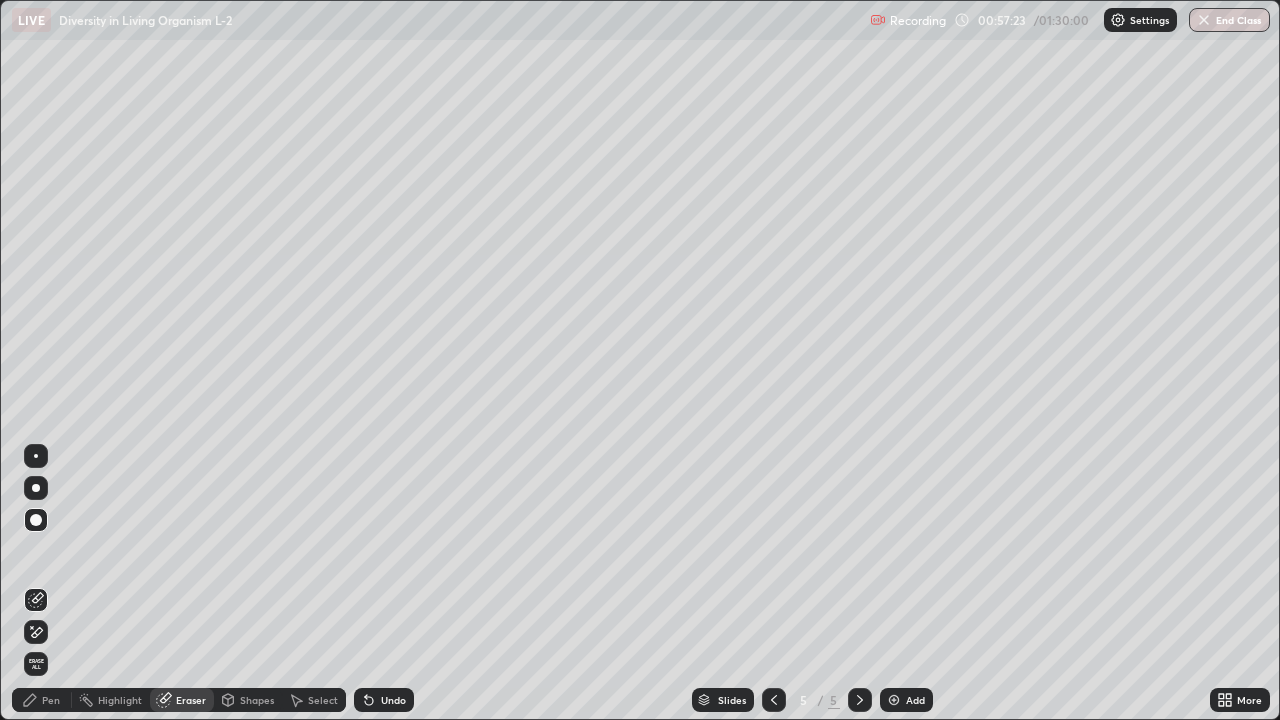 click on "Pen" at bounding box center [42, 700] 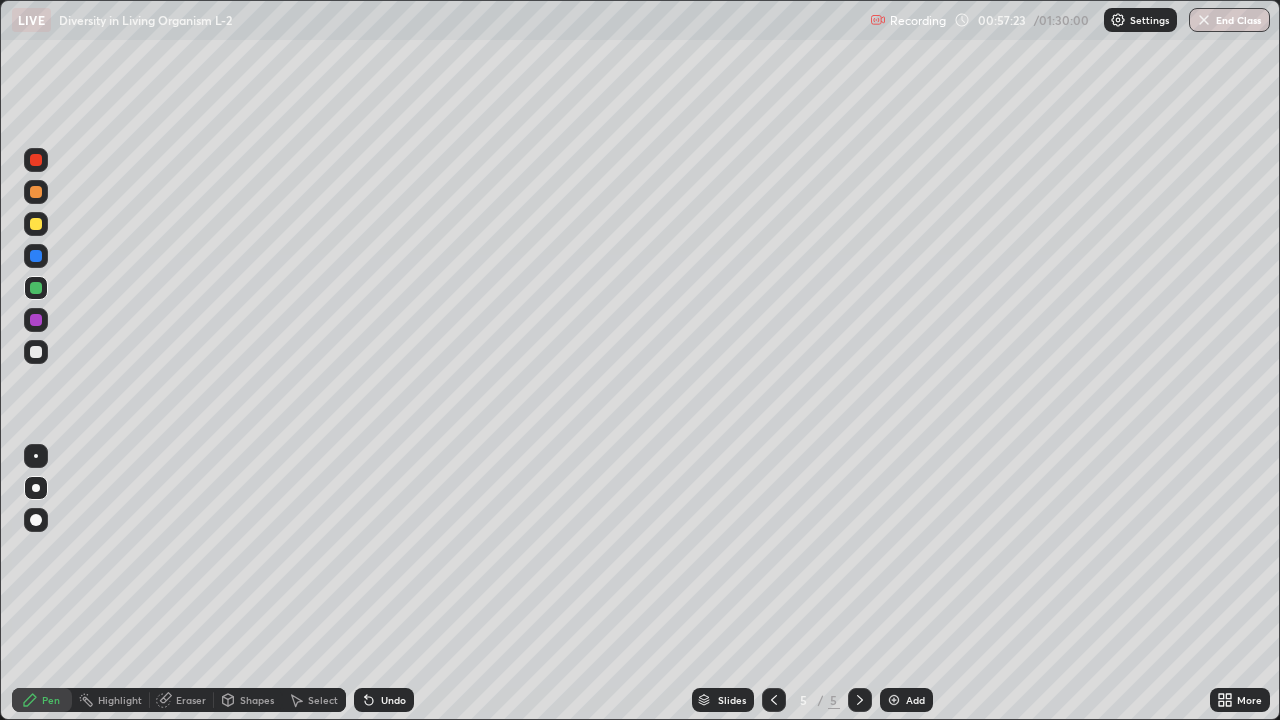 click at bounding box center (36, 320) 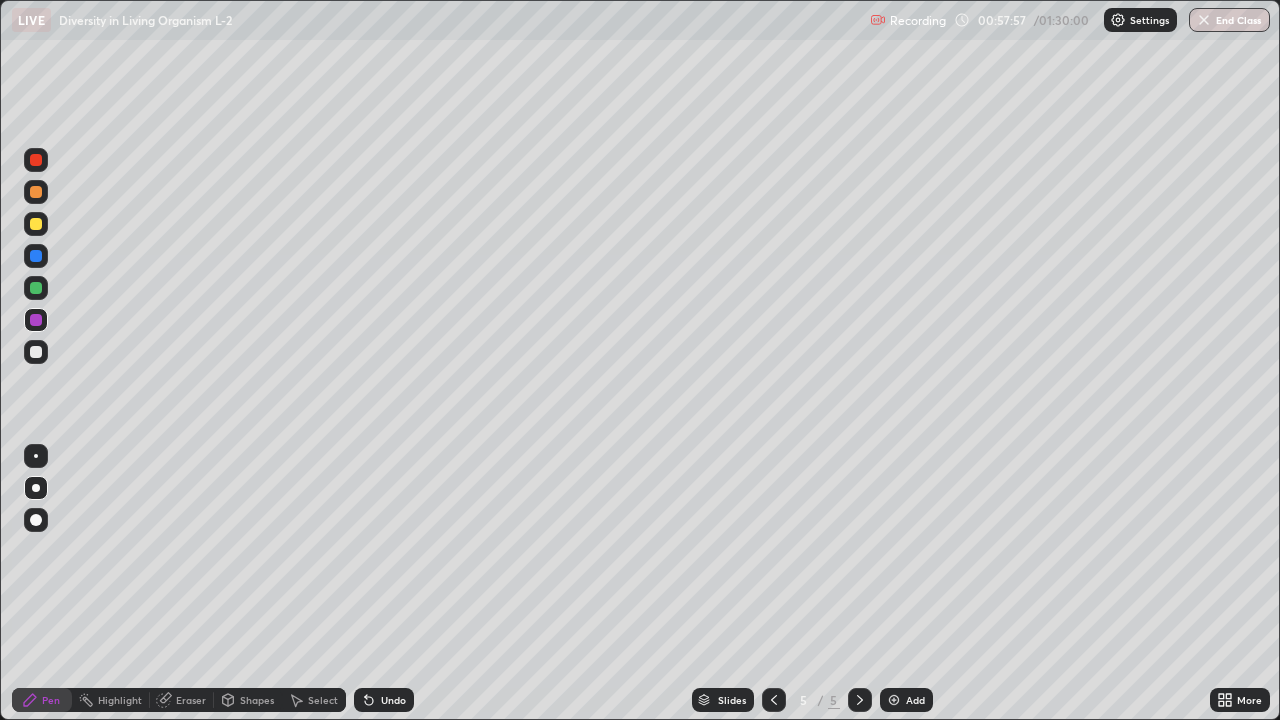click at bounding box center (894, 700) 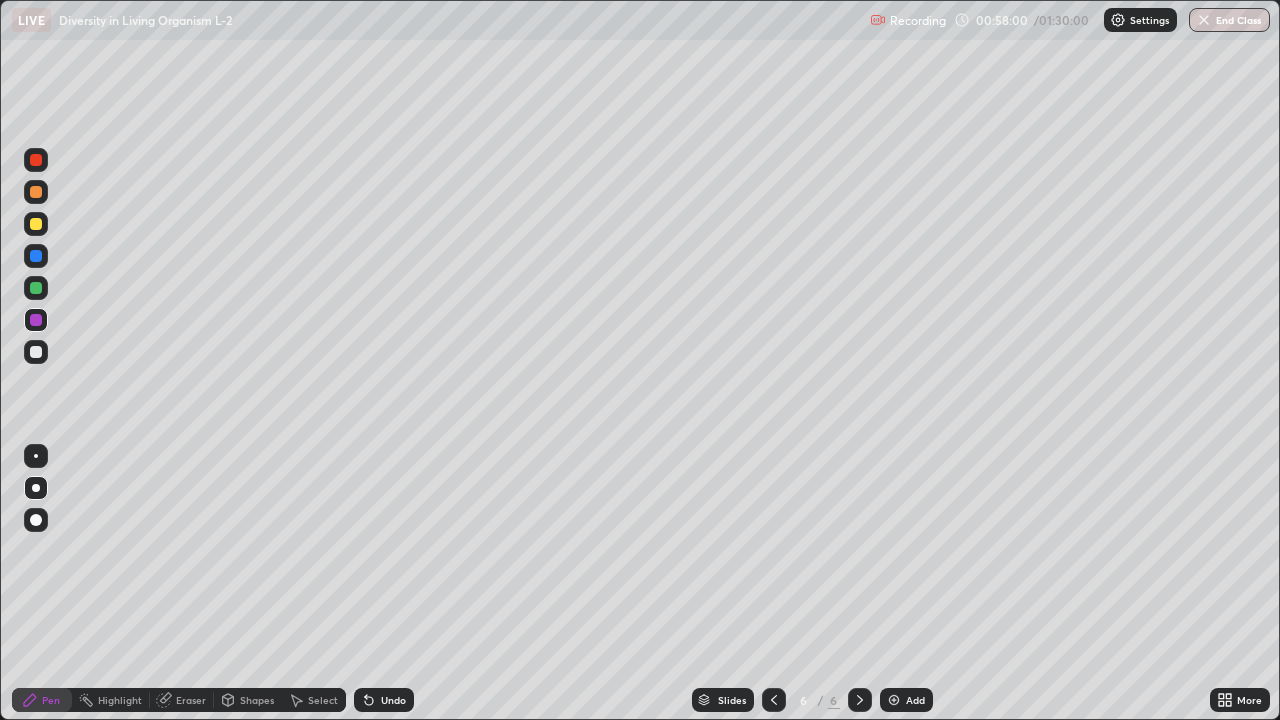 click at bounding box center (36, 288) 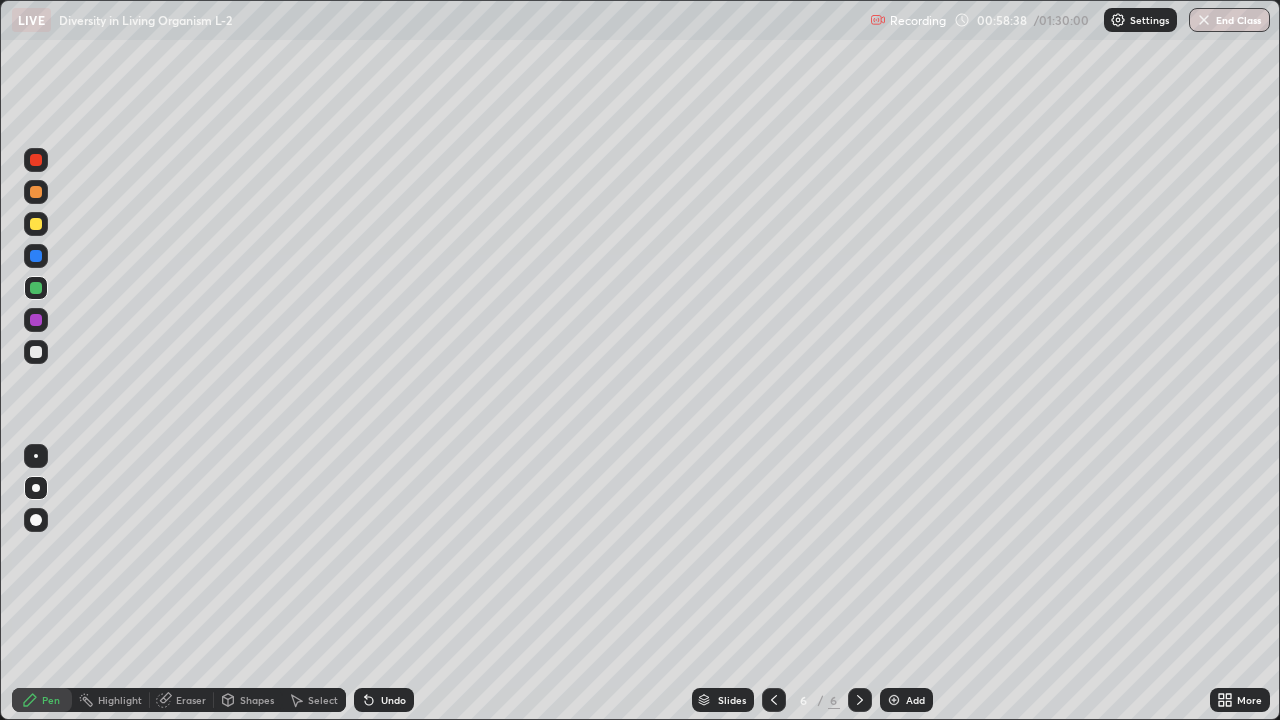 click at bounding box center [36, 256] 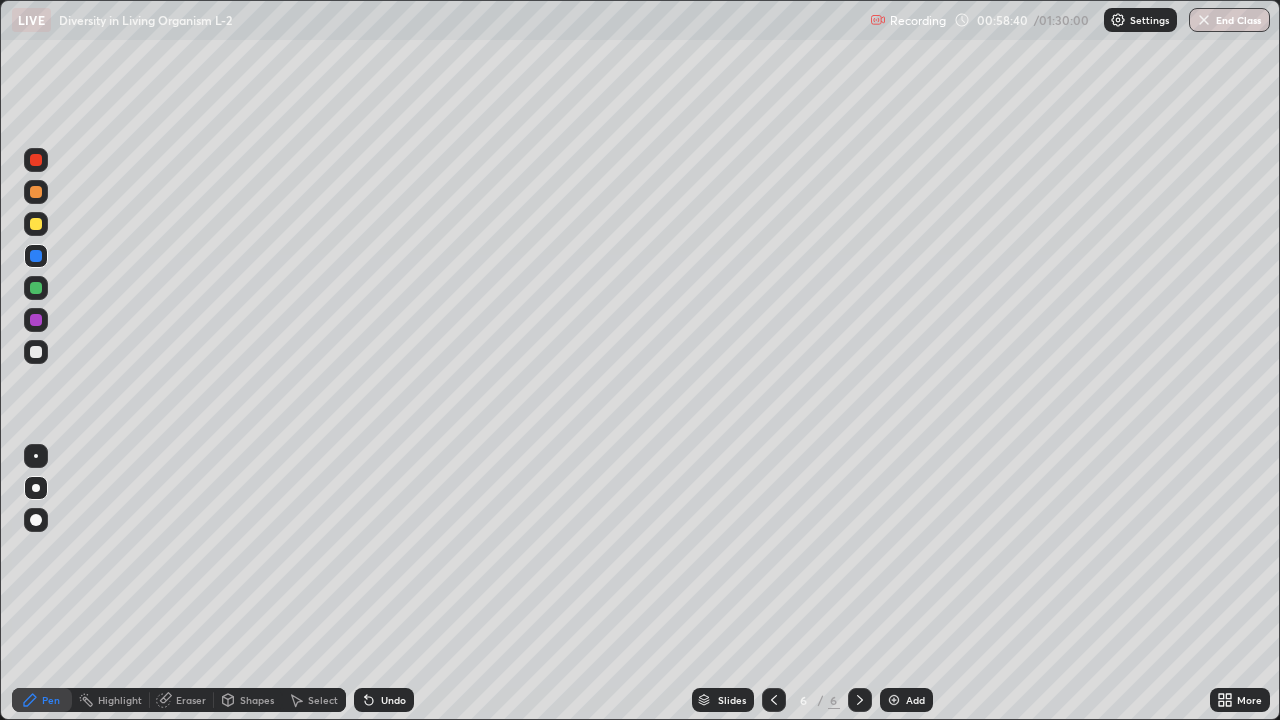 click at bounding box center [36, 320] 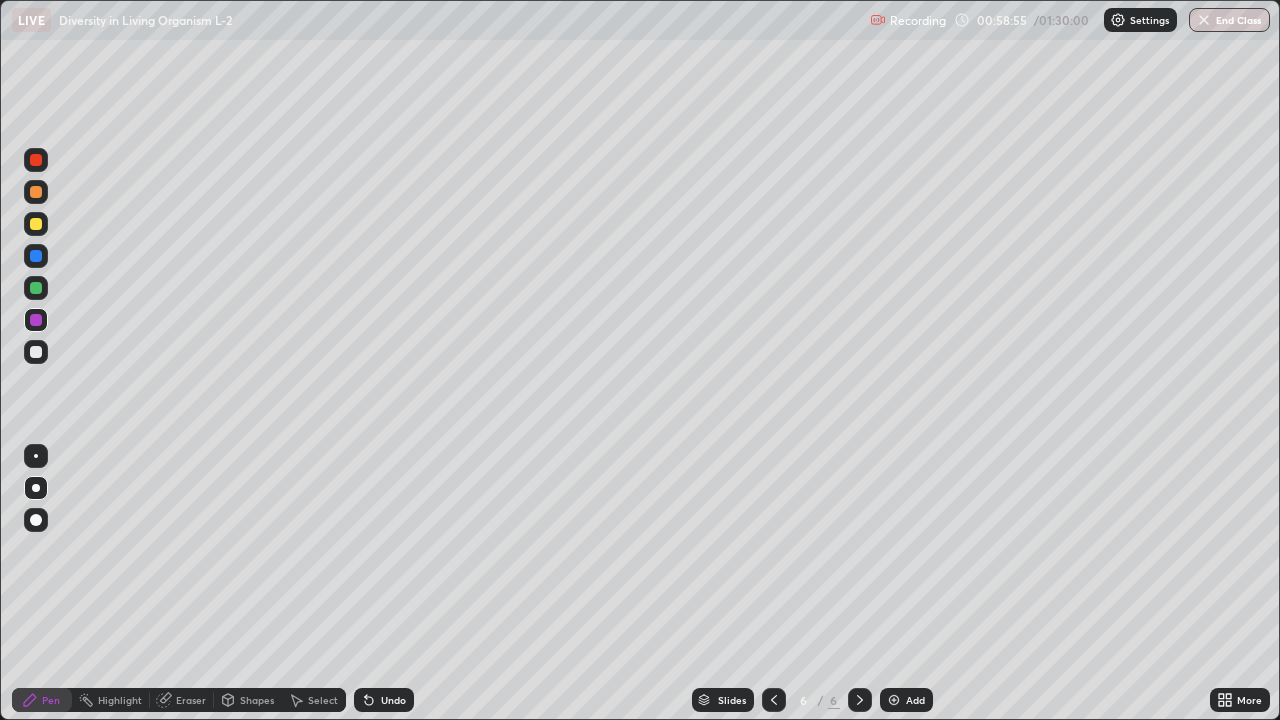 click on "Undo" at bounding box center [384, 700] 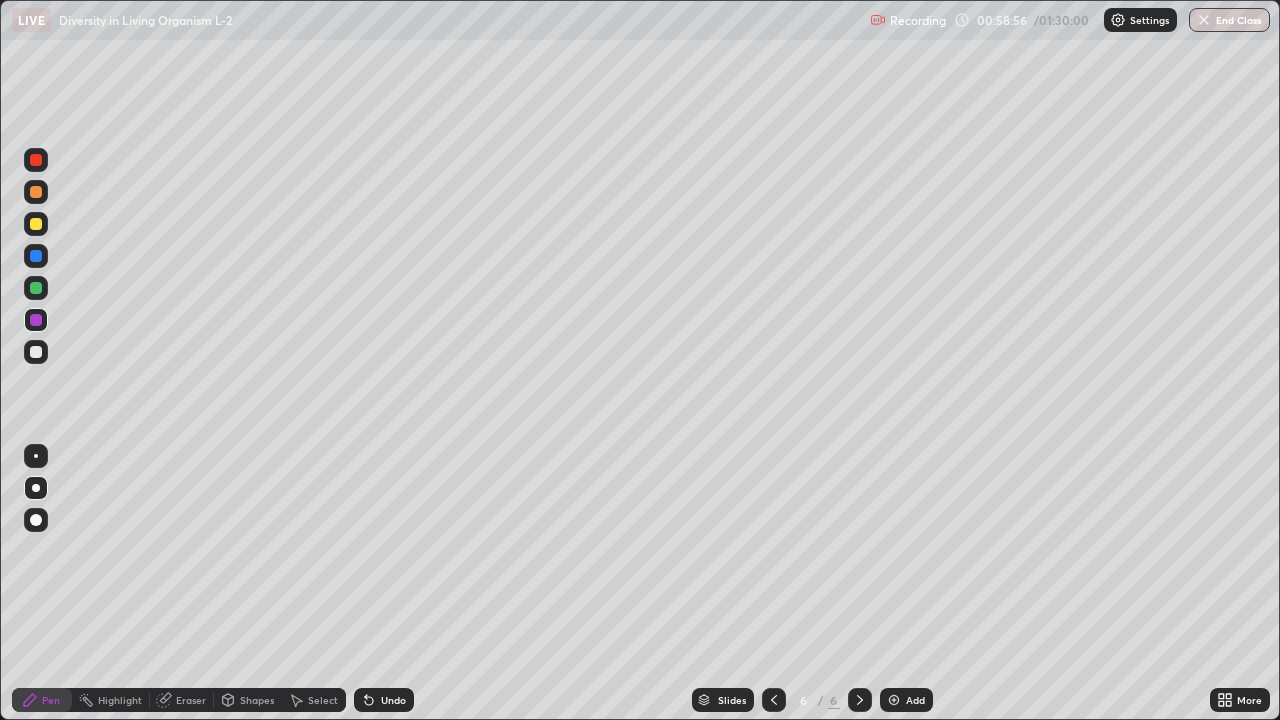 click 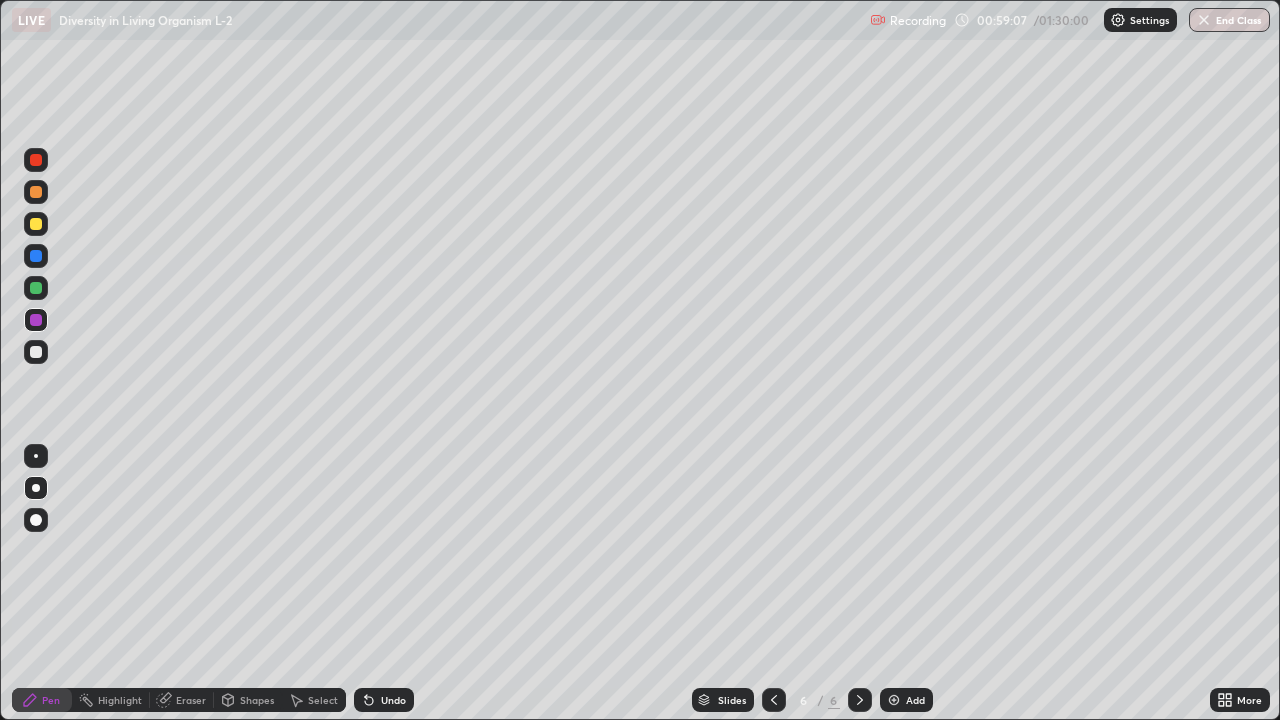 click at bounding box center (36, 192) 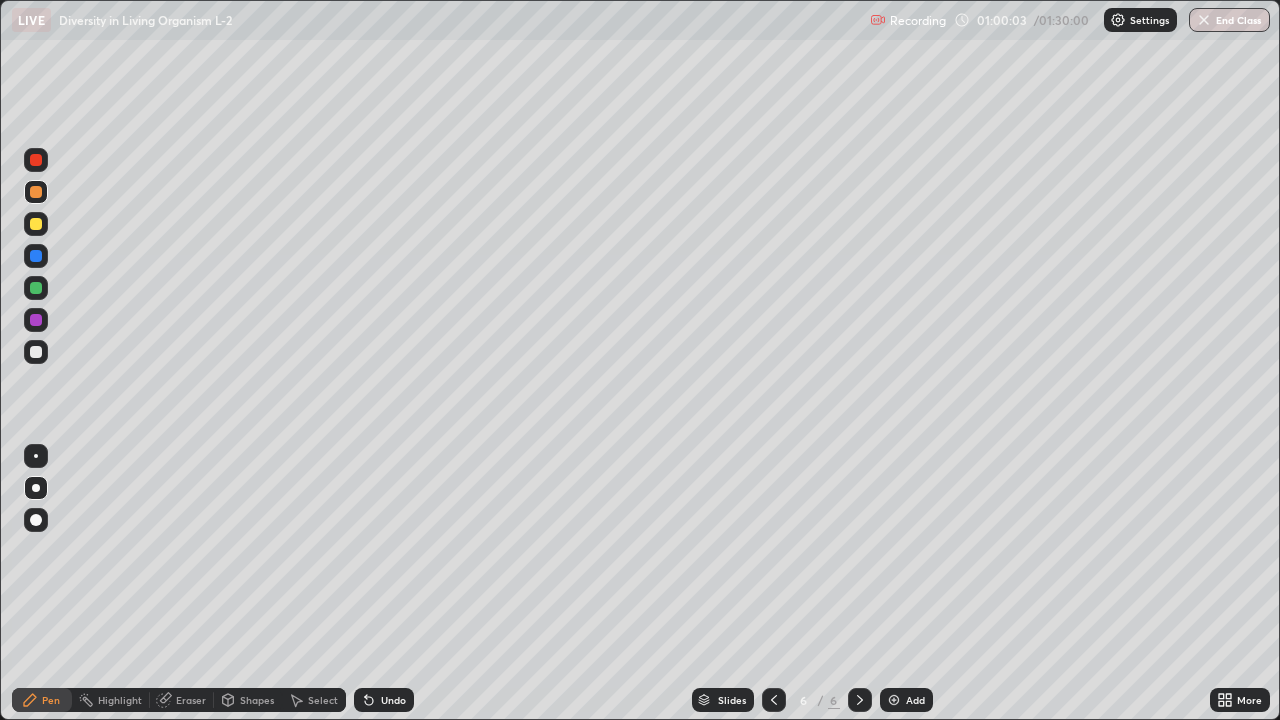 click on "Undo" at bounding box center [393, 700] 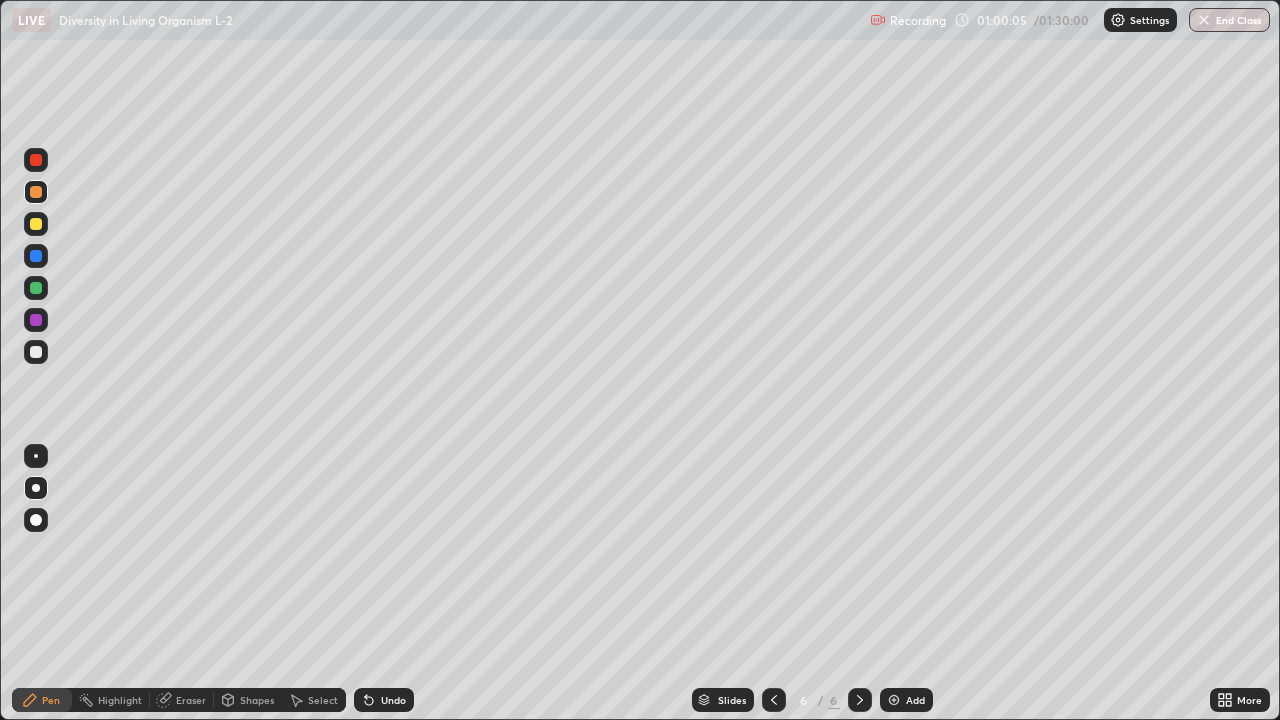 click on "Undo" at bounding box center [393, 700] 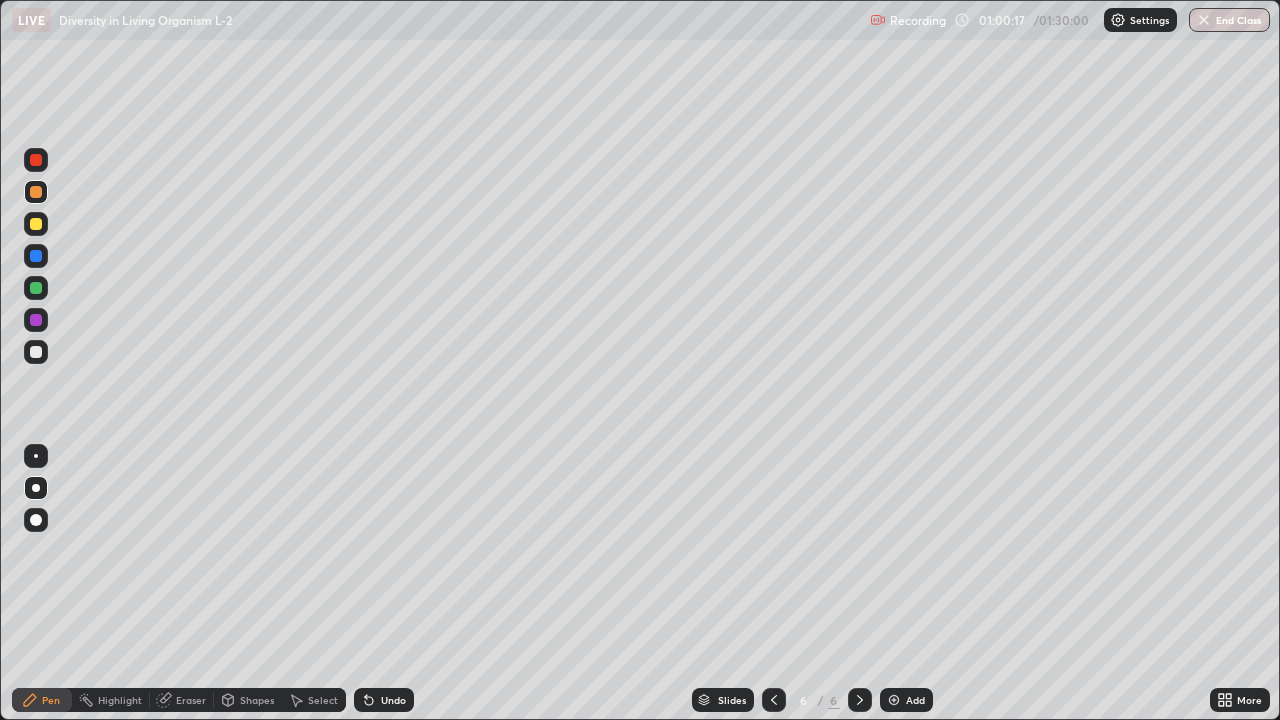 click on "Undo" at bounding box center [393, 700] 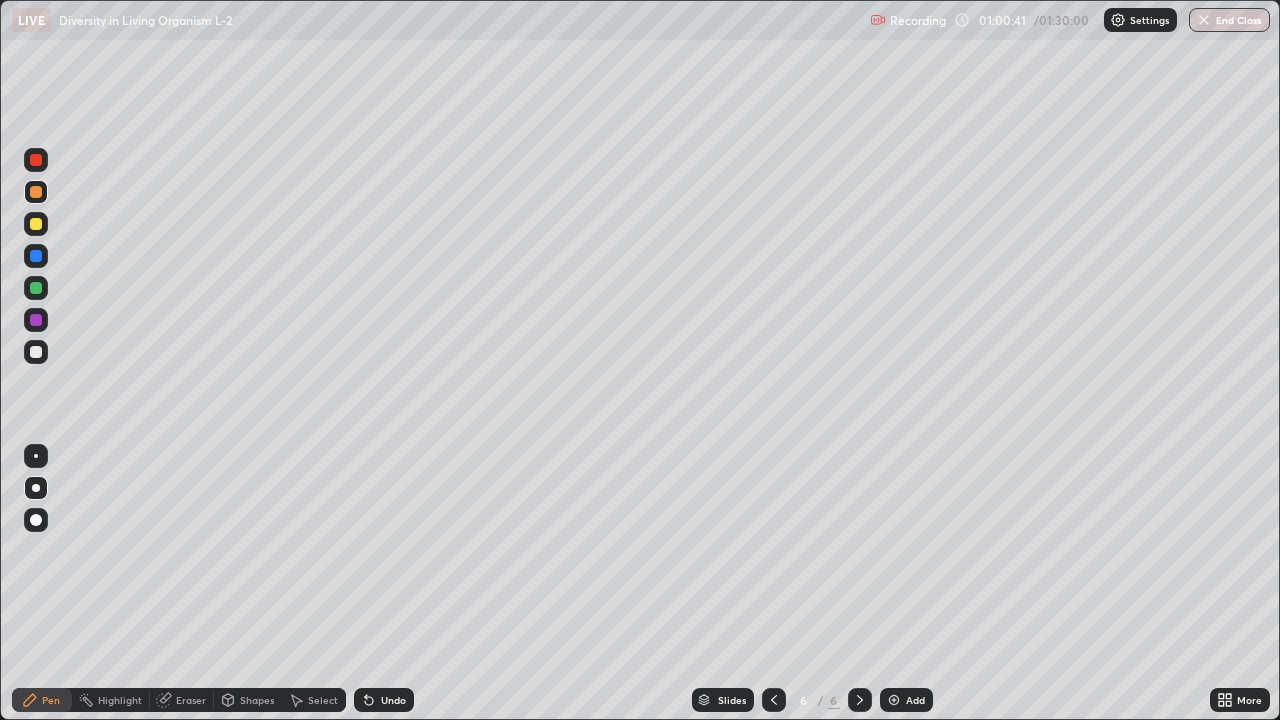 click on "Undo" at bounding box center (384, 700) 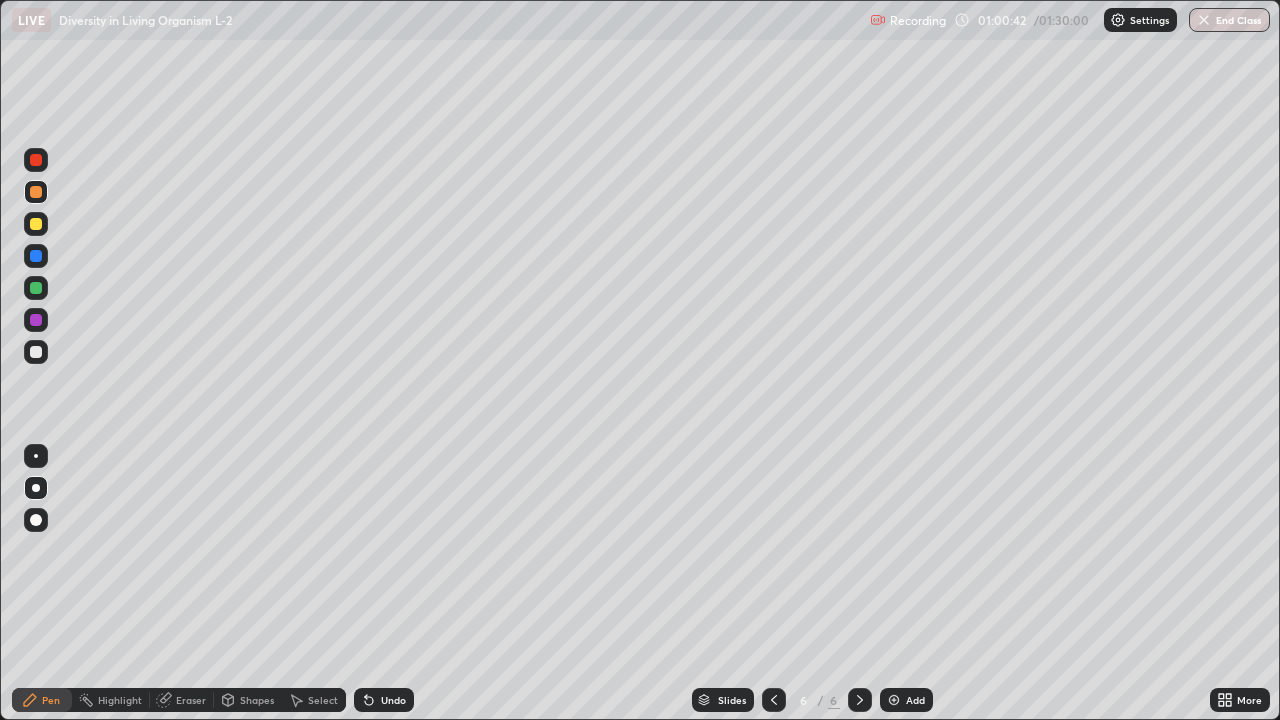 click on "Undo" at bounding box center (384, 700) 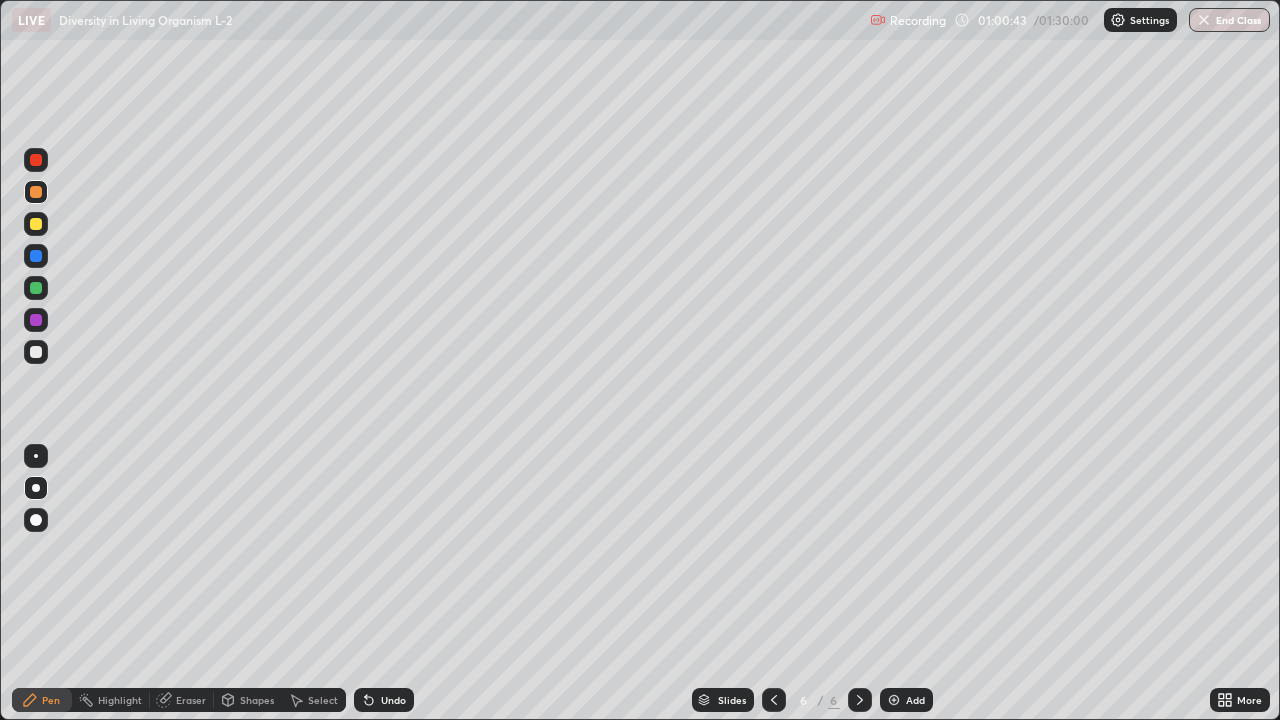 click on "Undo" at bounding box center (384, 700) 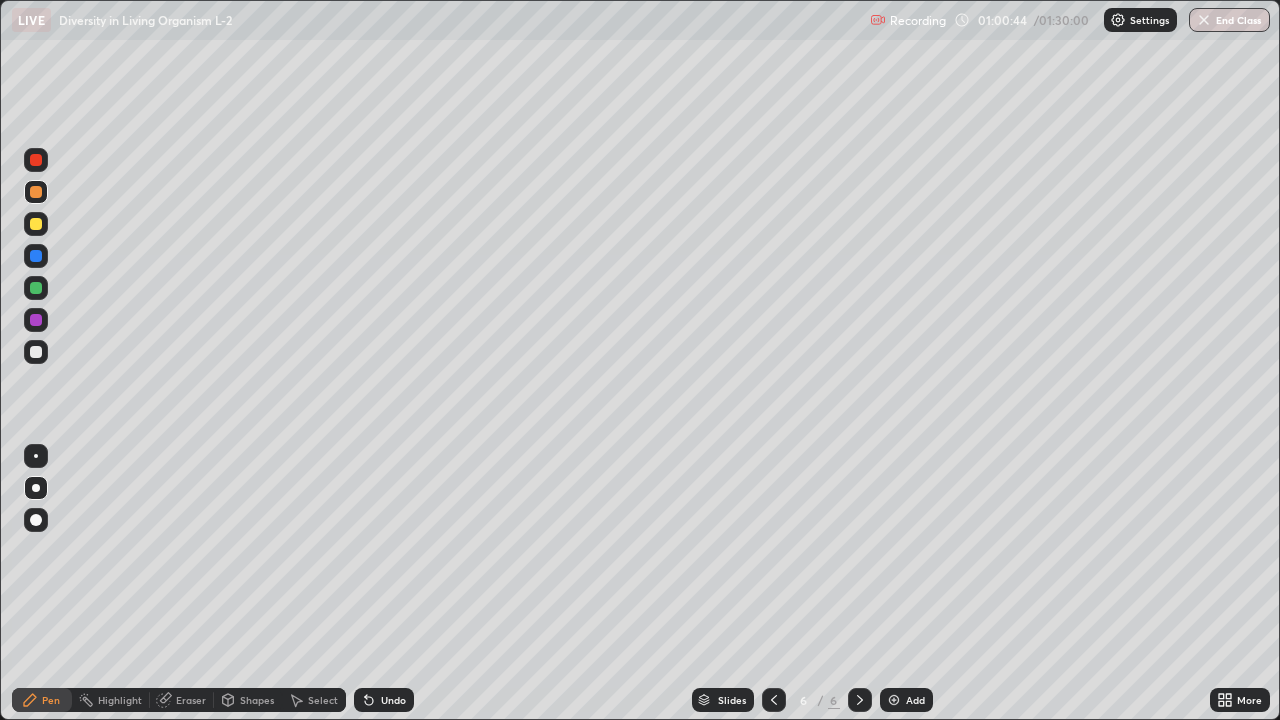click on "Undo" at bounding box center (384, 700) 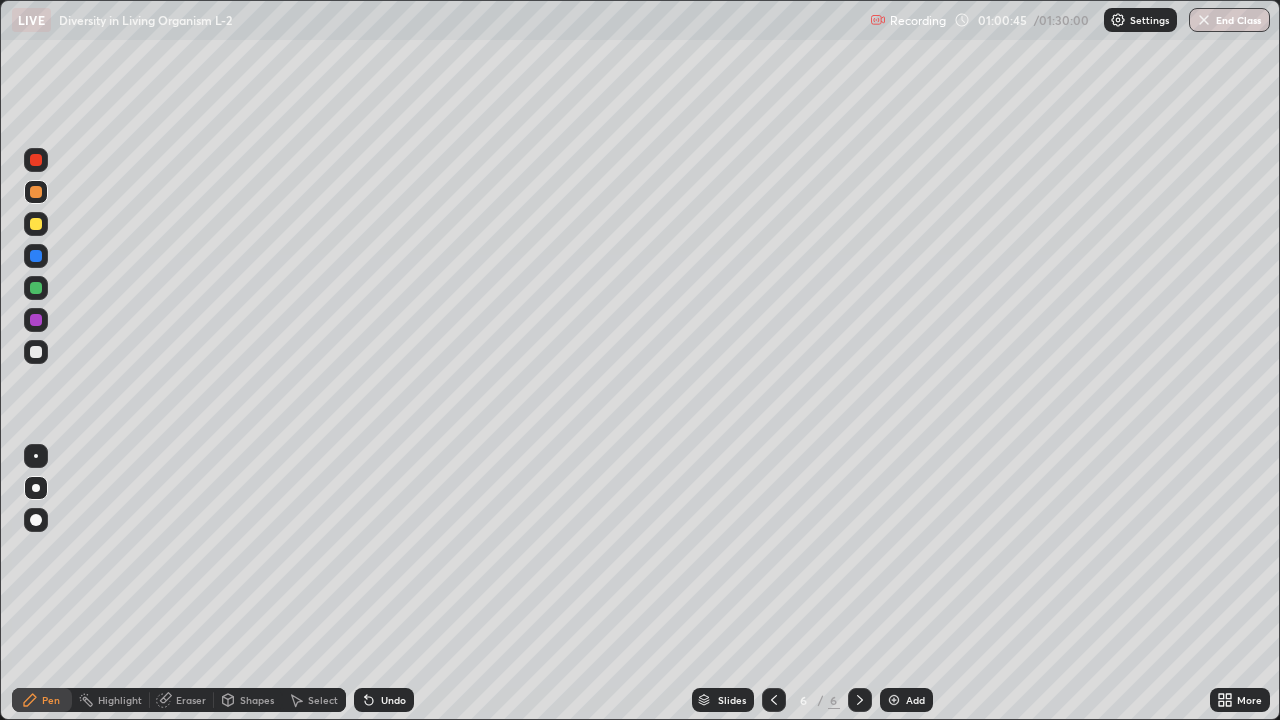 click on "Undo" at bounding box center [384, 700] 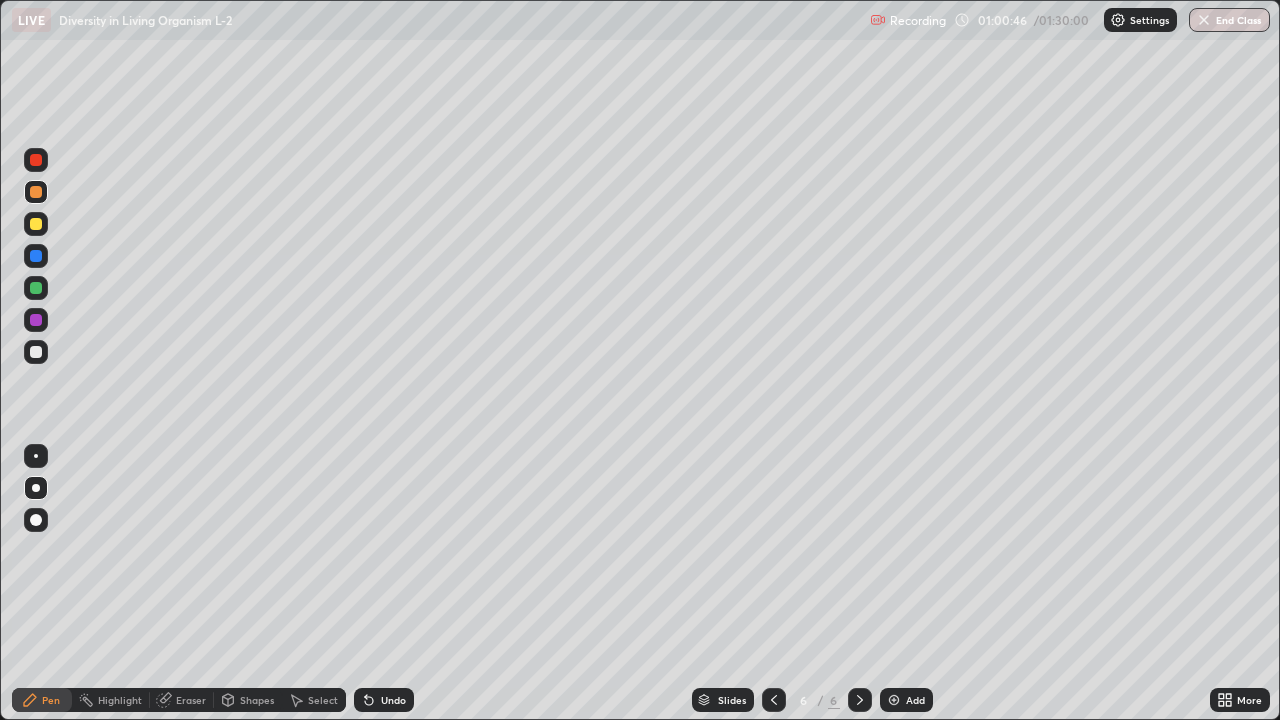 click on "Undo" at bounding box center [384, 700] 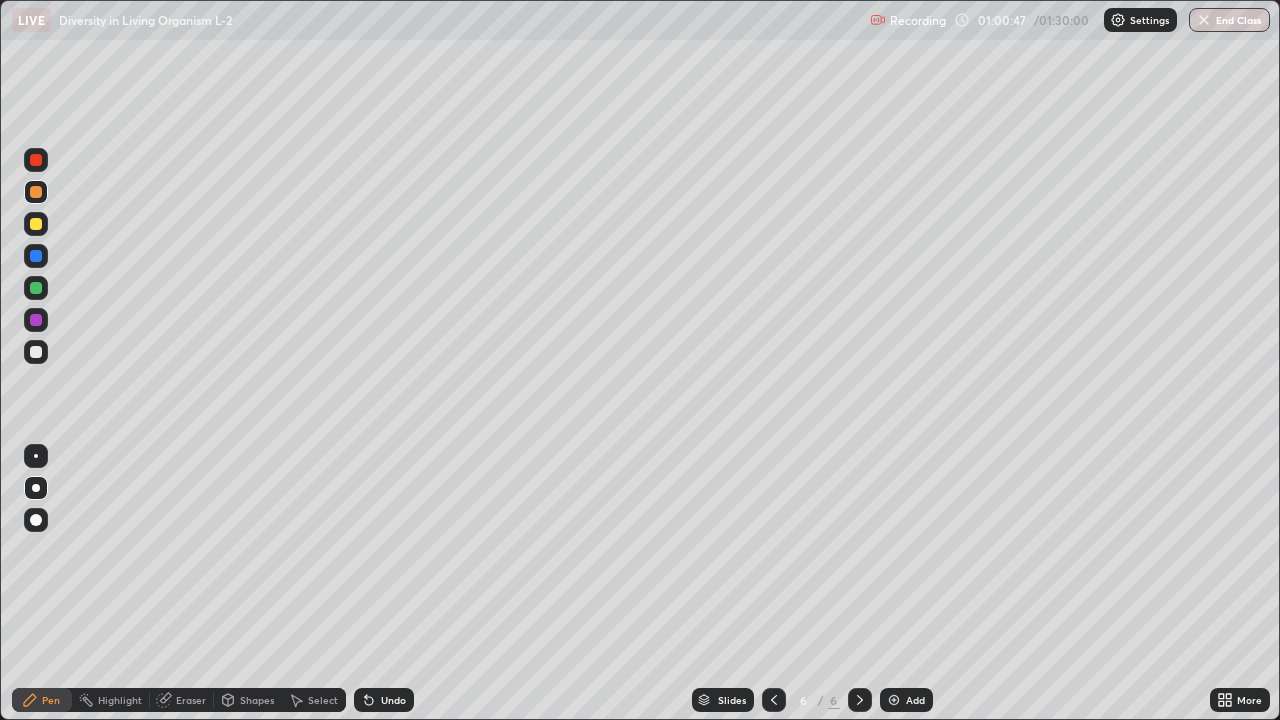 click 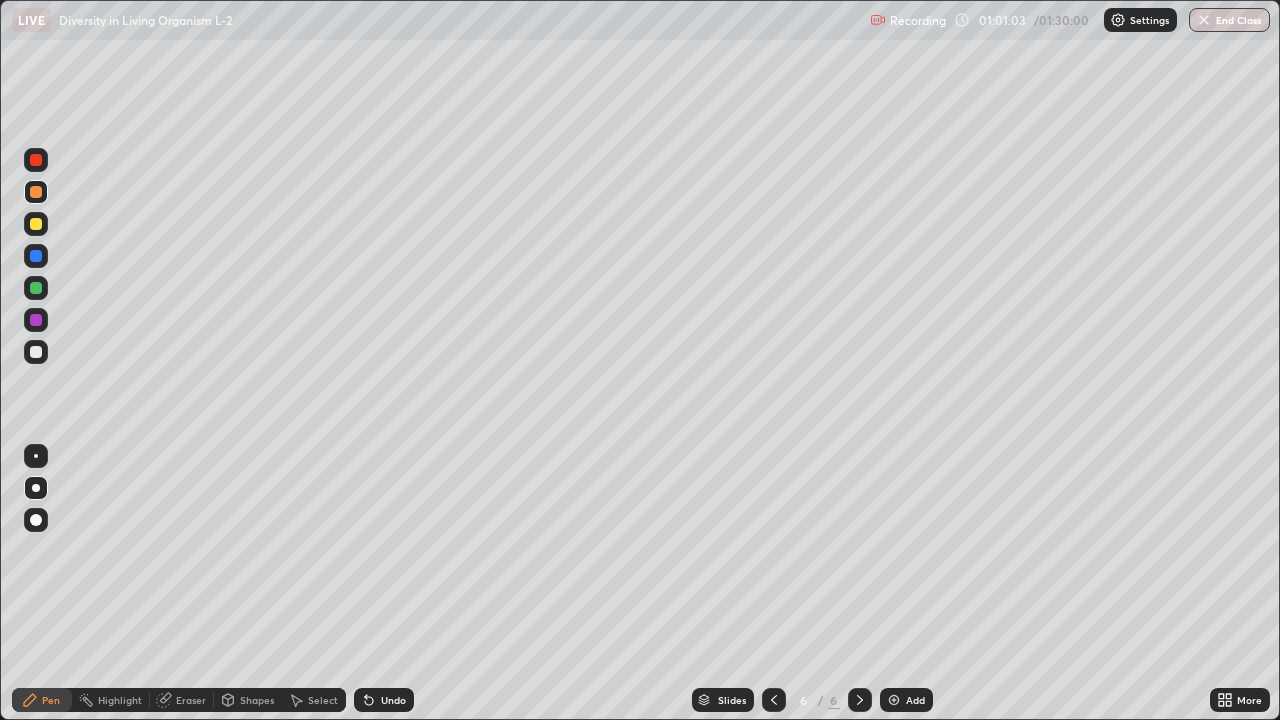 click on "Undo" at bounding box center [393, 700] 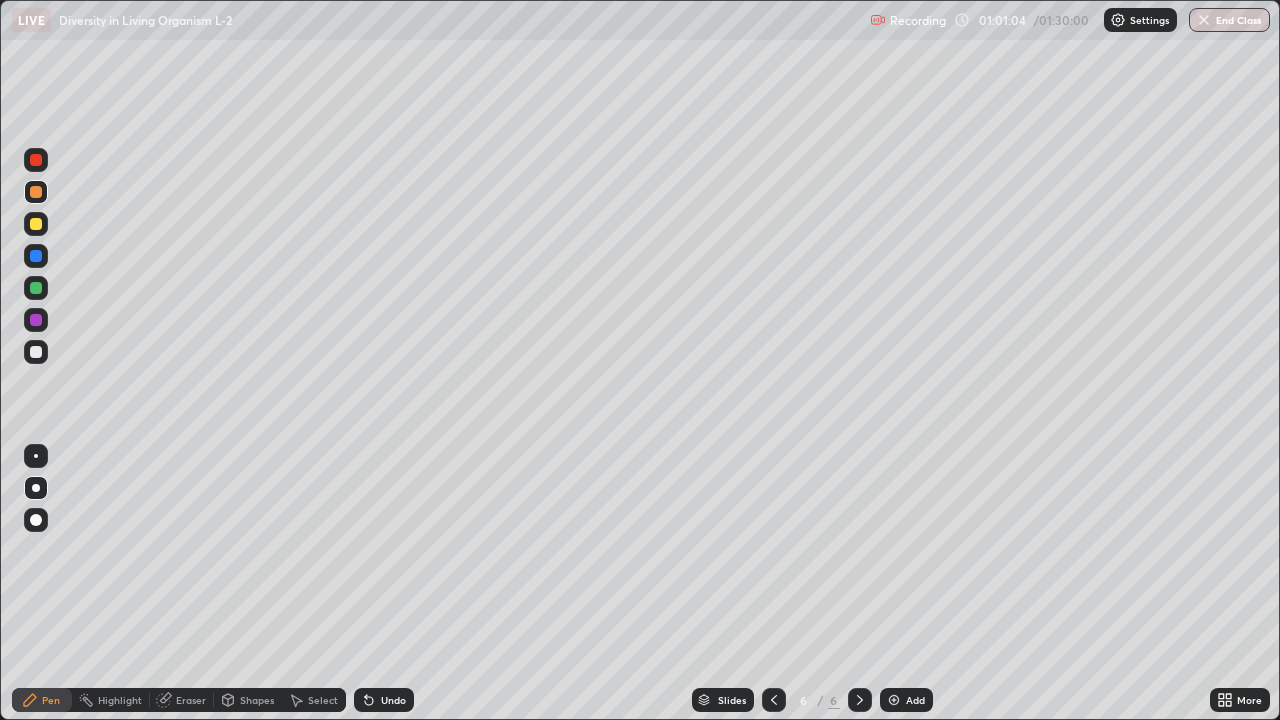 click on "Undo" at bounding box center [393, 700] 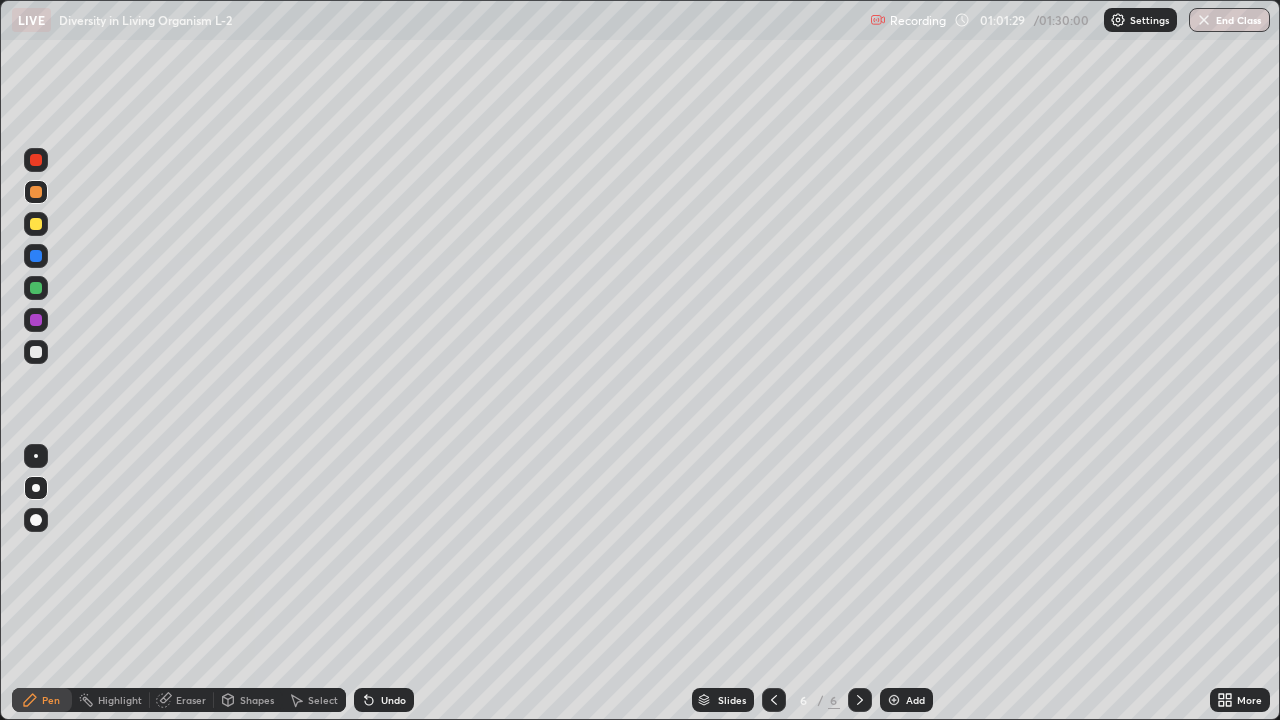 click 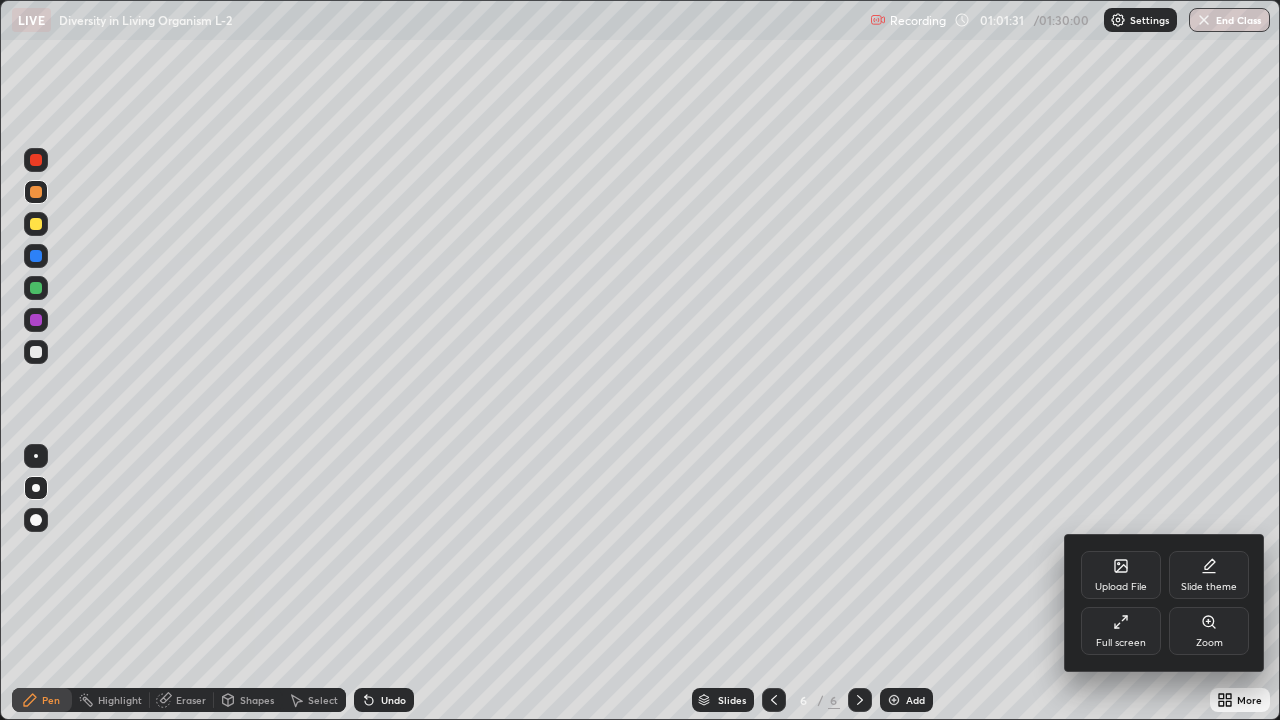click on "Full screen" at bounding box center (1121, 631) 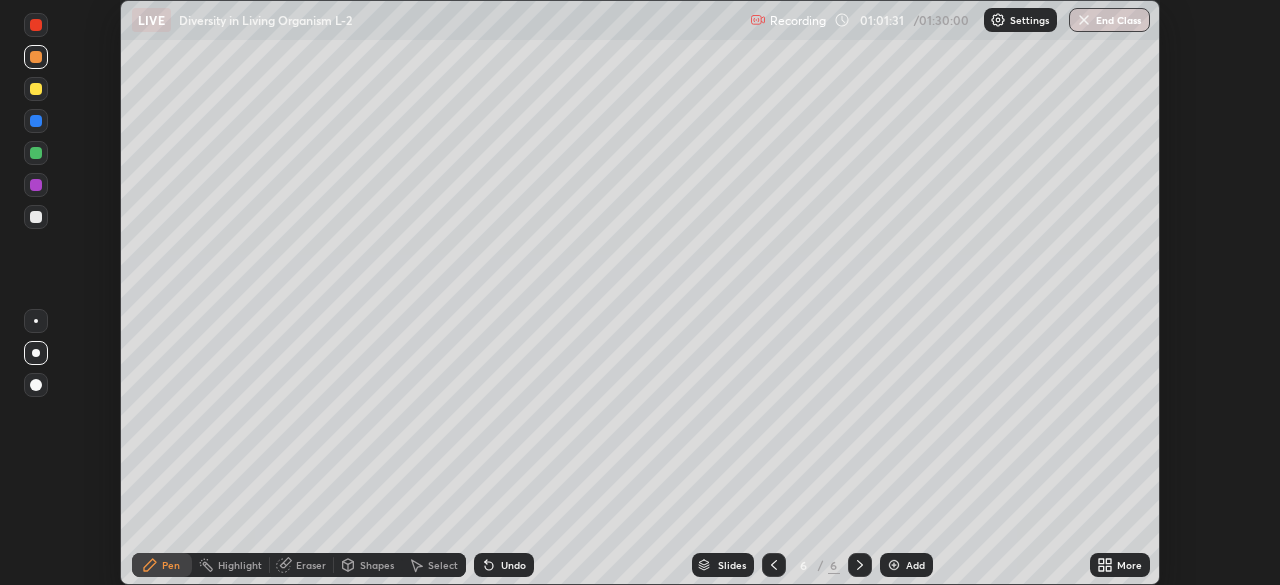 scroll, scrollTop: 585, scrollLeft: 1280, axis: both 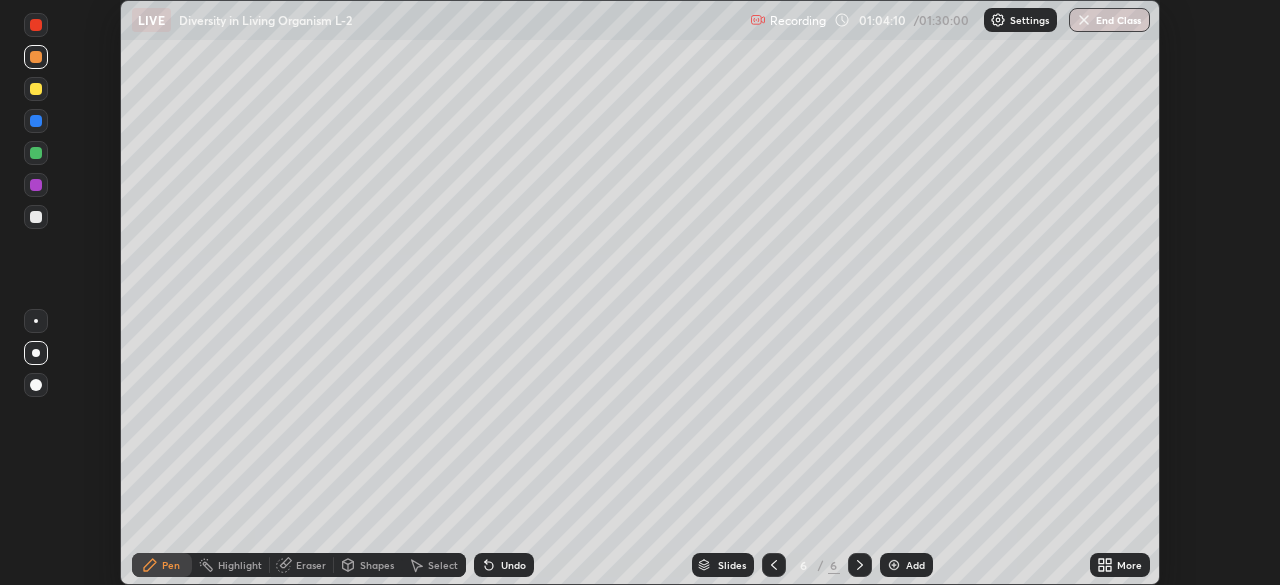 click 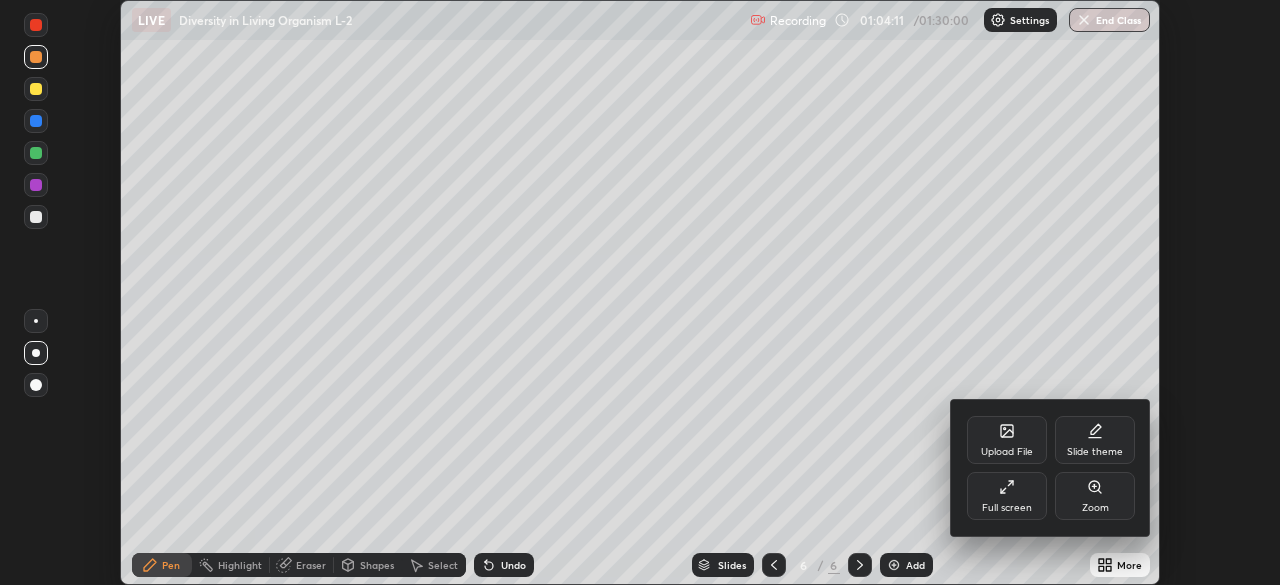 click on "Full screen" at bounding box center (1007, 496) 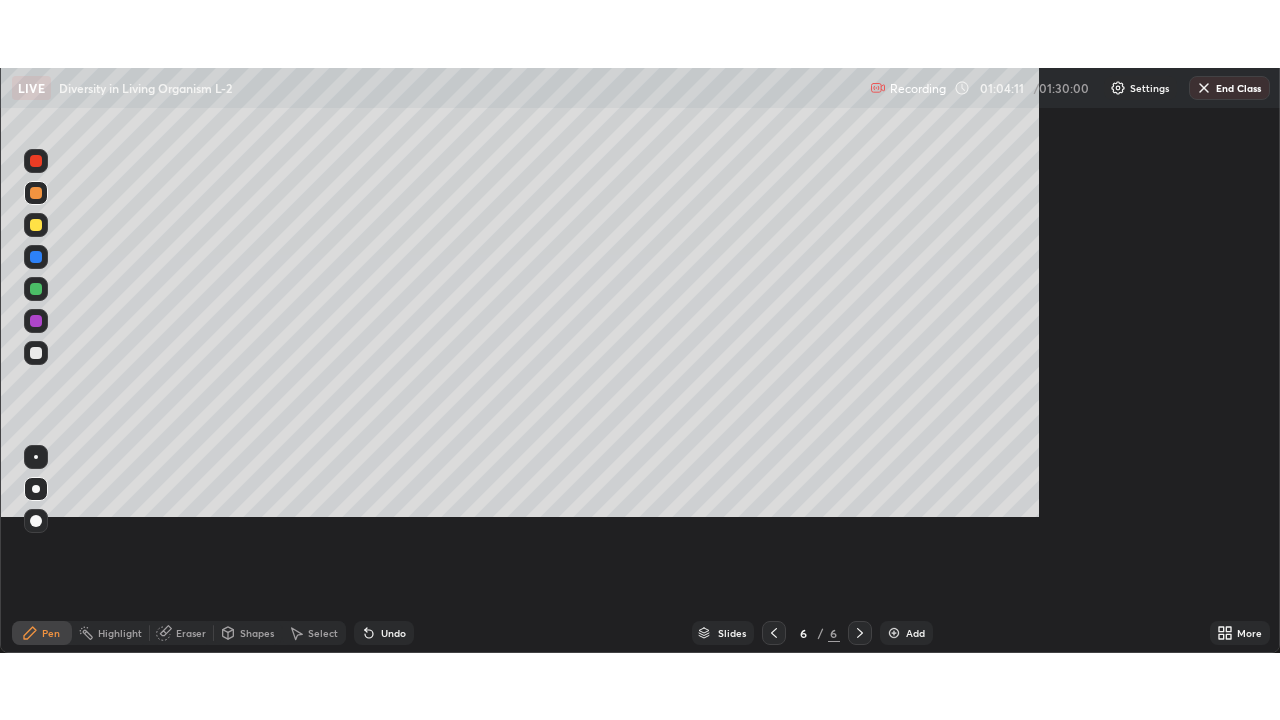 scroll, scrollTop: 99280, scrollLeft: 98720, axis: both 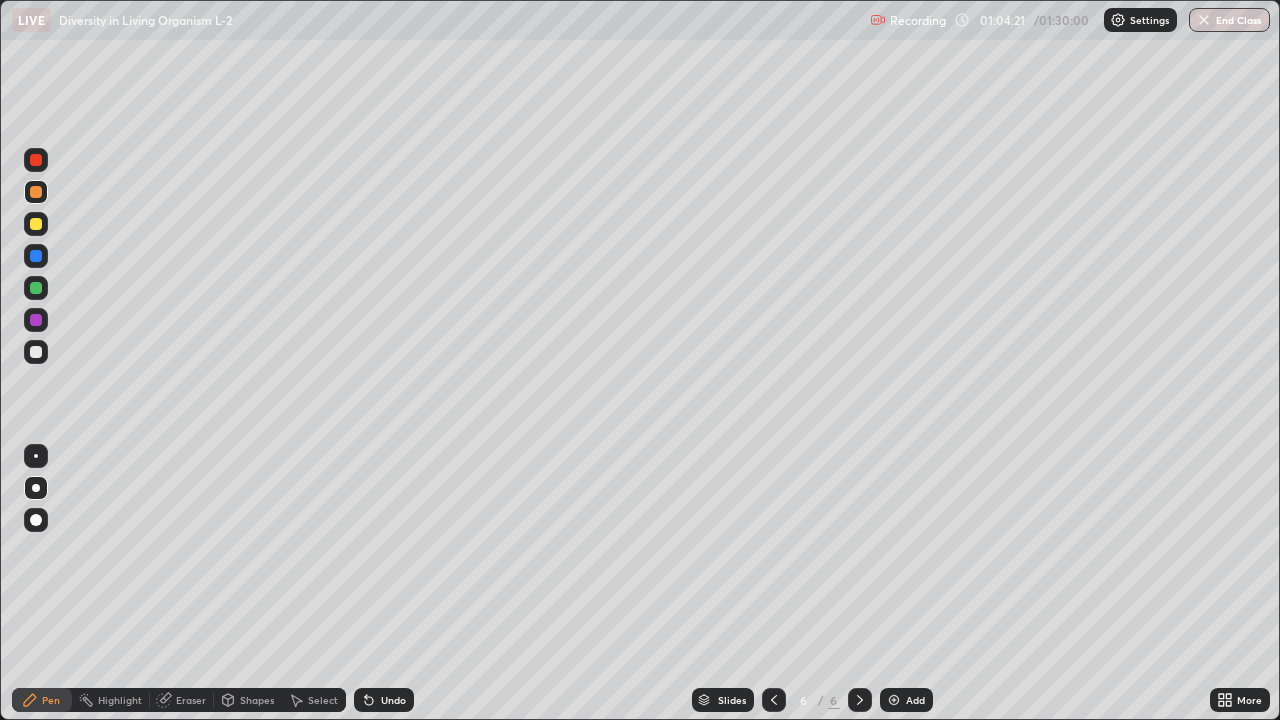 click at bounding box center (36, 352) 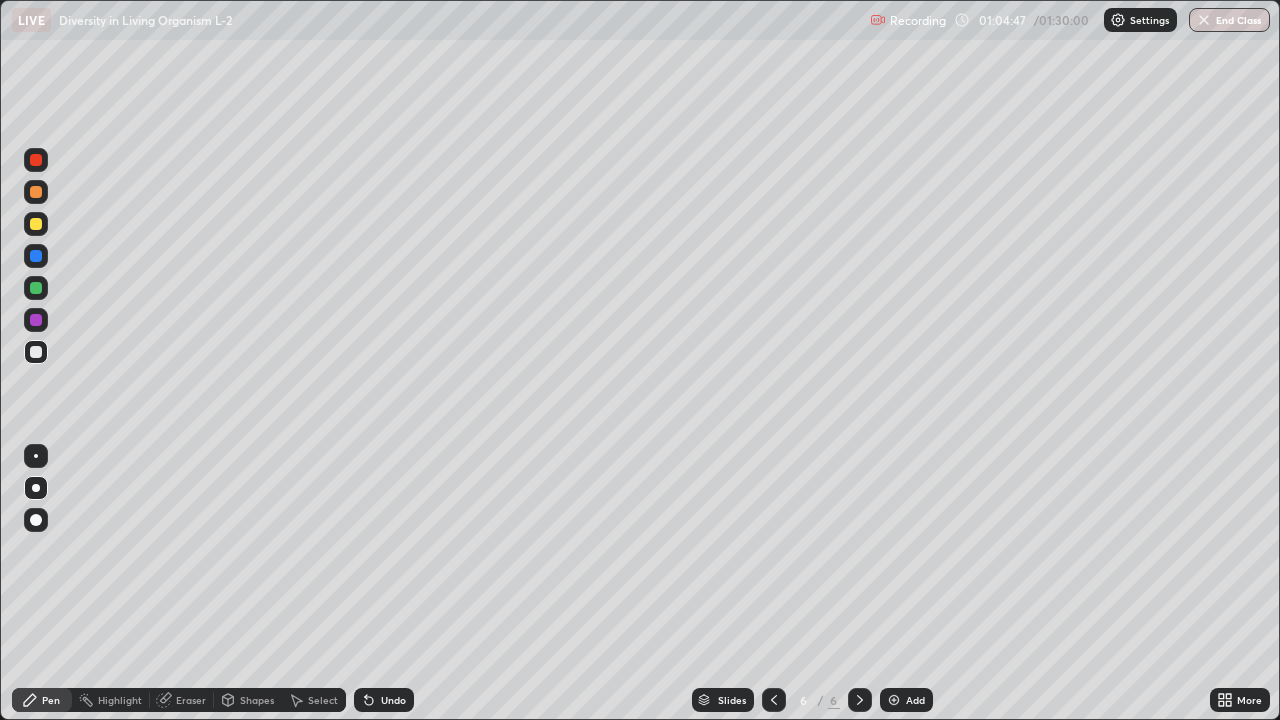 click at bounding box center (36, 320) 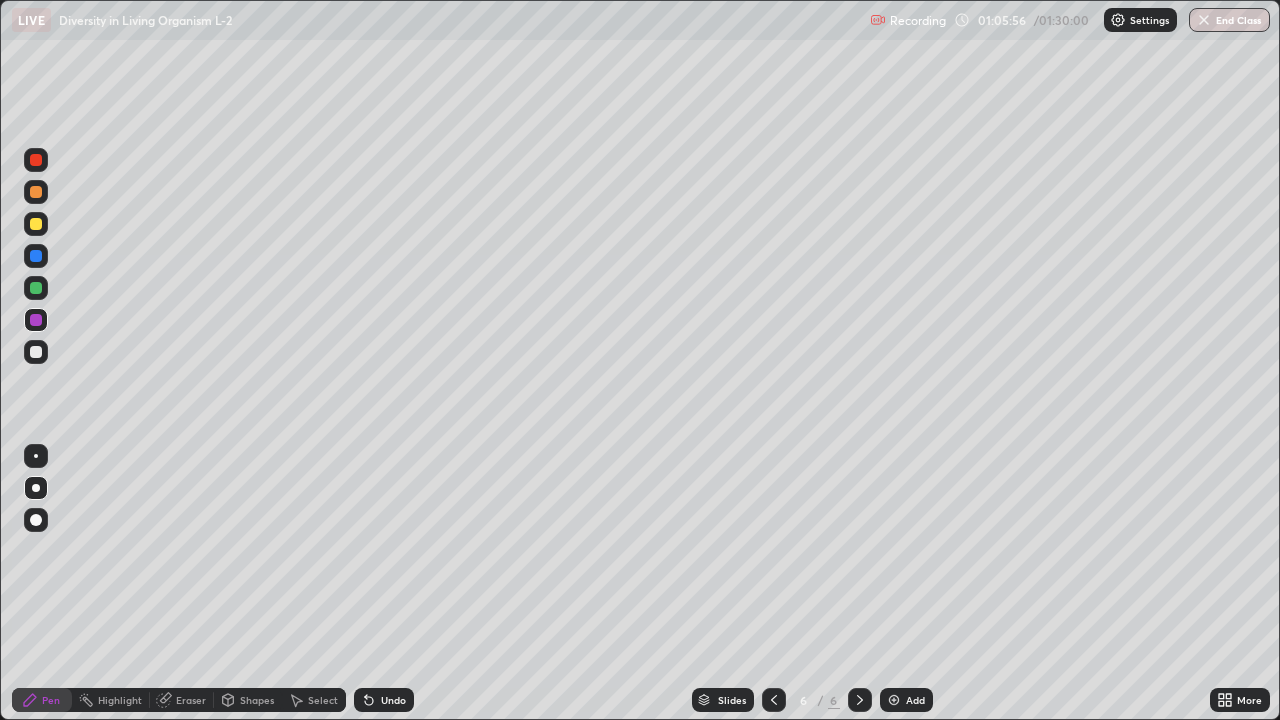 click at bounding box center (36, 352) 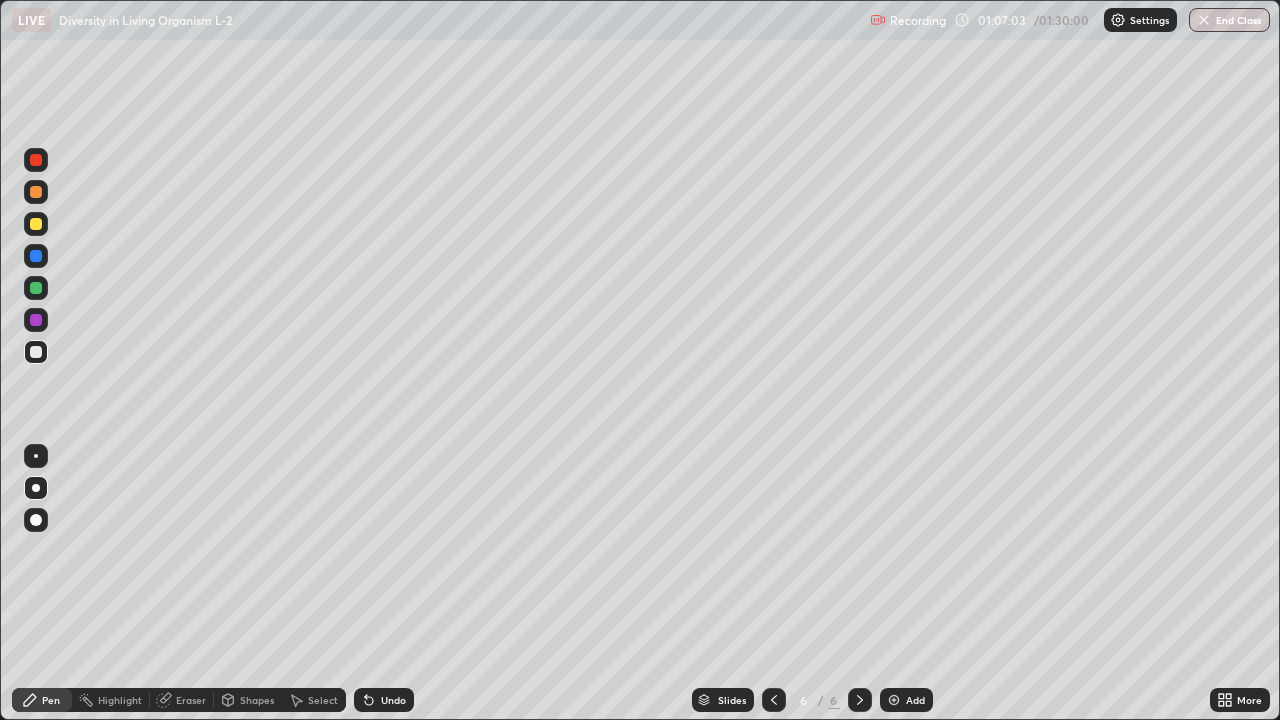 click on "Undo" at bounding box center [393, 700] 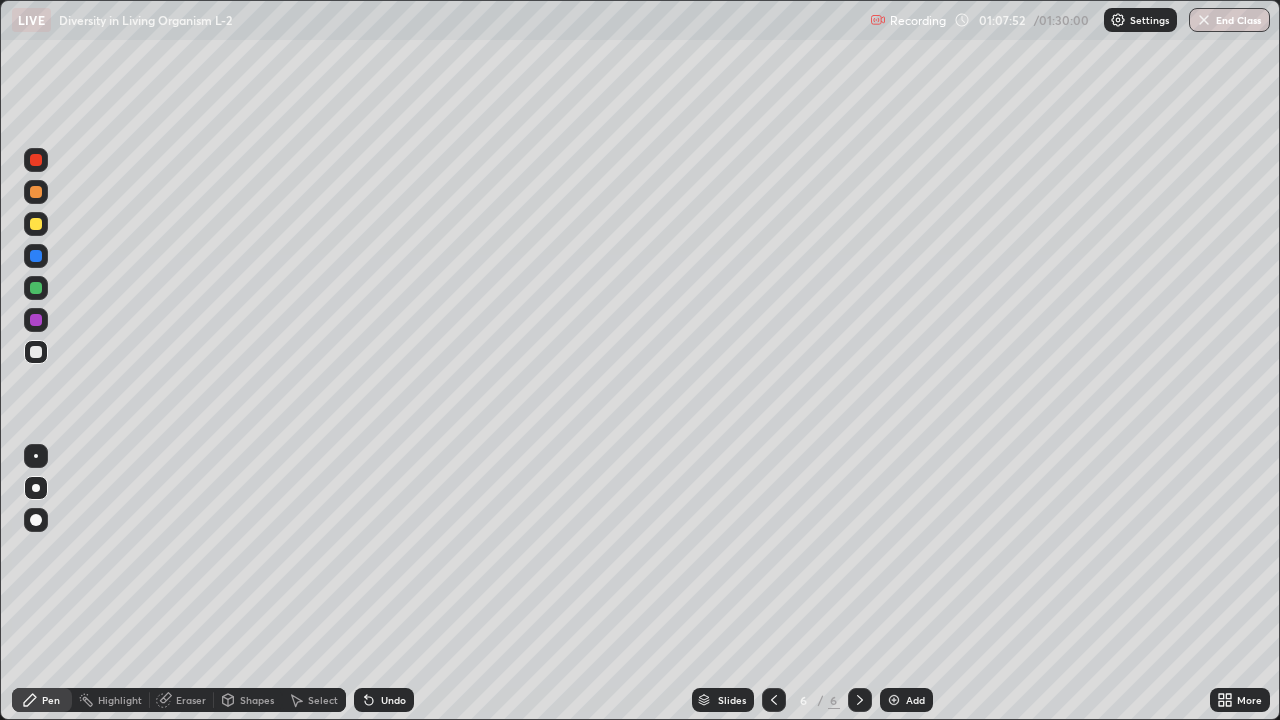 click on "Eraser" at bounding box center [191, 700] 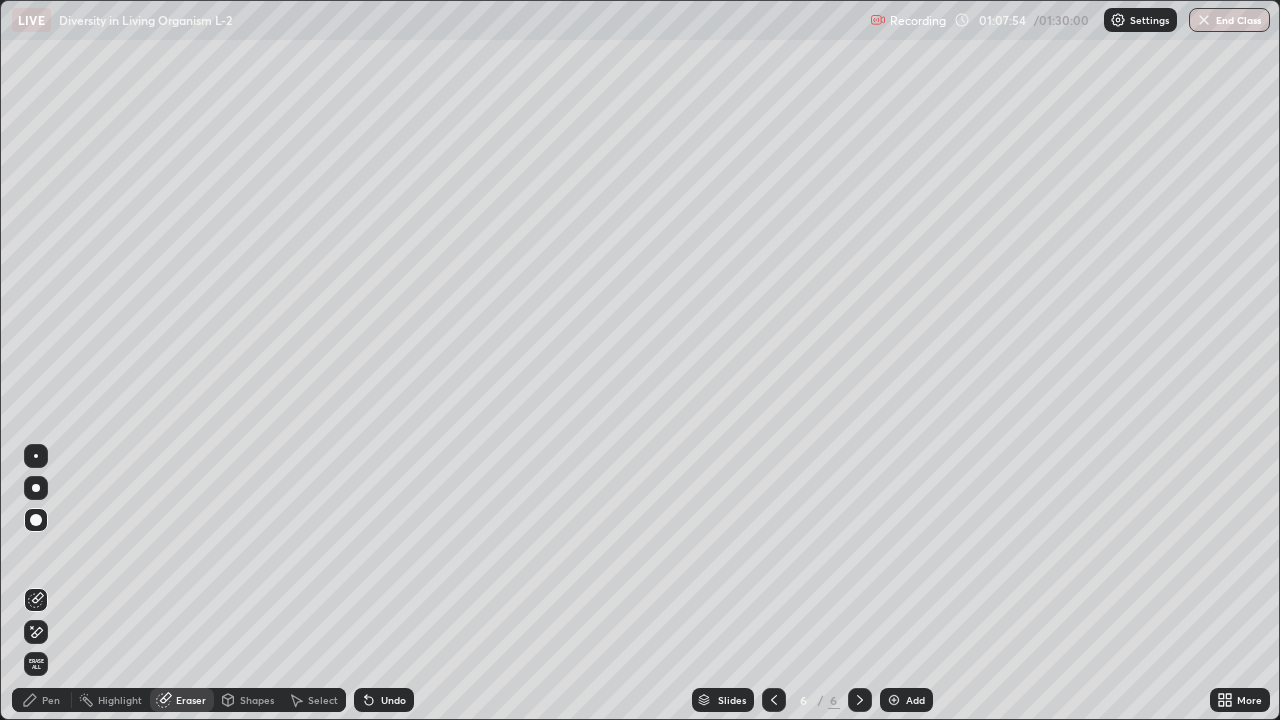 click on "Pen" at bounding box center [51, 700] 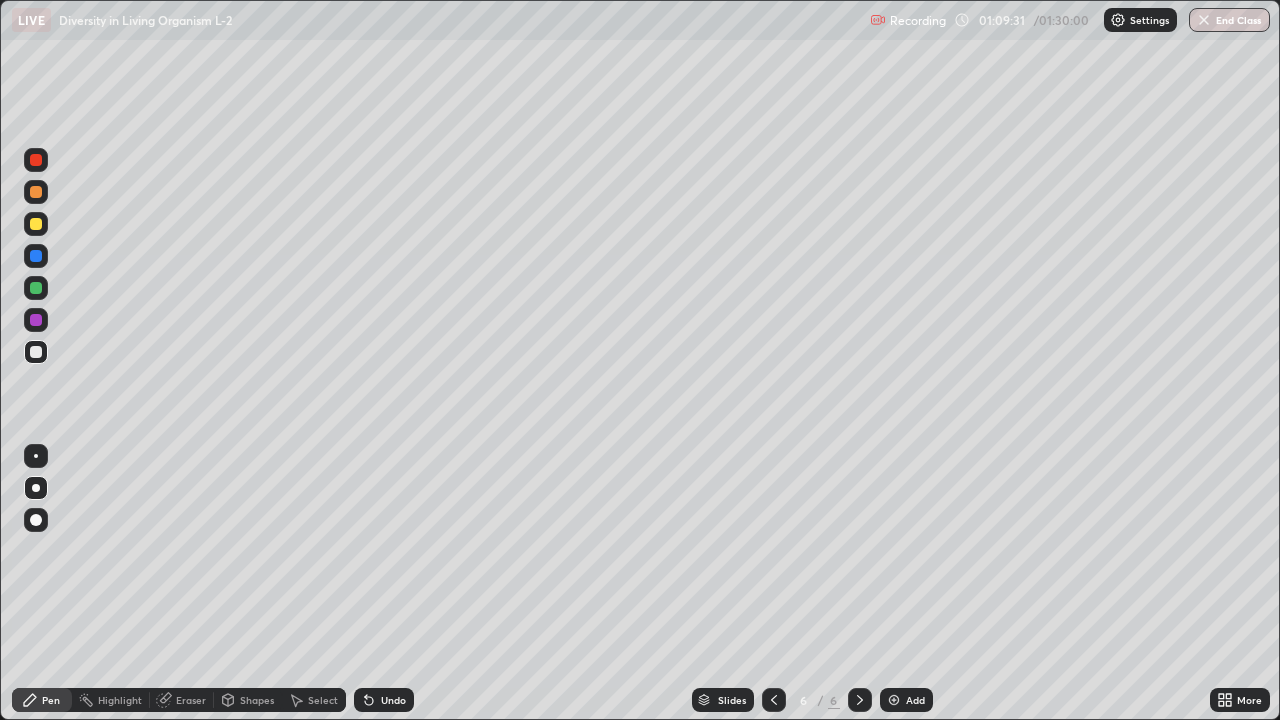 click at bounding box center [36, 320] 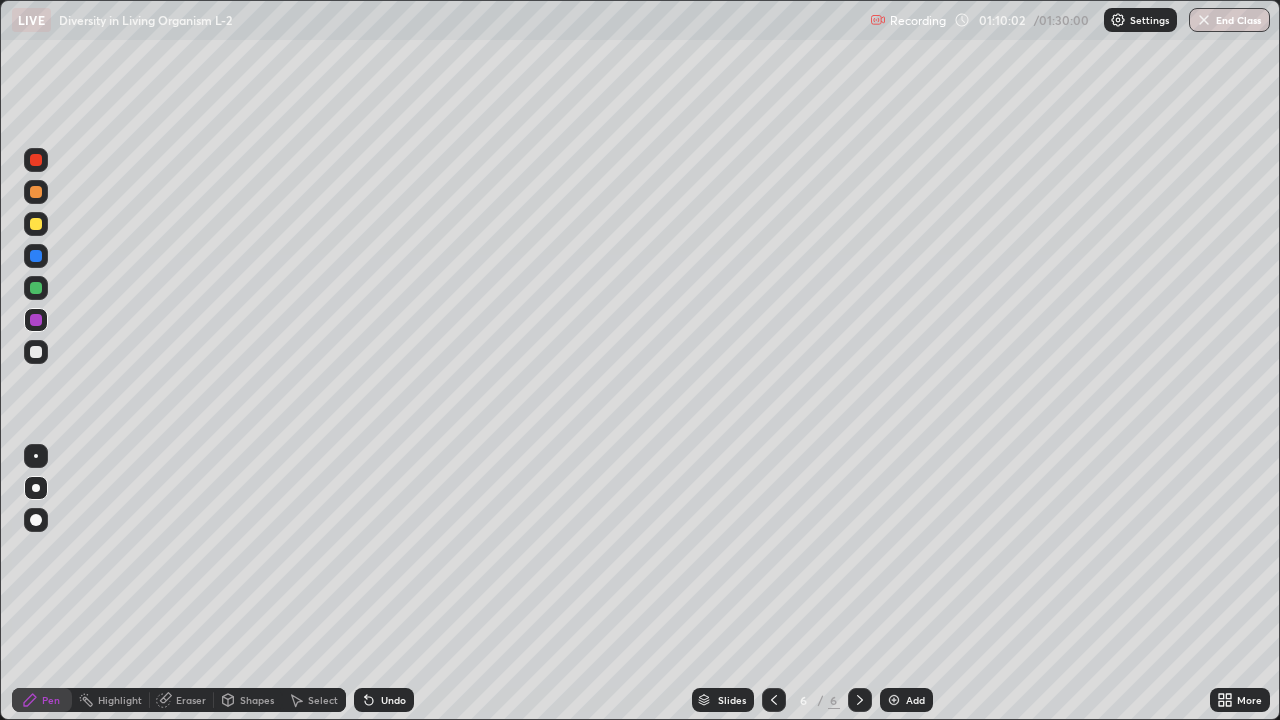 click at bounding box center [894, 700] 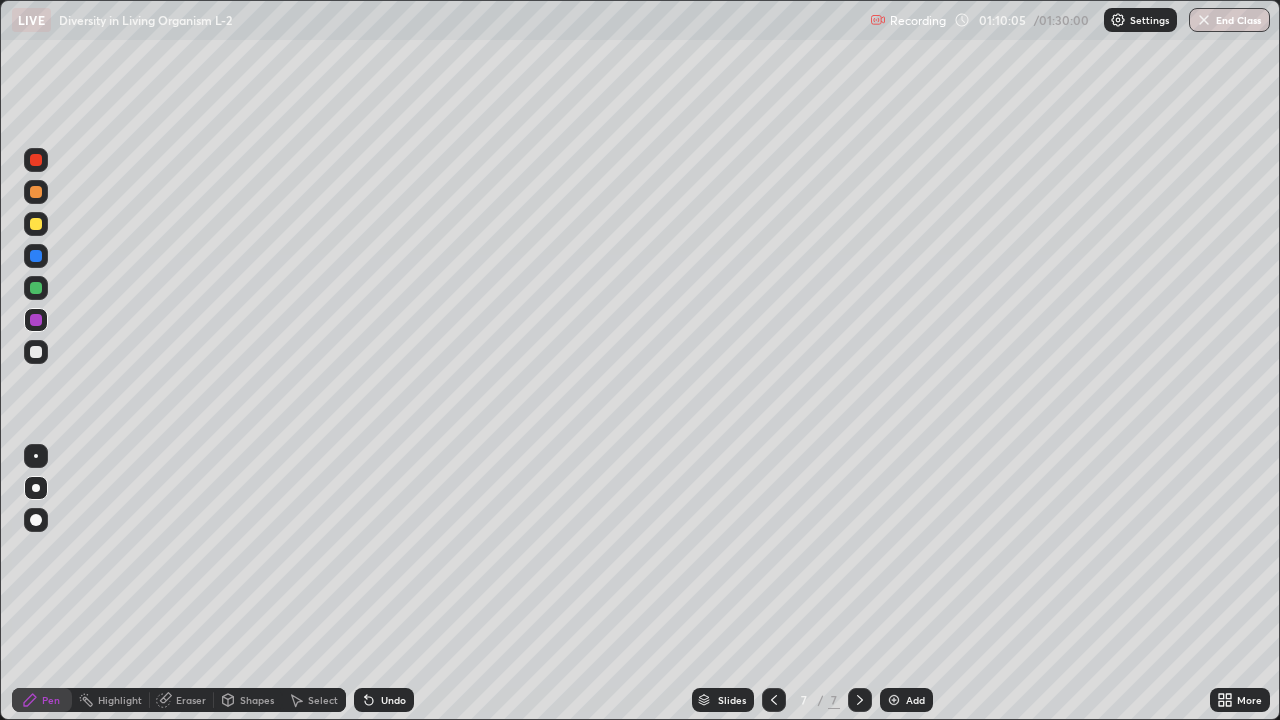 click 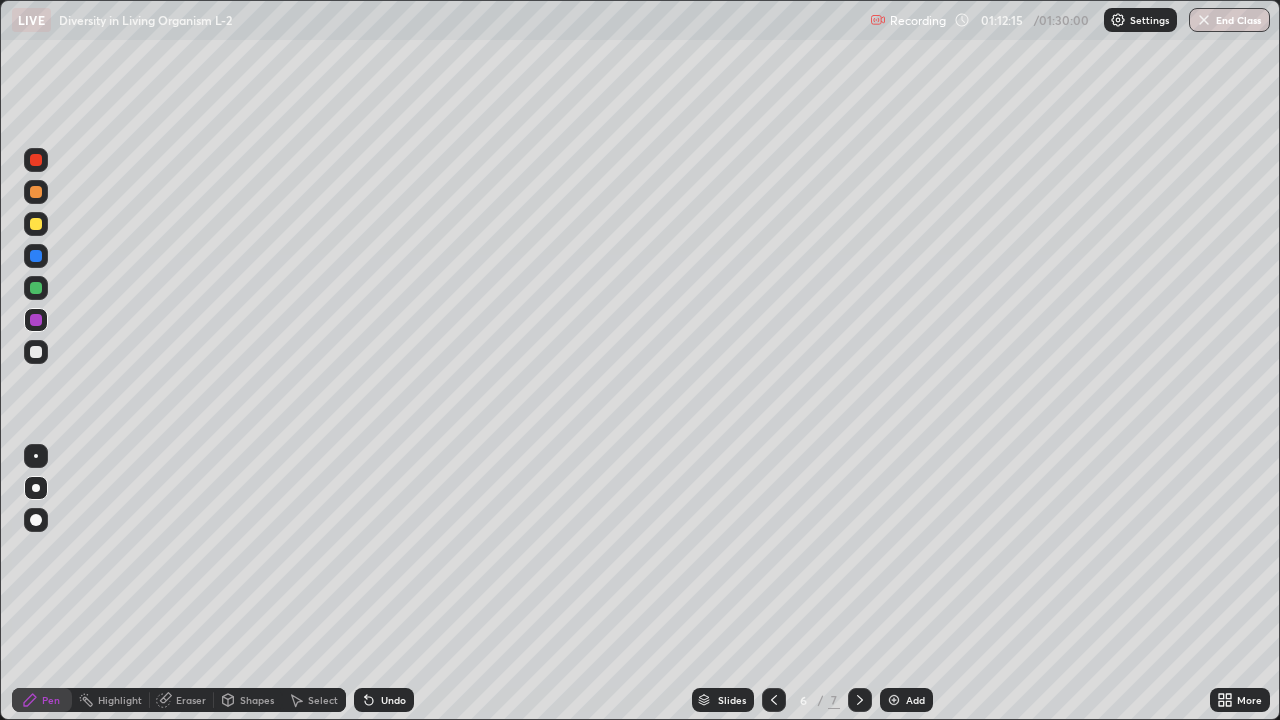 click at bounding box center (860, 700) 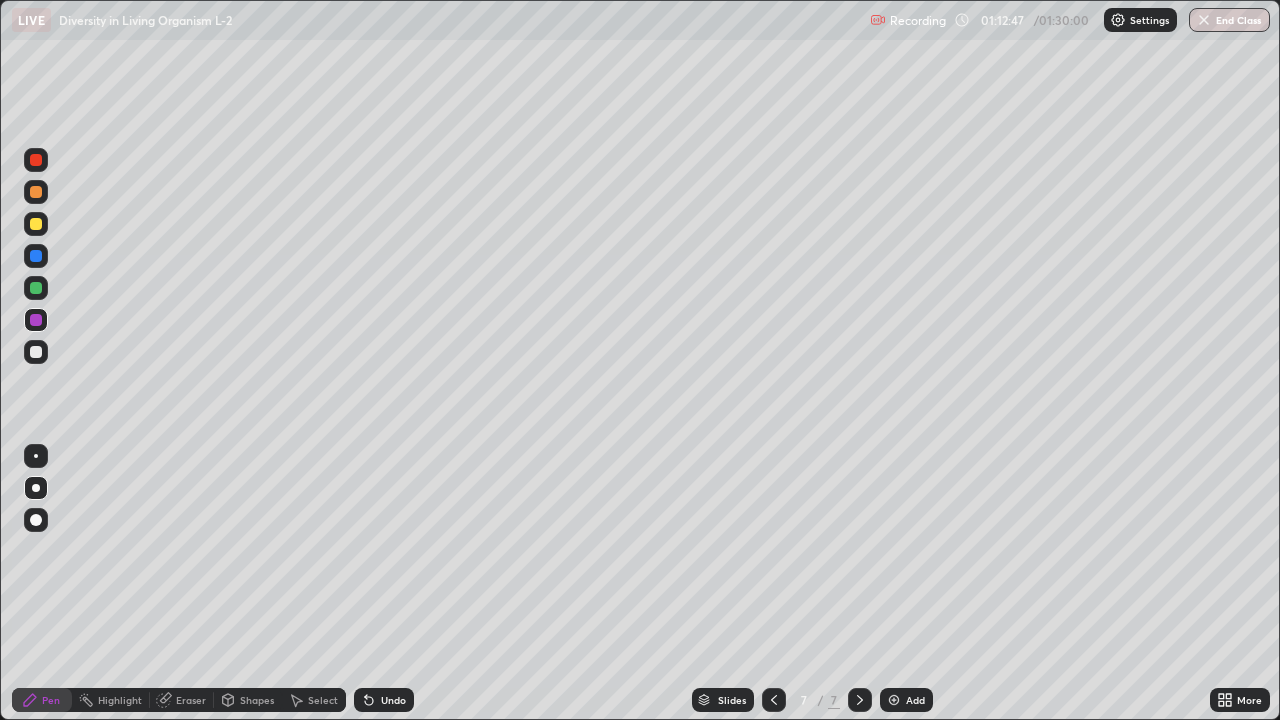 click at bounding box center [36, 288] 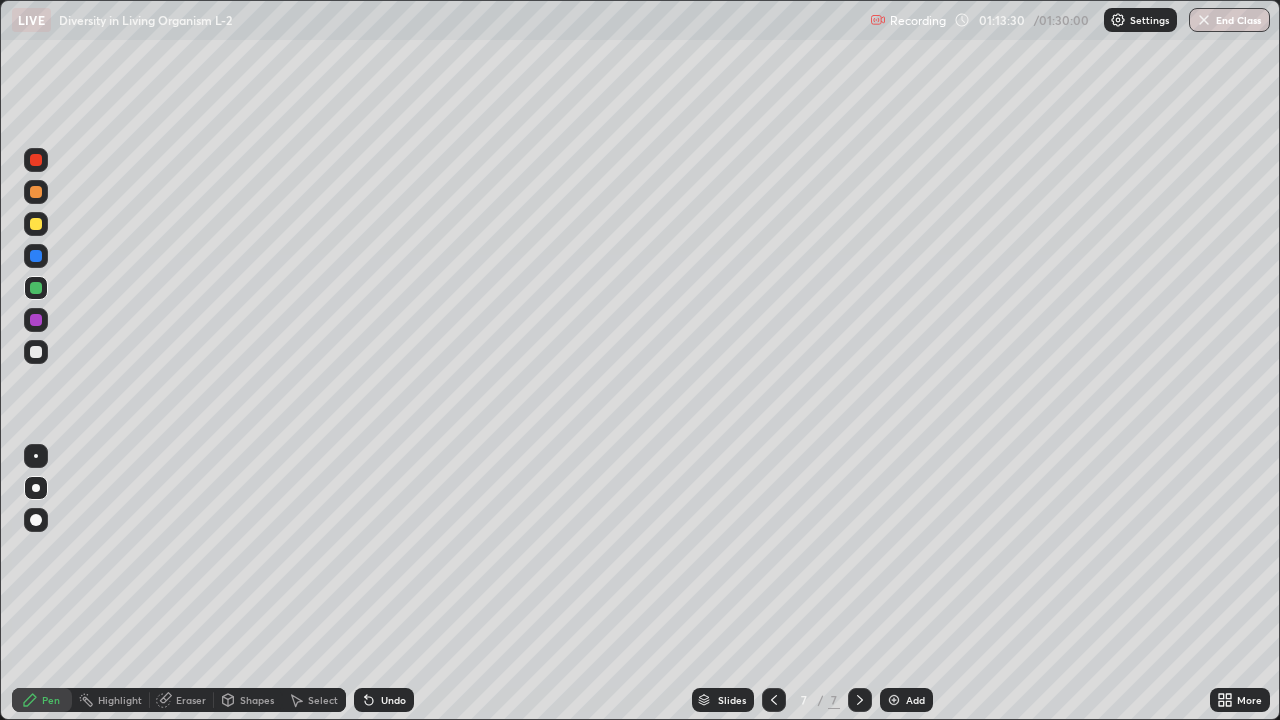 click at bounding box center (36, 224) 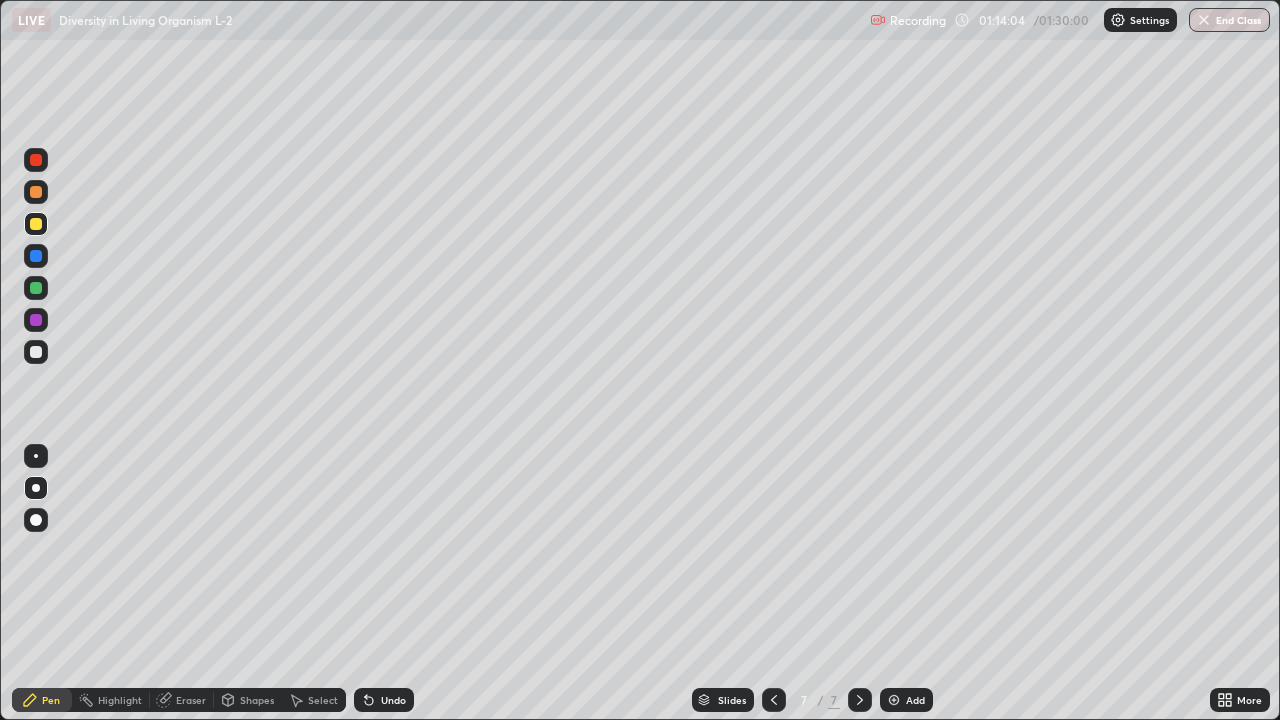 click on "Undo" at bounding box center [393, 700] 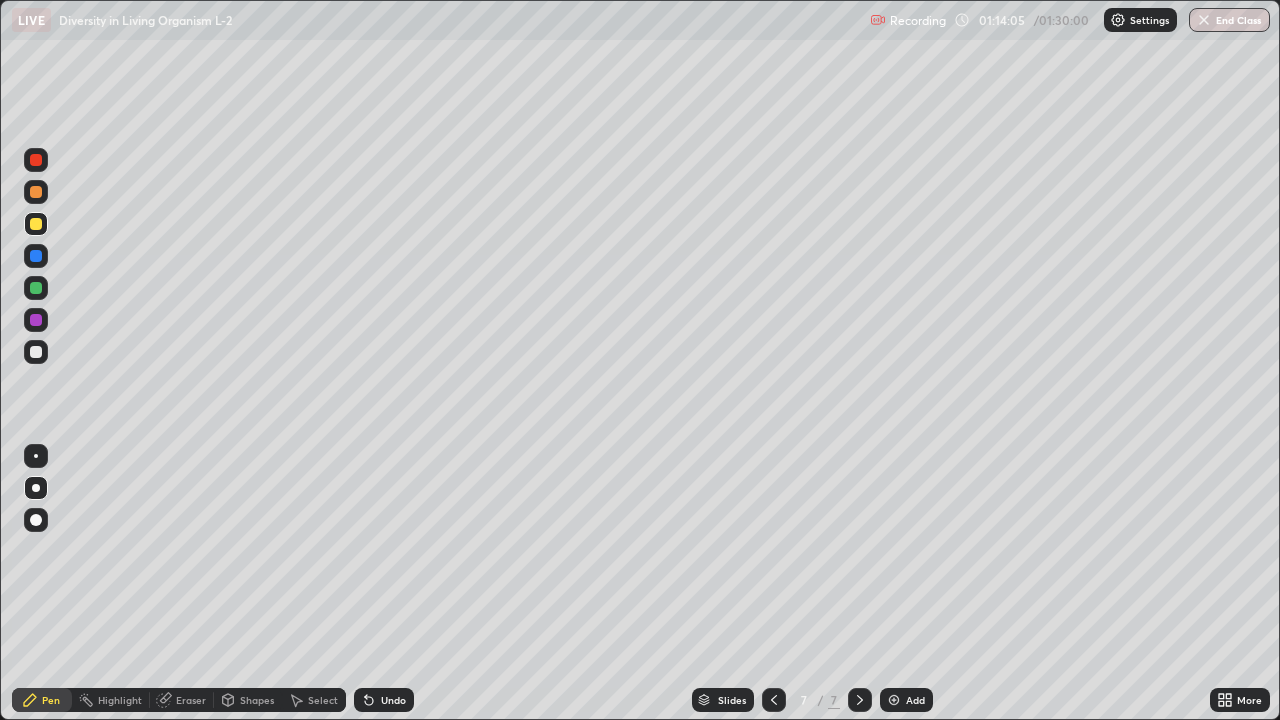 click on "Undo" at bounding box center (393, 700) 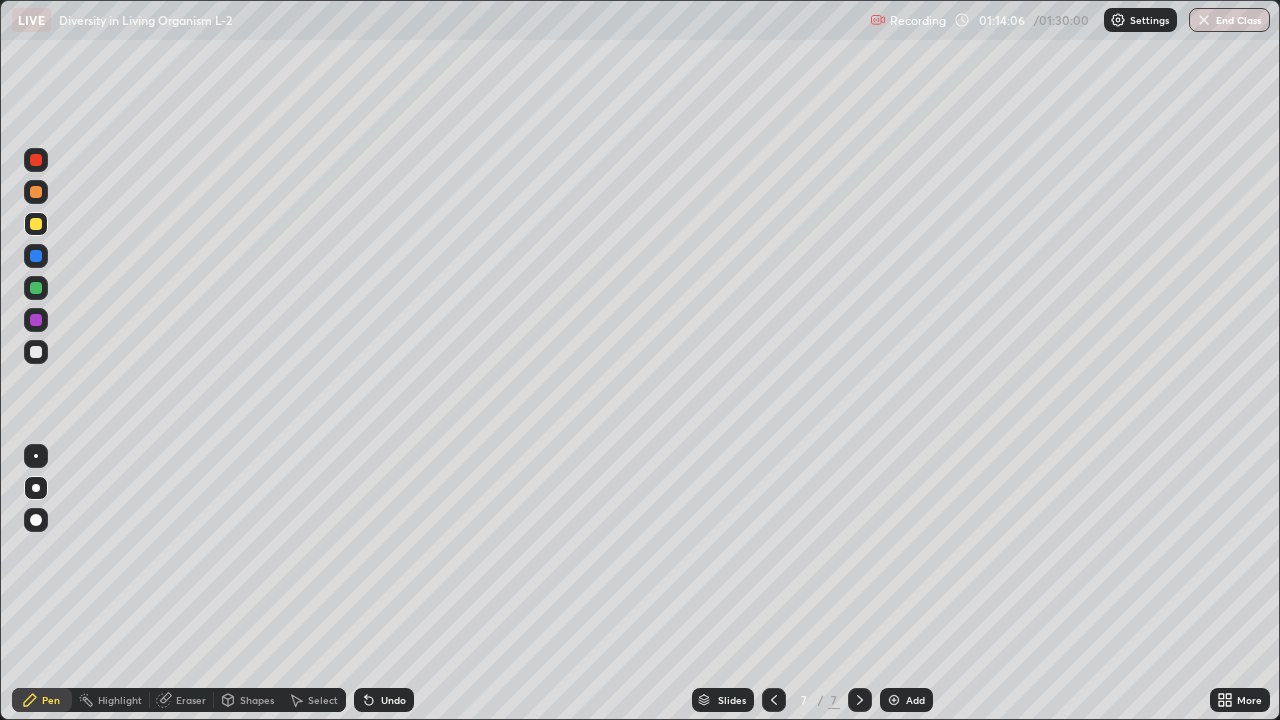click on "Undo" at bounding box center (384, 700) 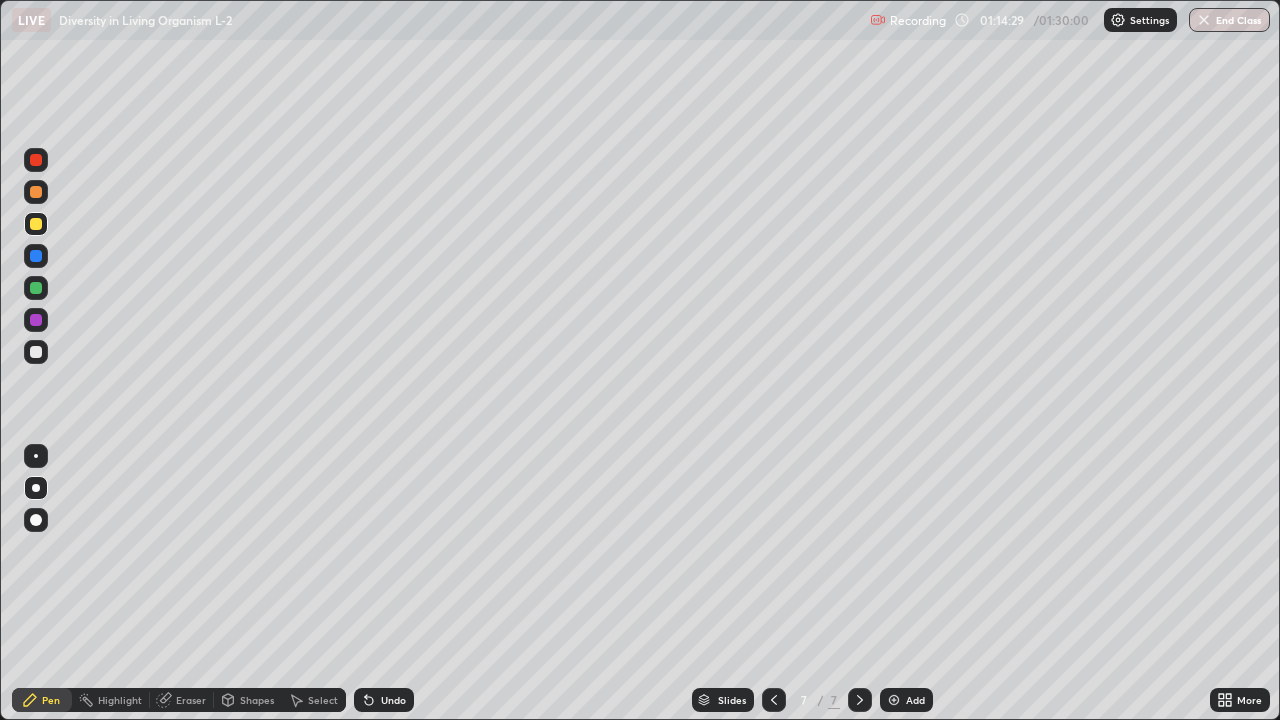 click at bounding box center (36, 352) 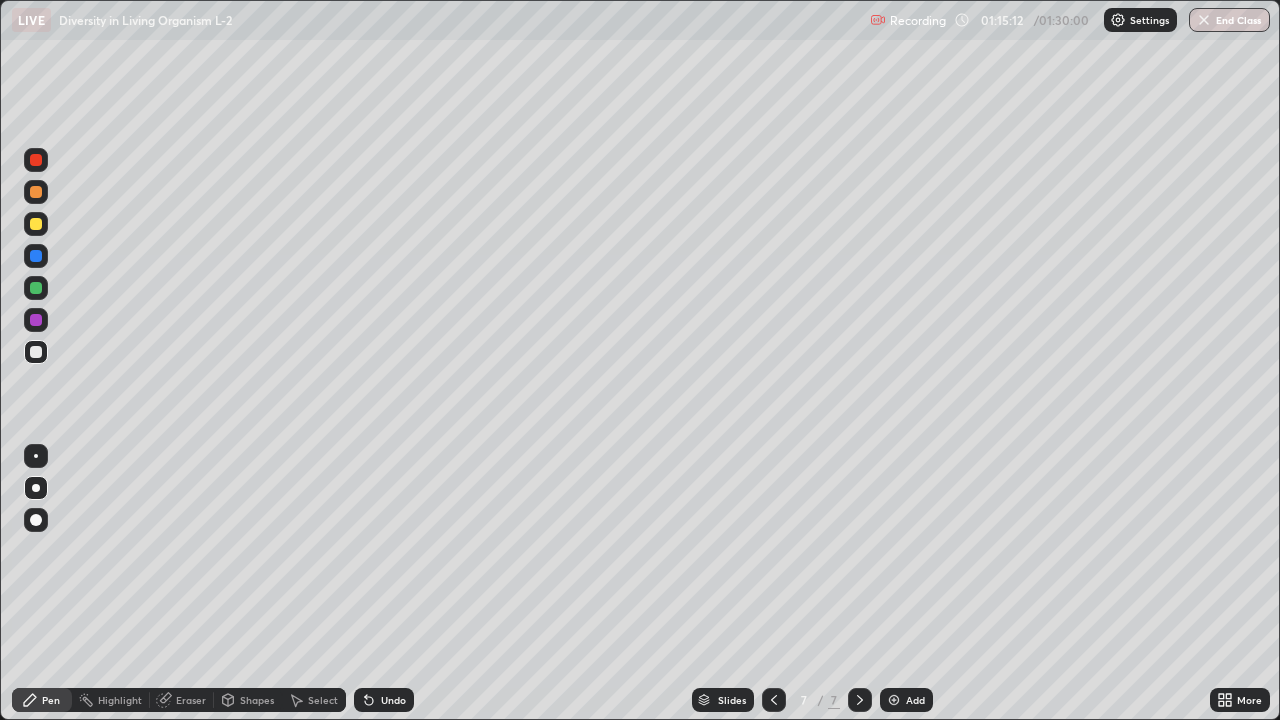 click at bounding box center [36, 160] 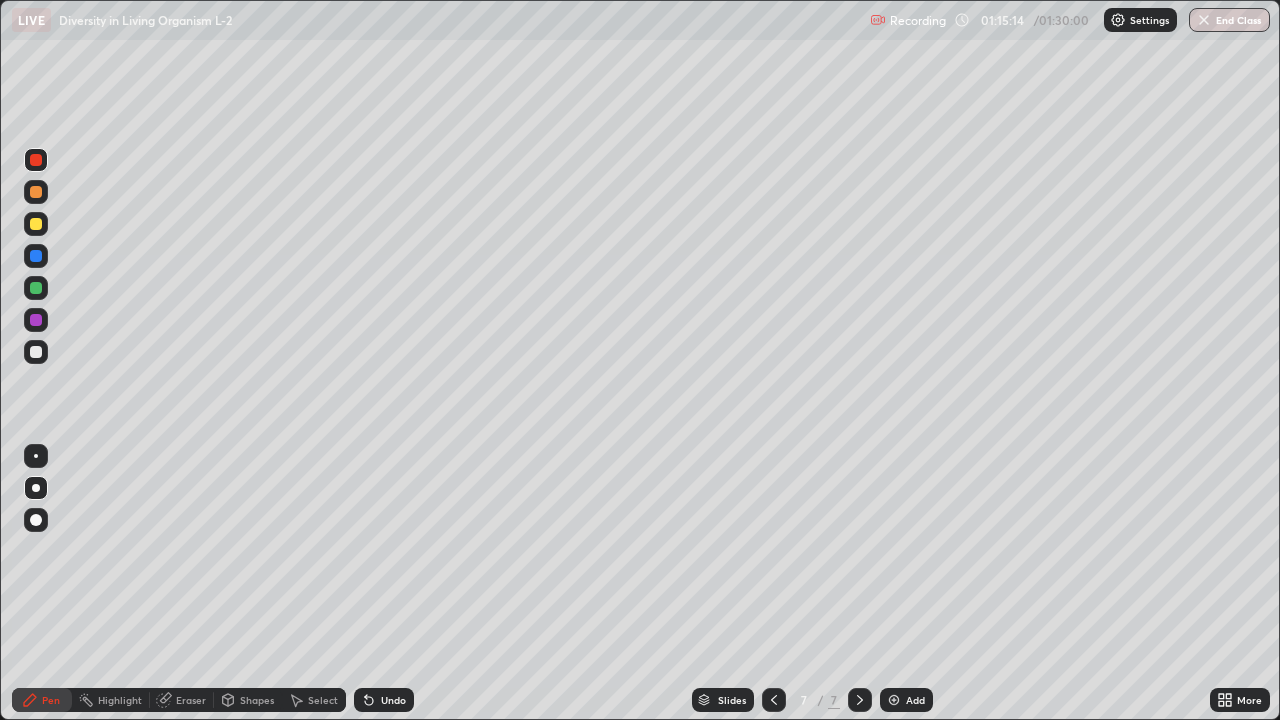 click at bounding box center [36, 320] 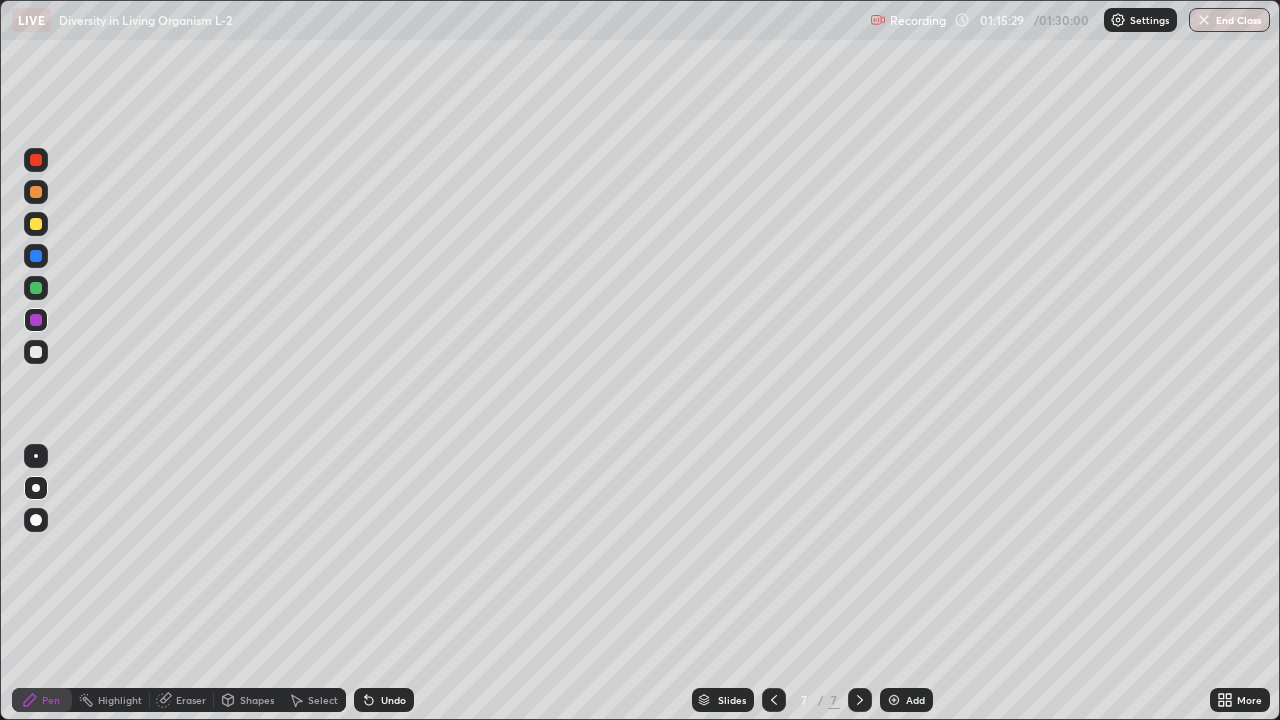 click at bounding box center (36, 352) 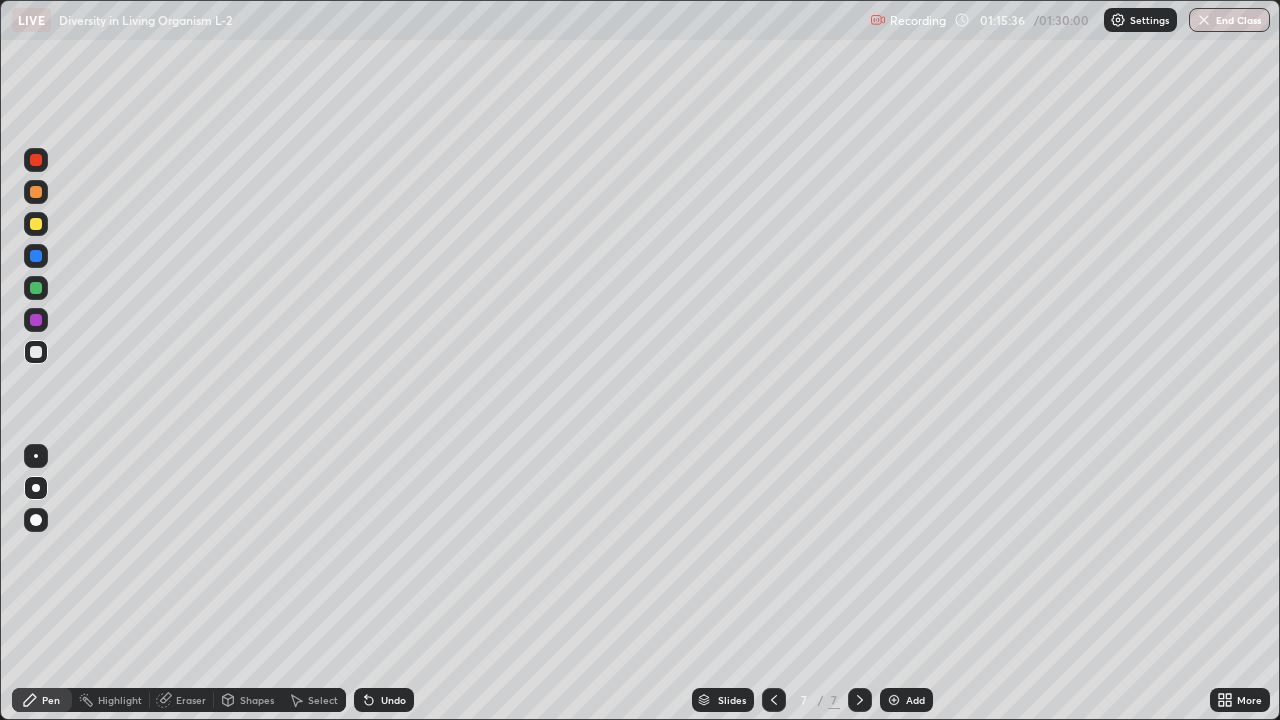 click on "Undo" at bounding box center [384, 700] 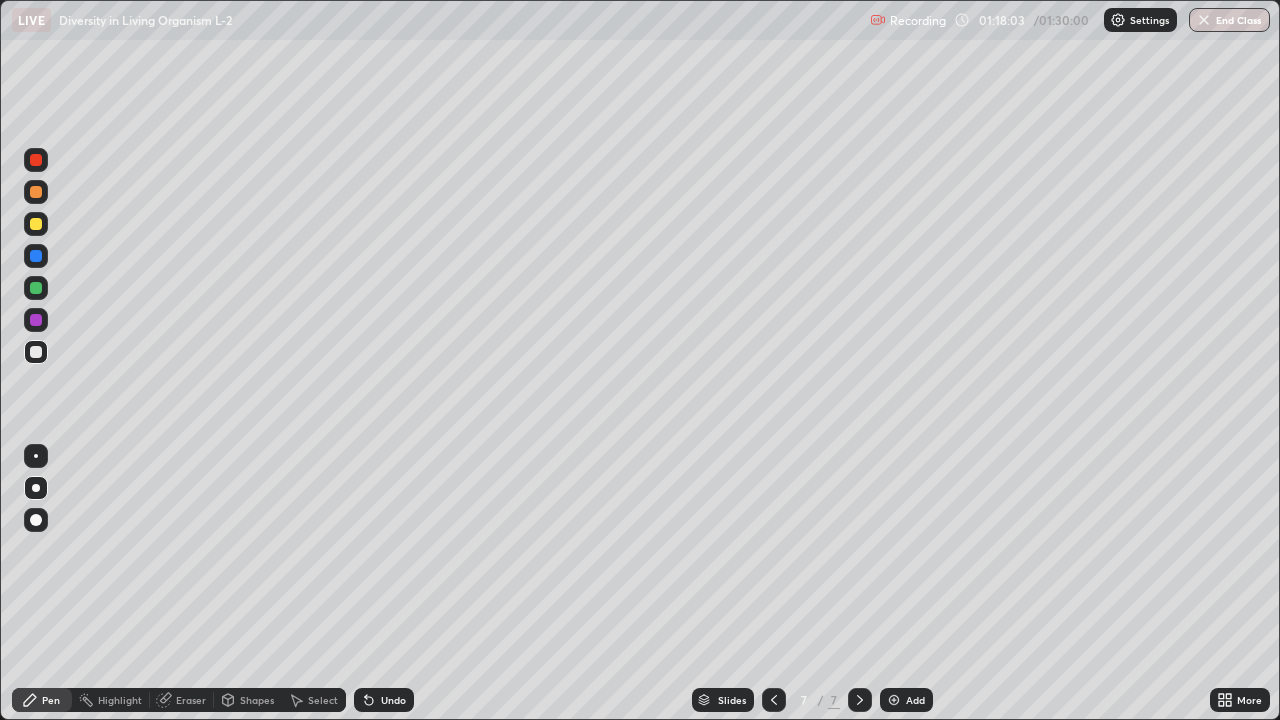click at bounding box center (36, 352) 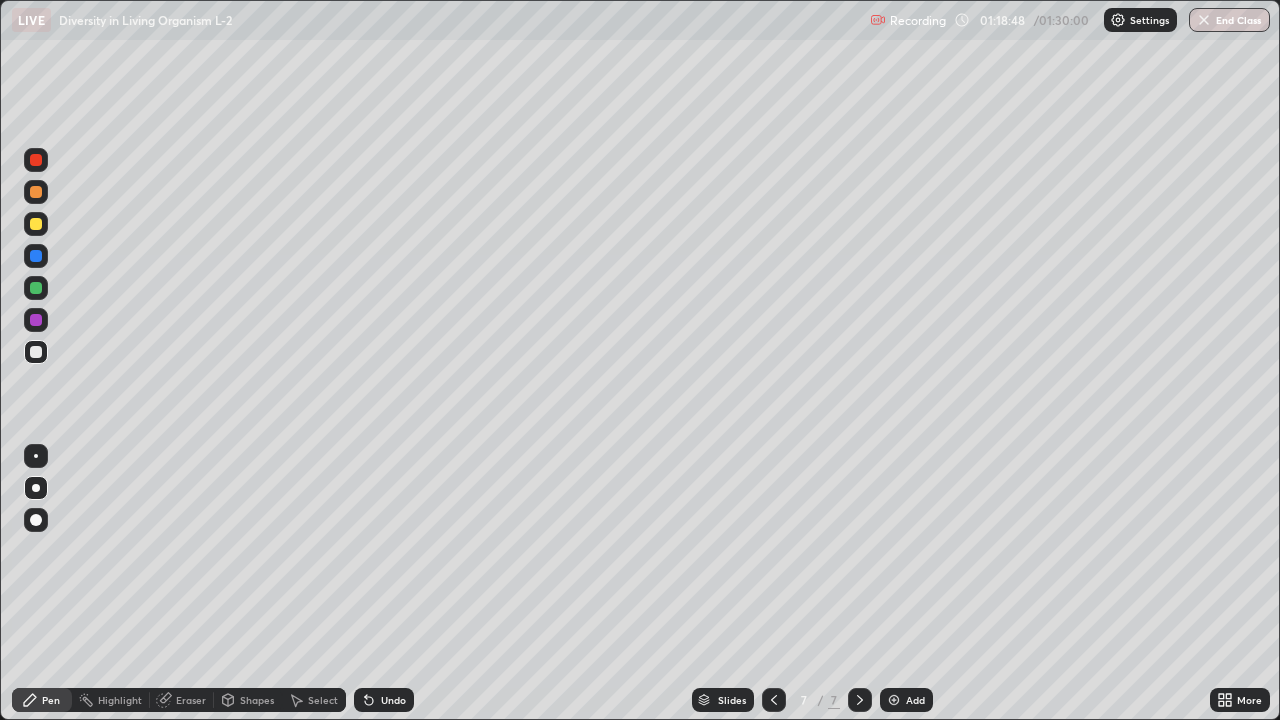 click on "Undo" at bounding box center (393, 700) 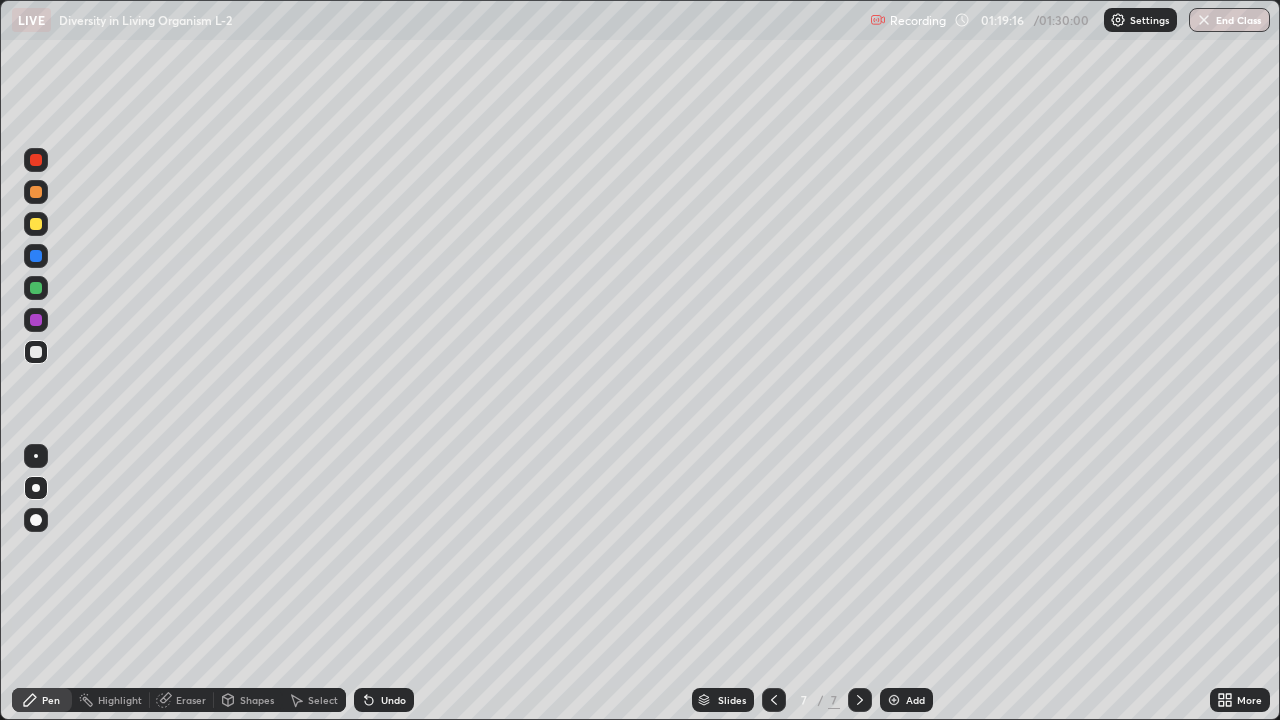 click 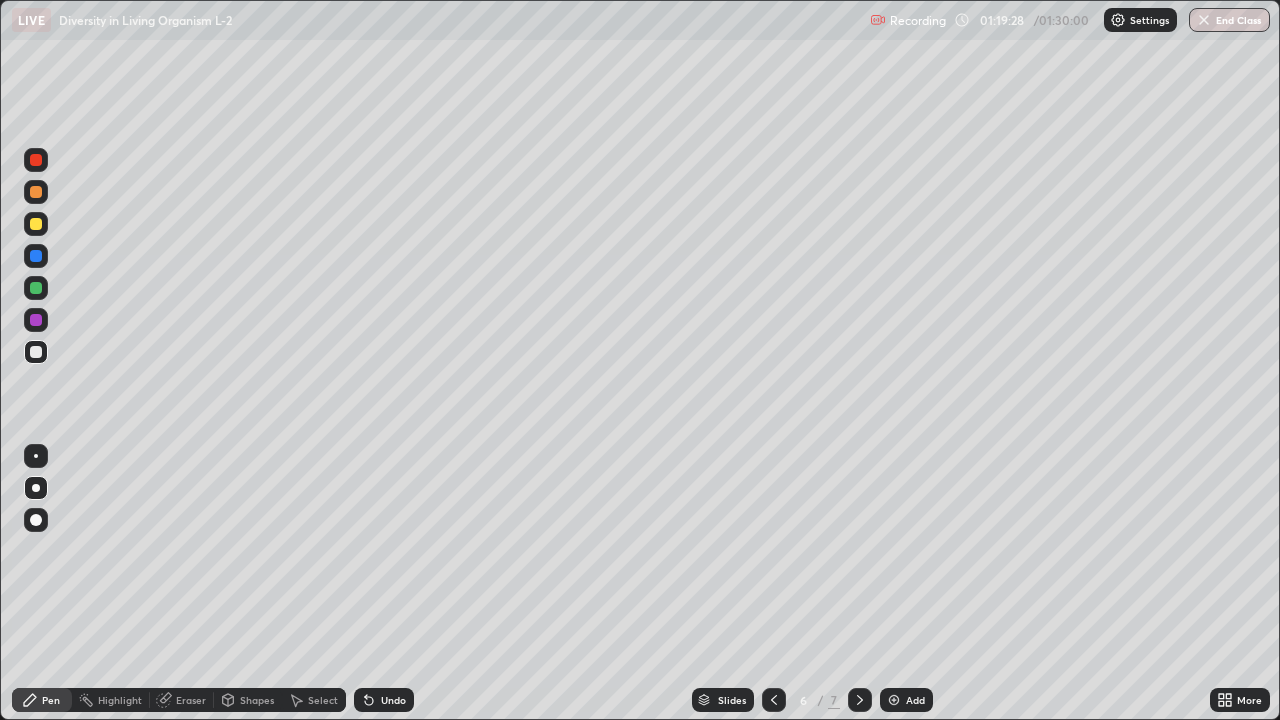 click 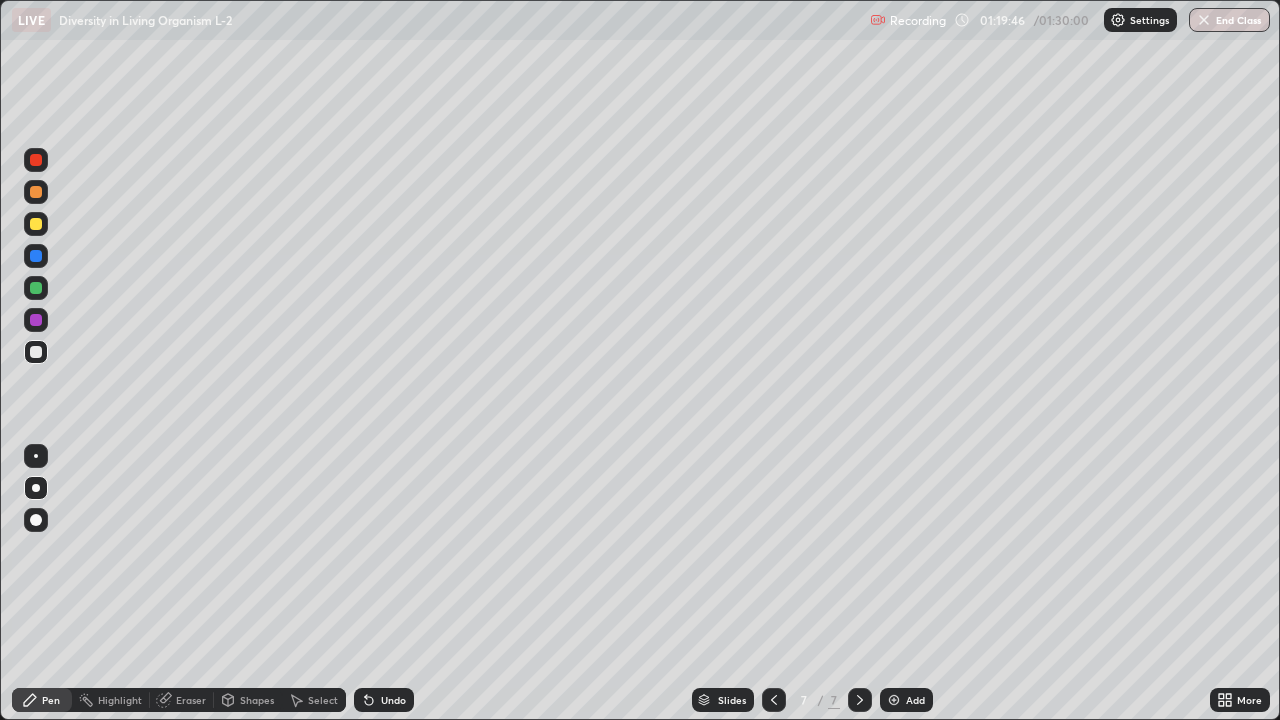 click at bounding box center (894, 700) 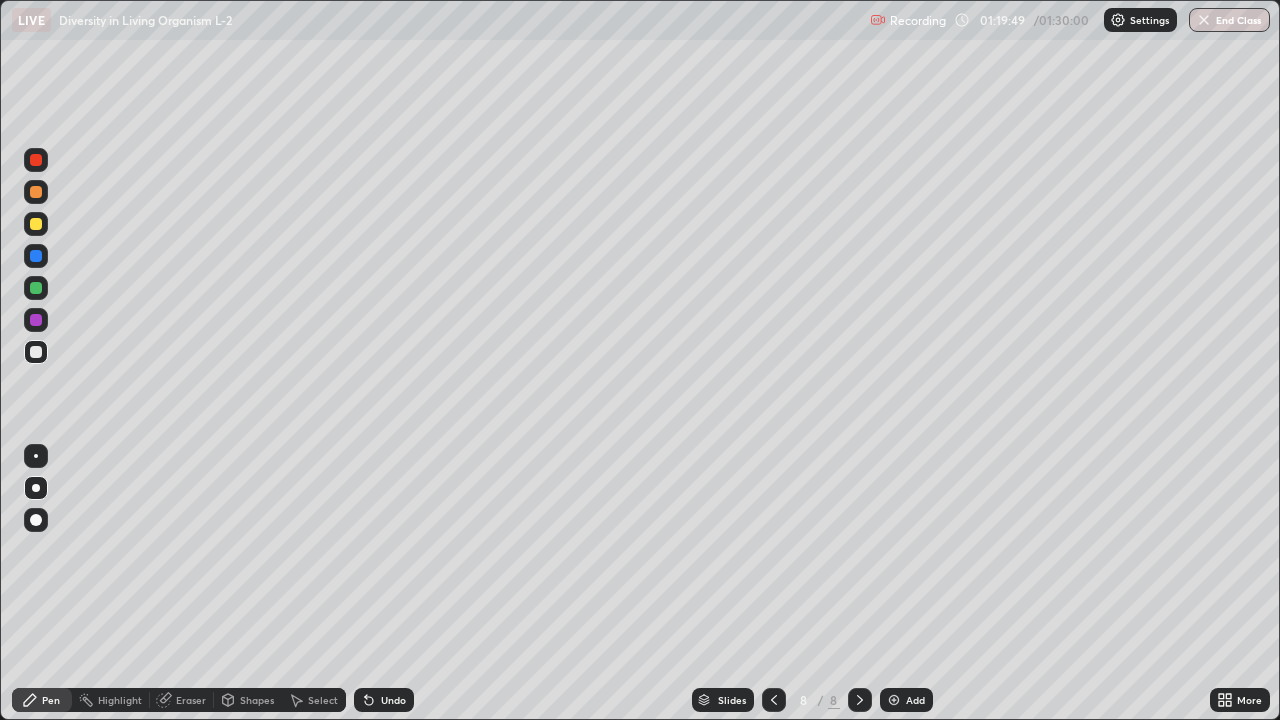 click at bounding box center [36, 192] 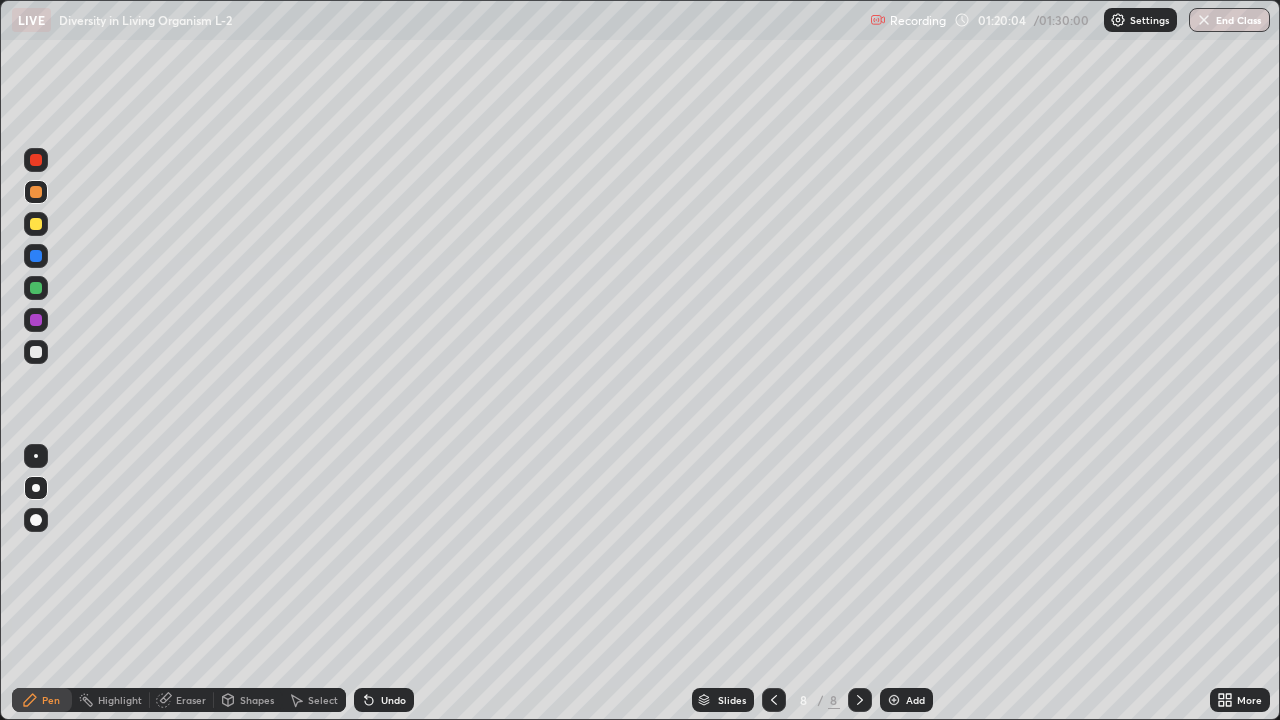 click 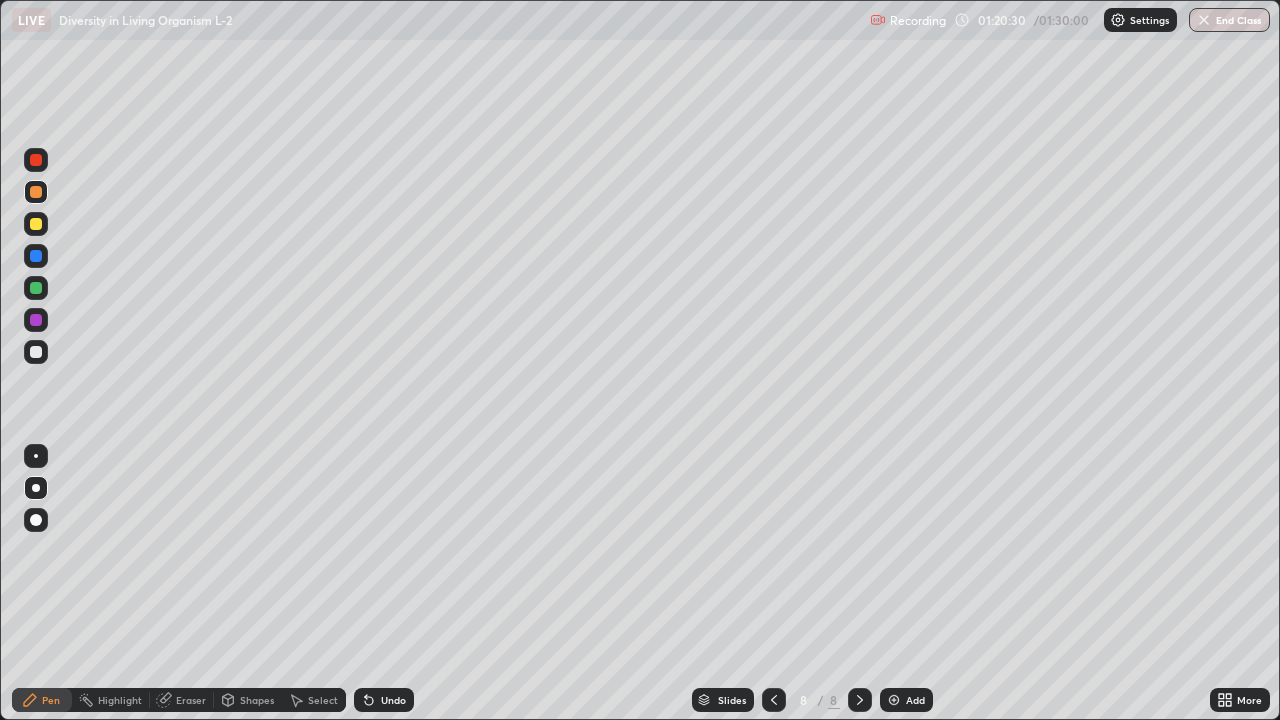 click at bounding box center (774, 700) 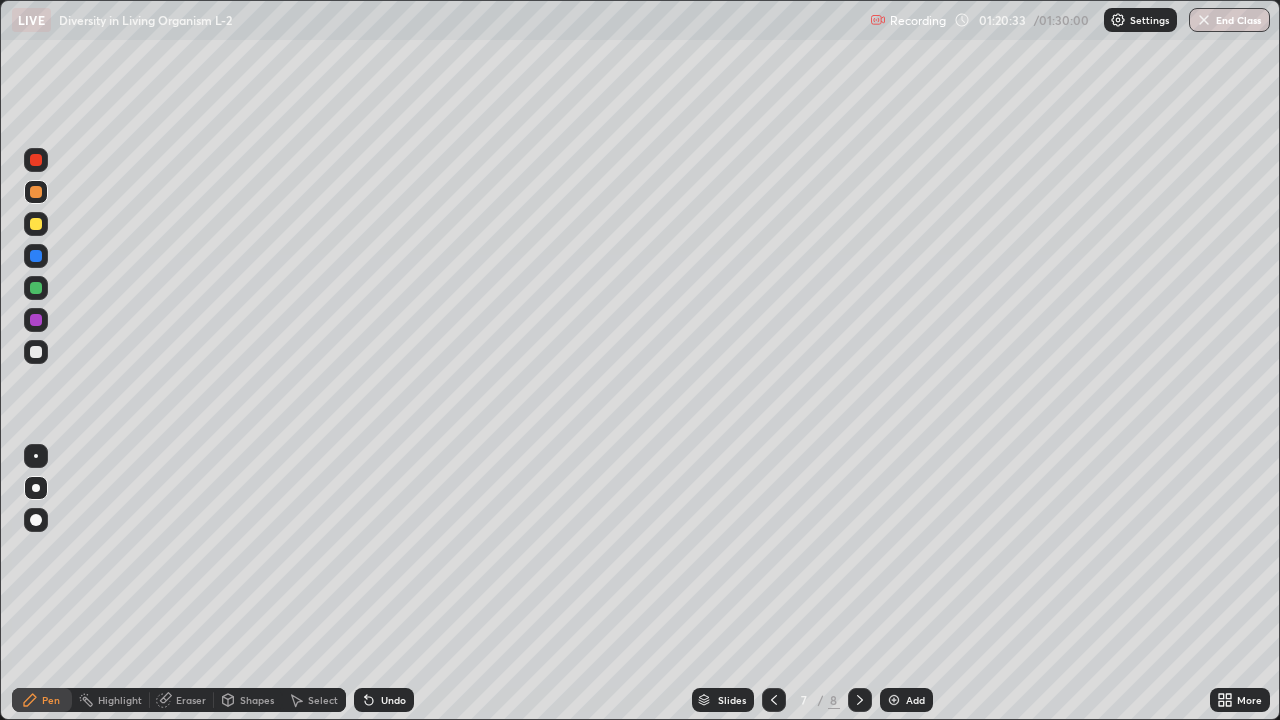 click 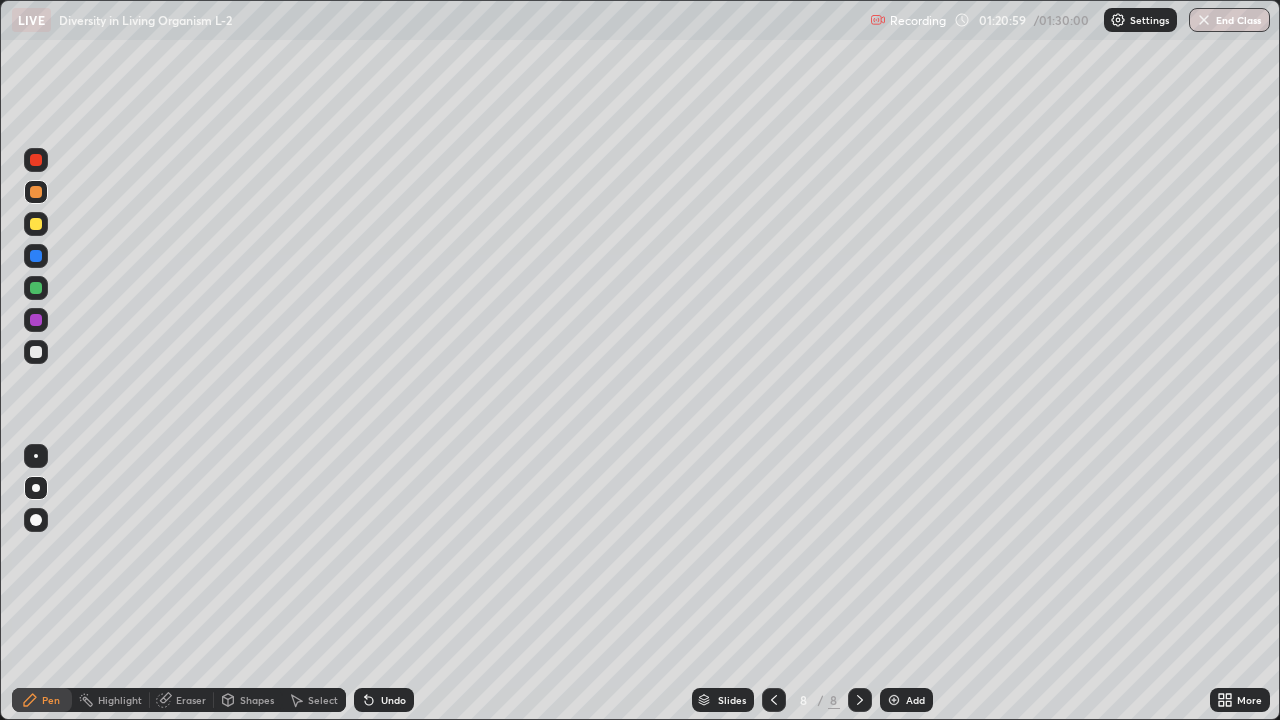 click at bounding box center (36, 224) 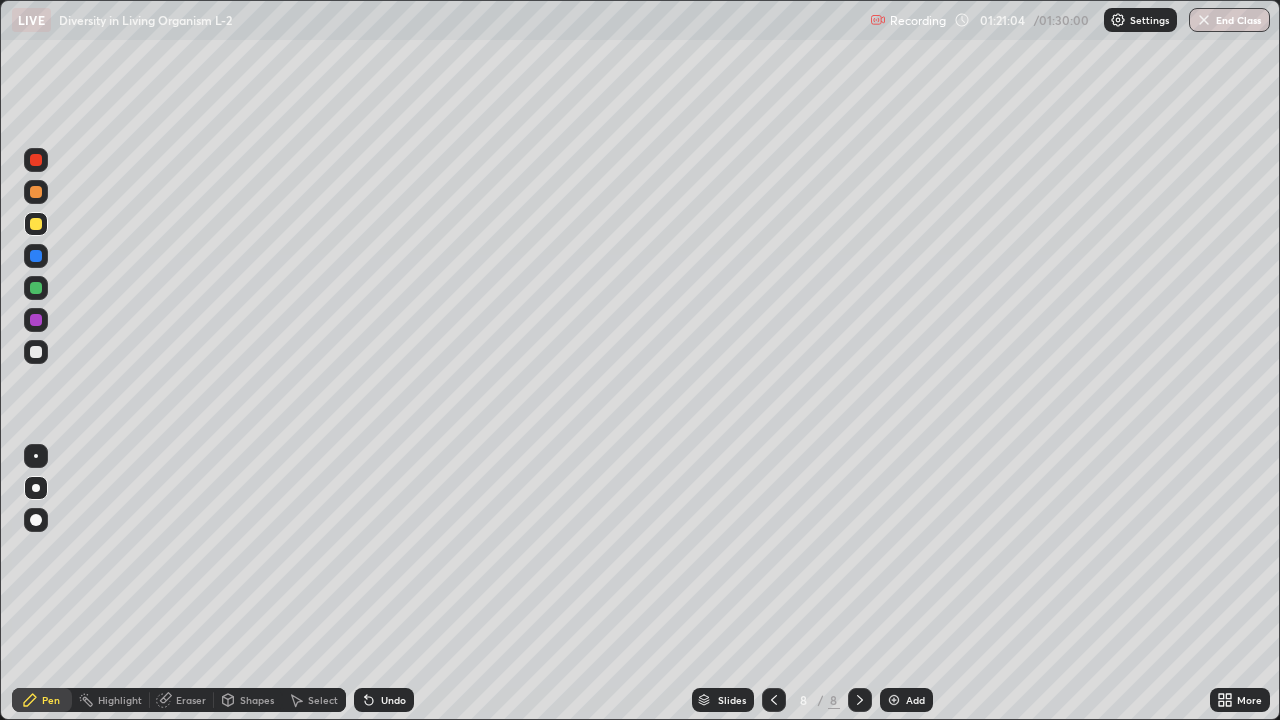 click on "Undo" at bounding box center [393, 700] 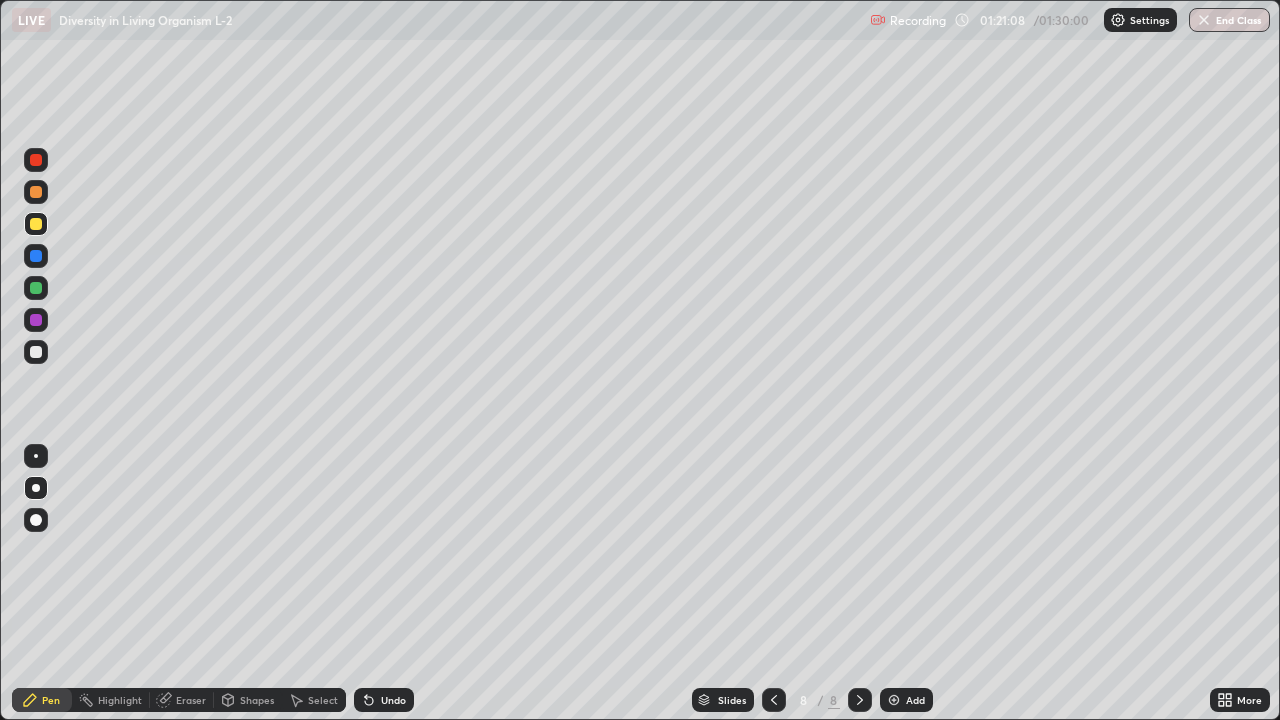 click on "Undo" at bounding box center (384, 700) 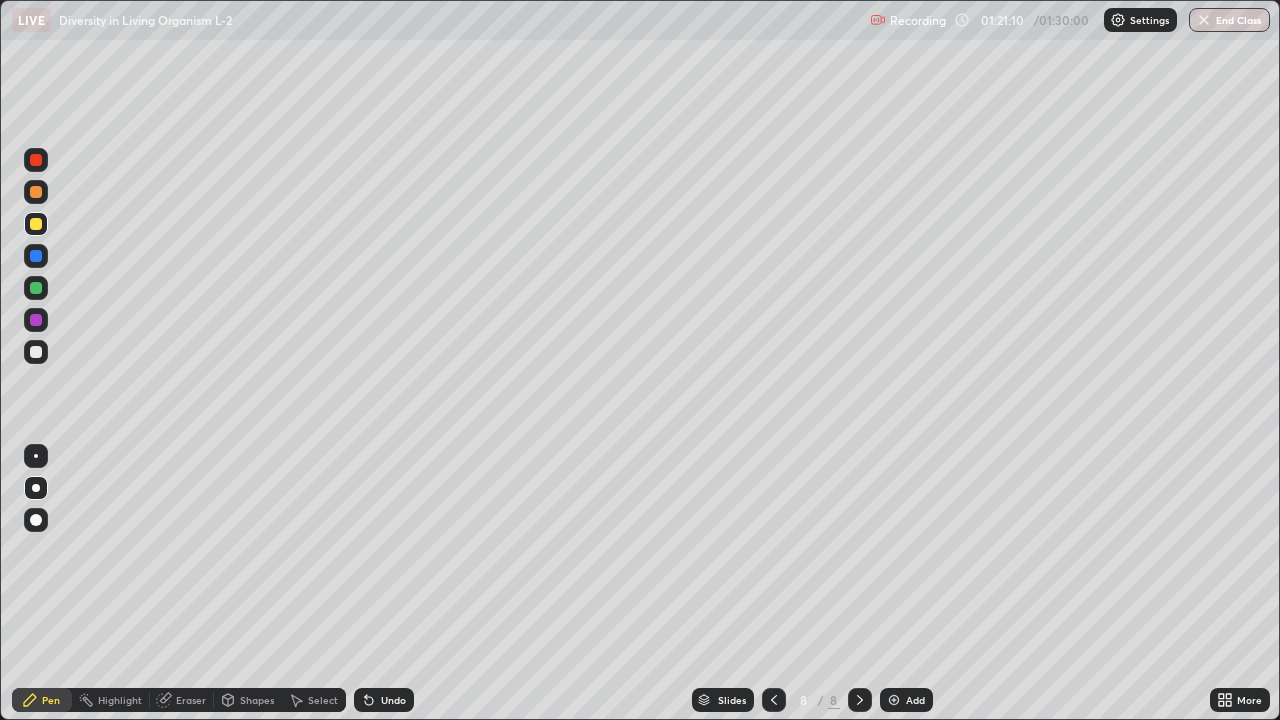 click on "Undo" at bounding box center [384, 700] 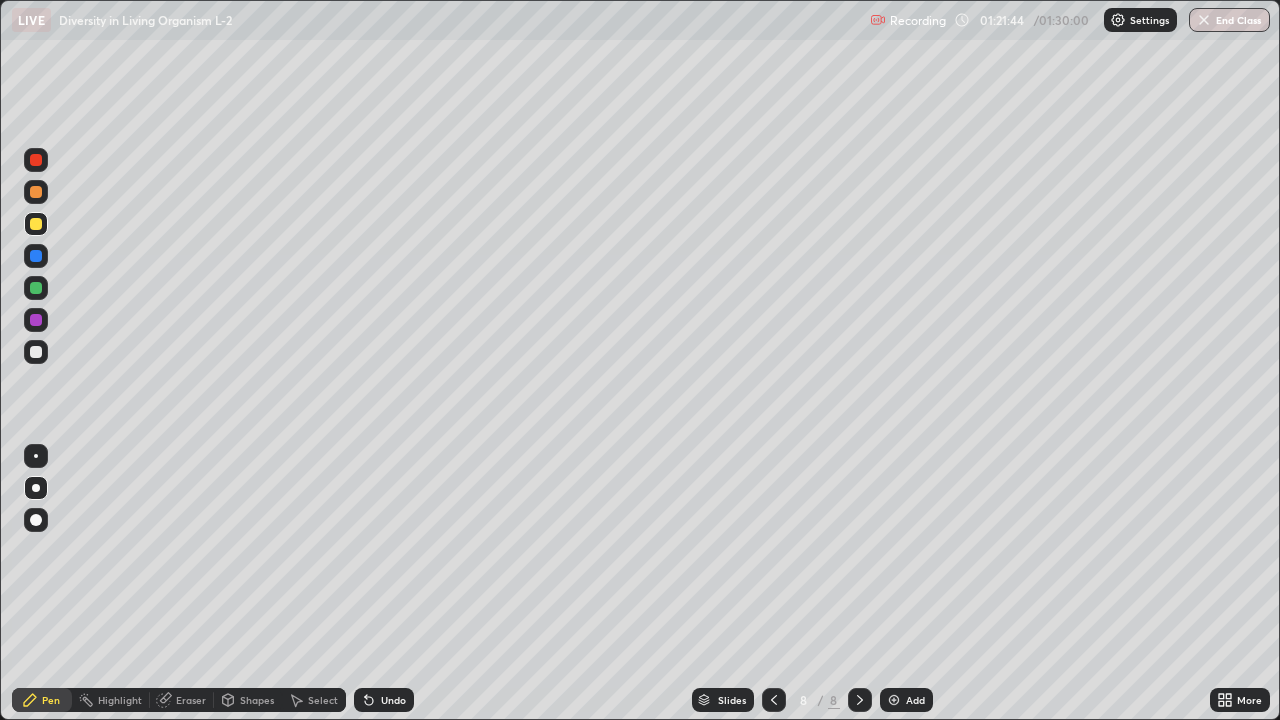 click on "Undo" at bounding box center (393, 700) 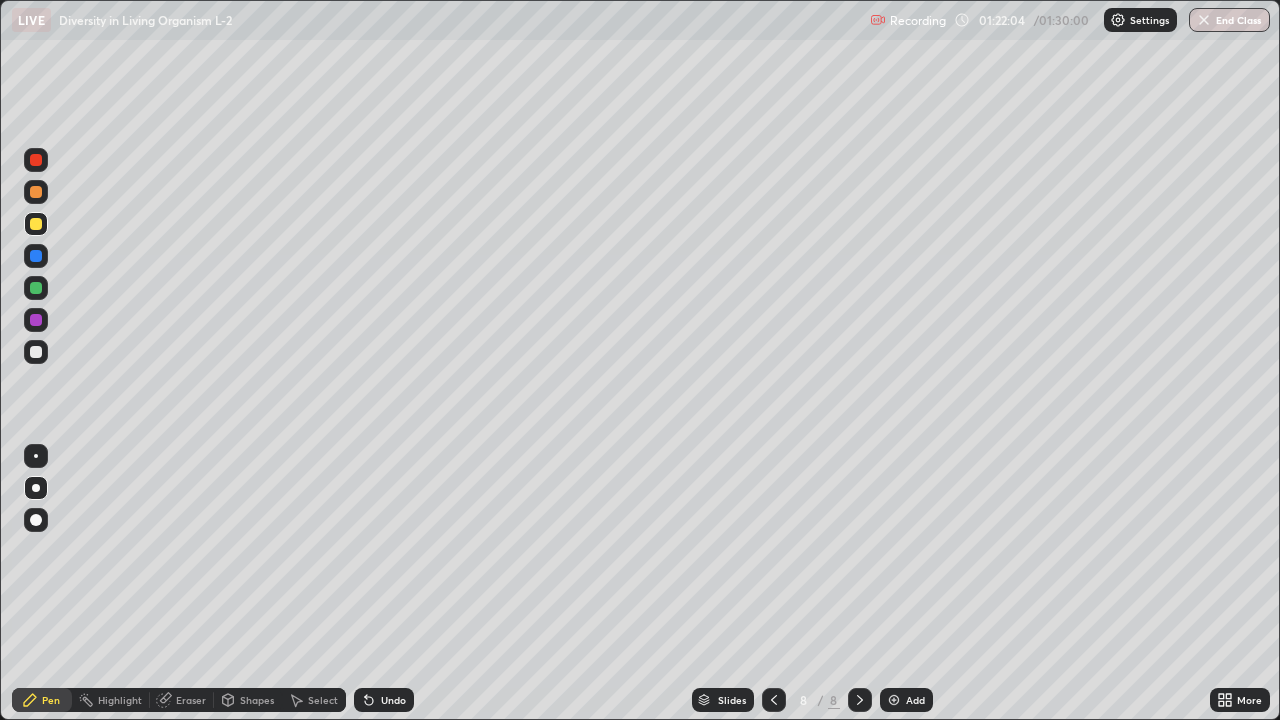click at bounding box center [36, 288] 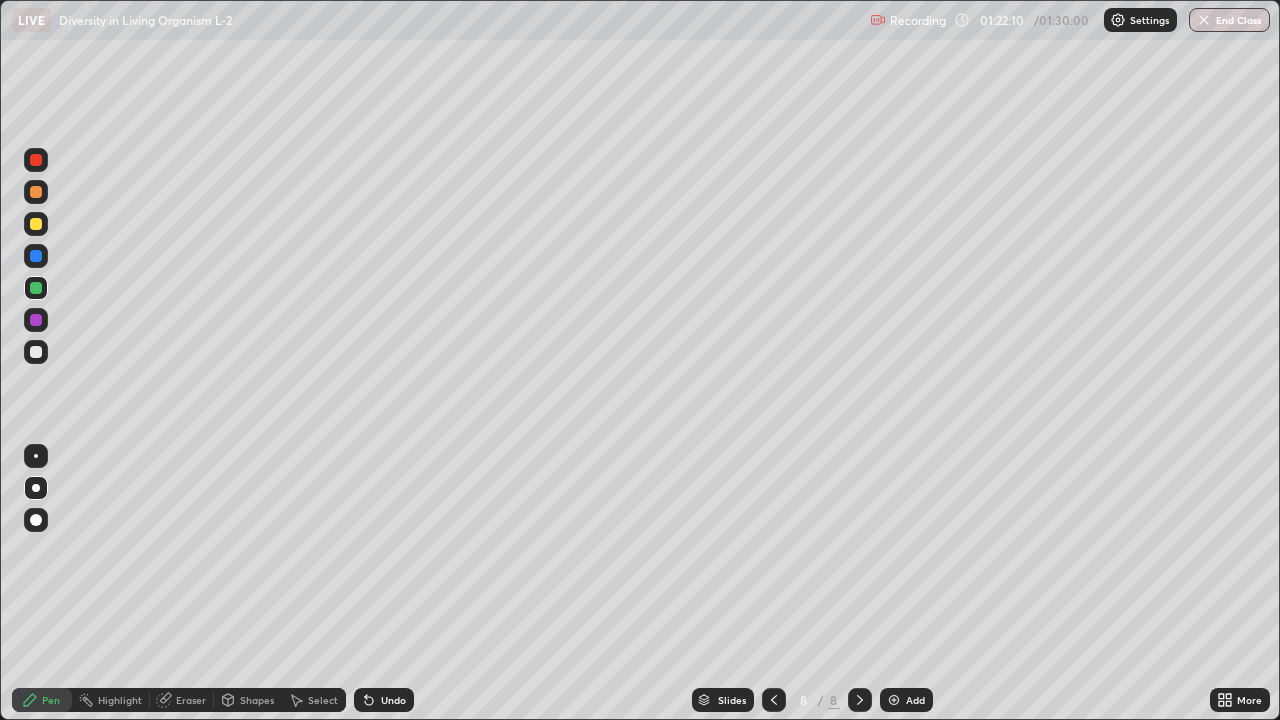 click on "Undo" at bounding box center [384, 700] 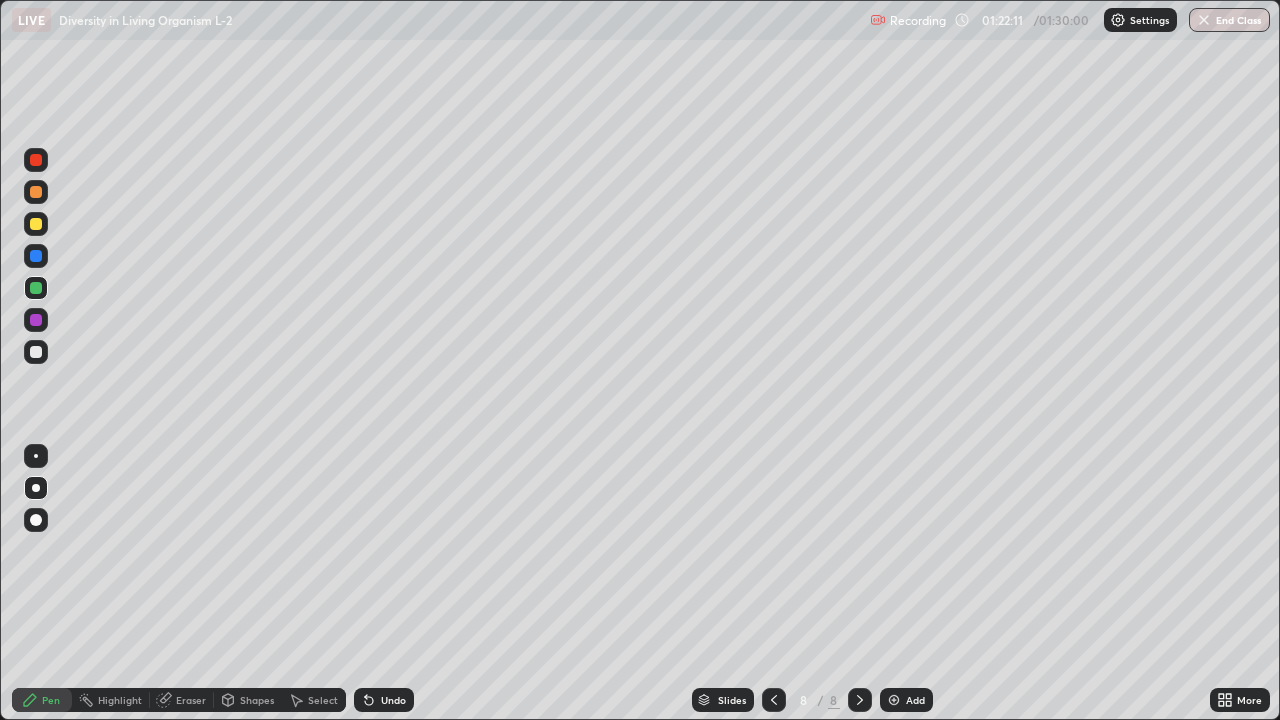 click 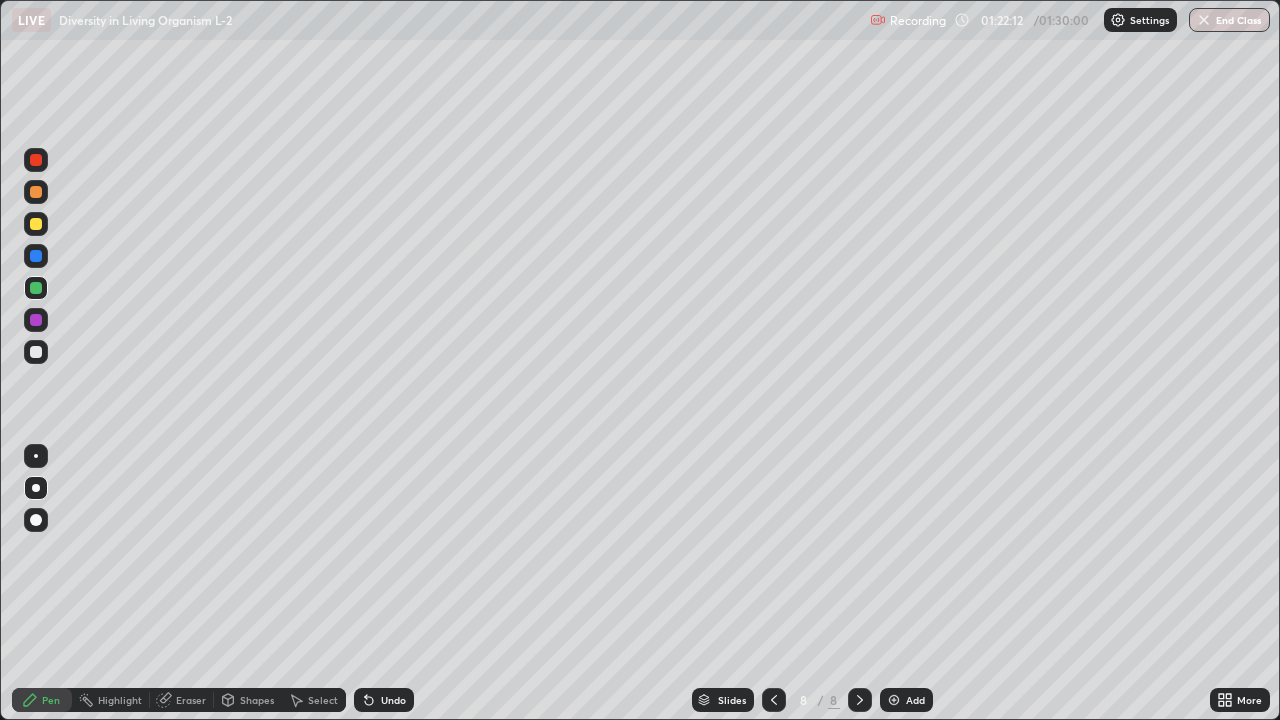click on "Undo" at bounding box center (384, 700) 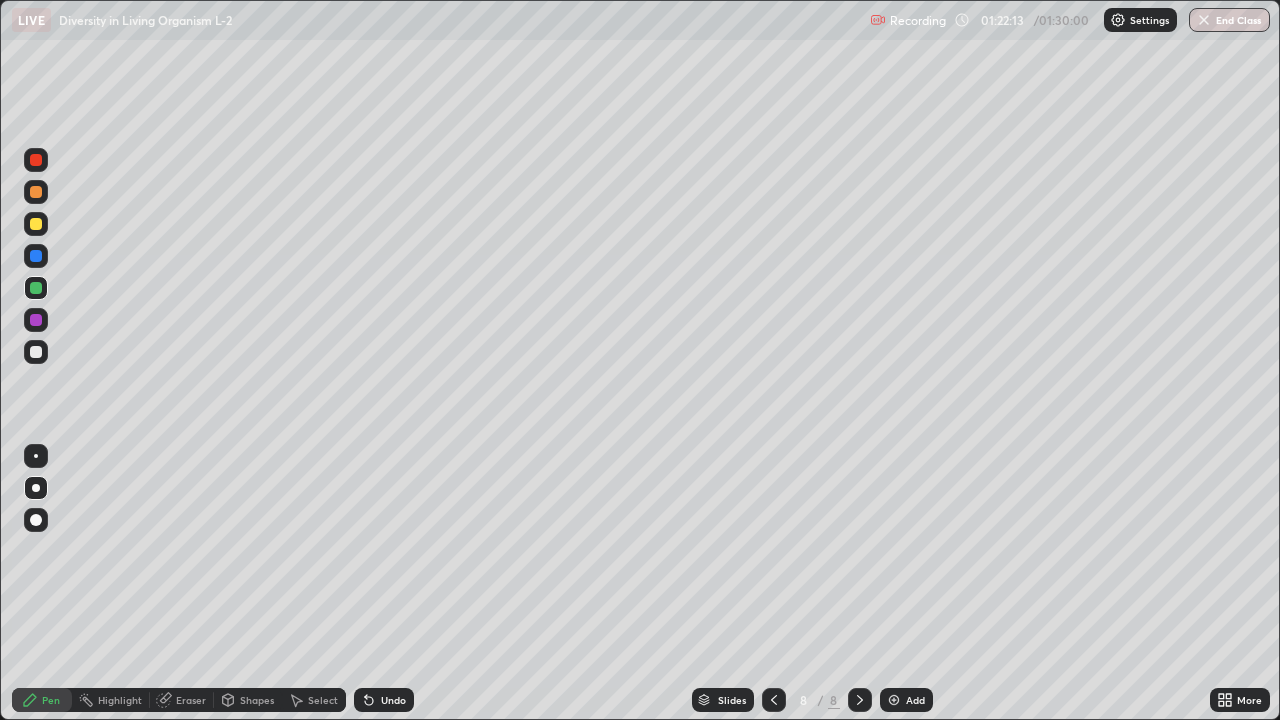 click on "Undo" at bounding box center [393, 700] 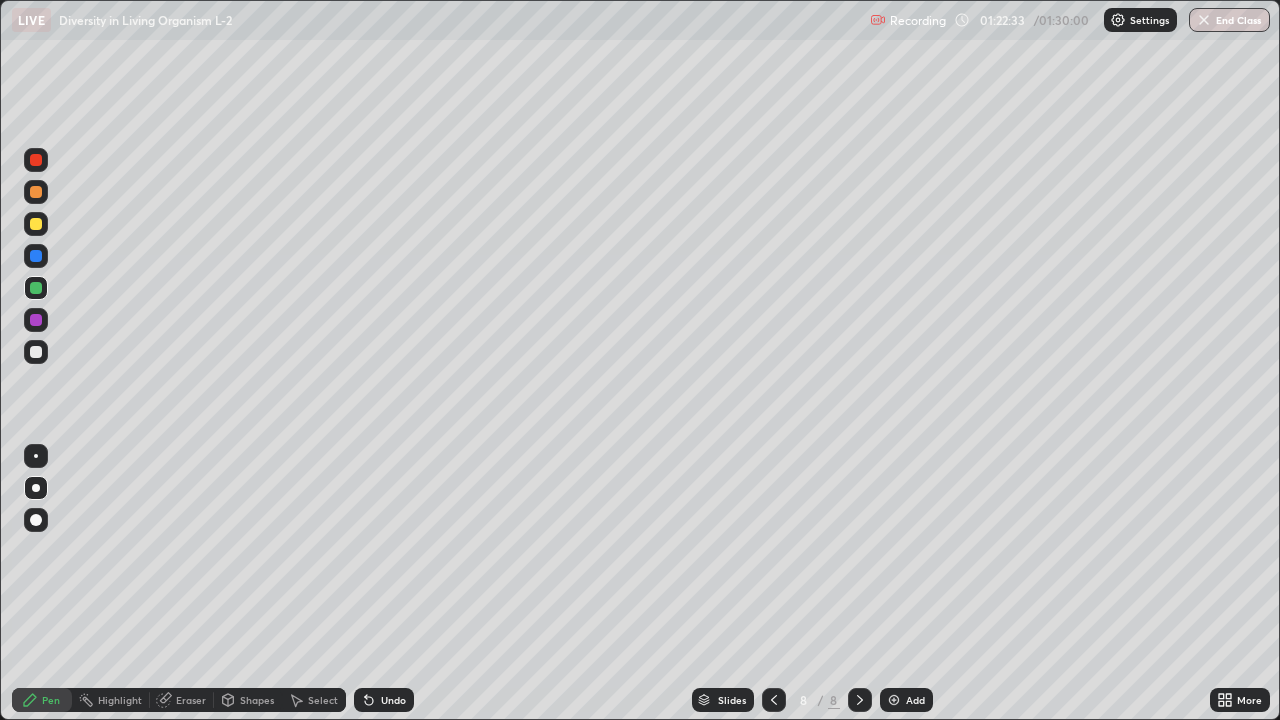 click on "Undo" at bounding box center [384, 700] 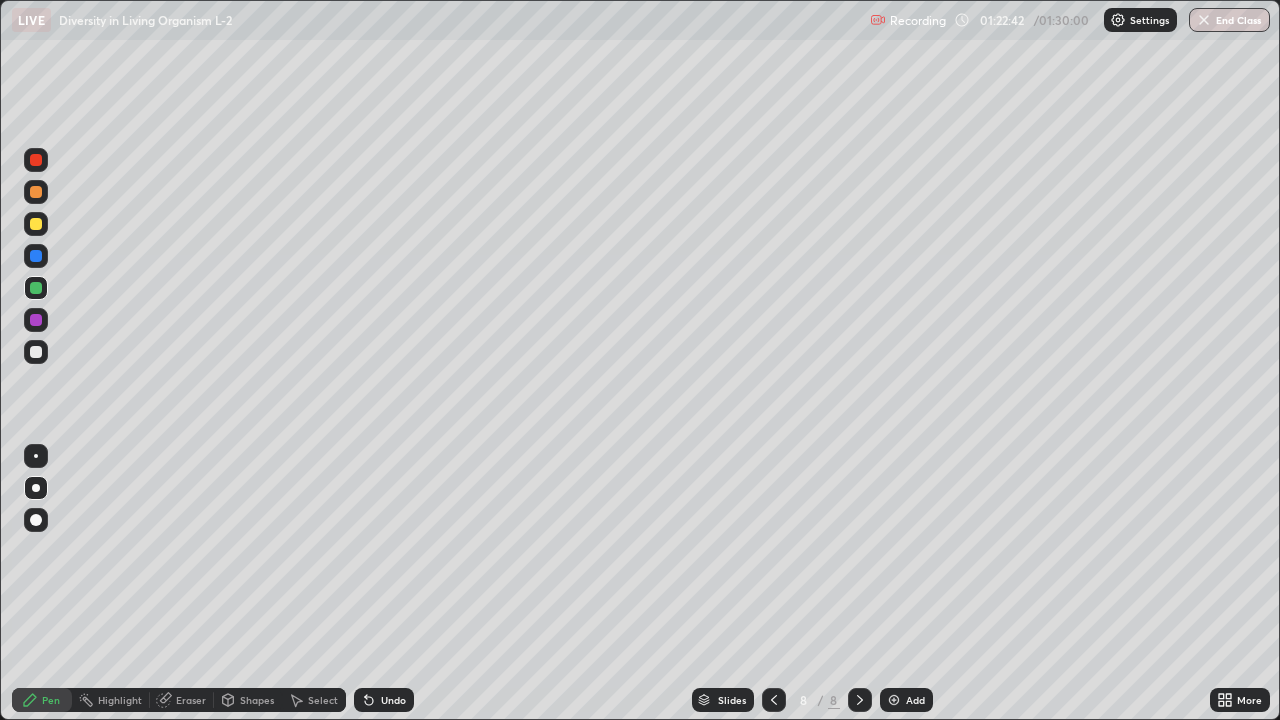 click on "Undo" at bounding box center (384, 700) 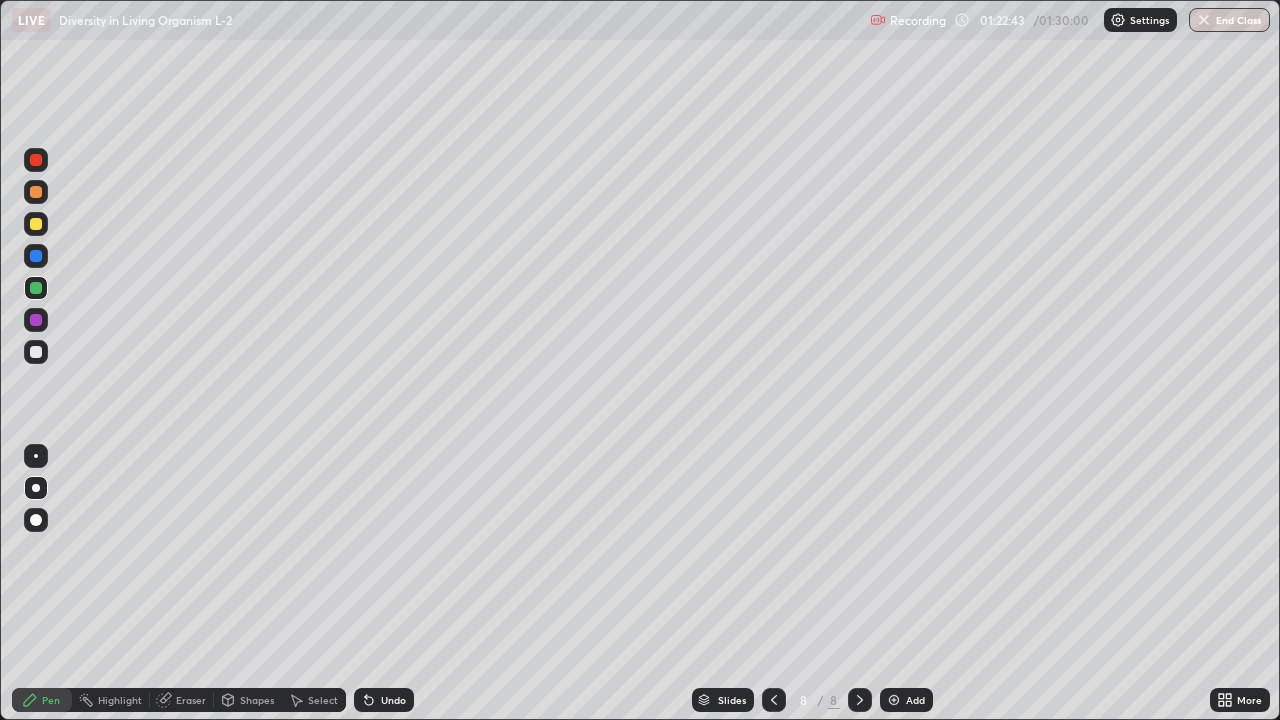 click on "Undo" at bounding box center [393, 700] 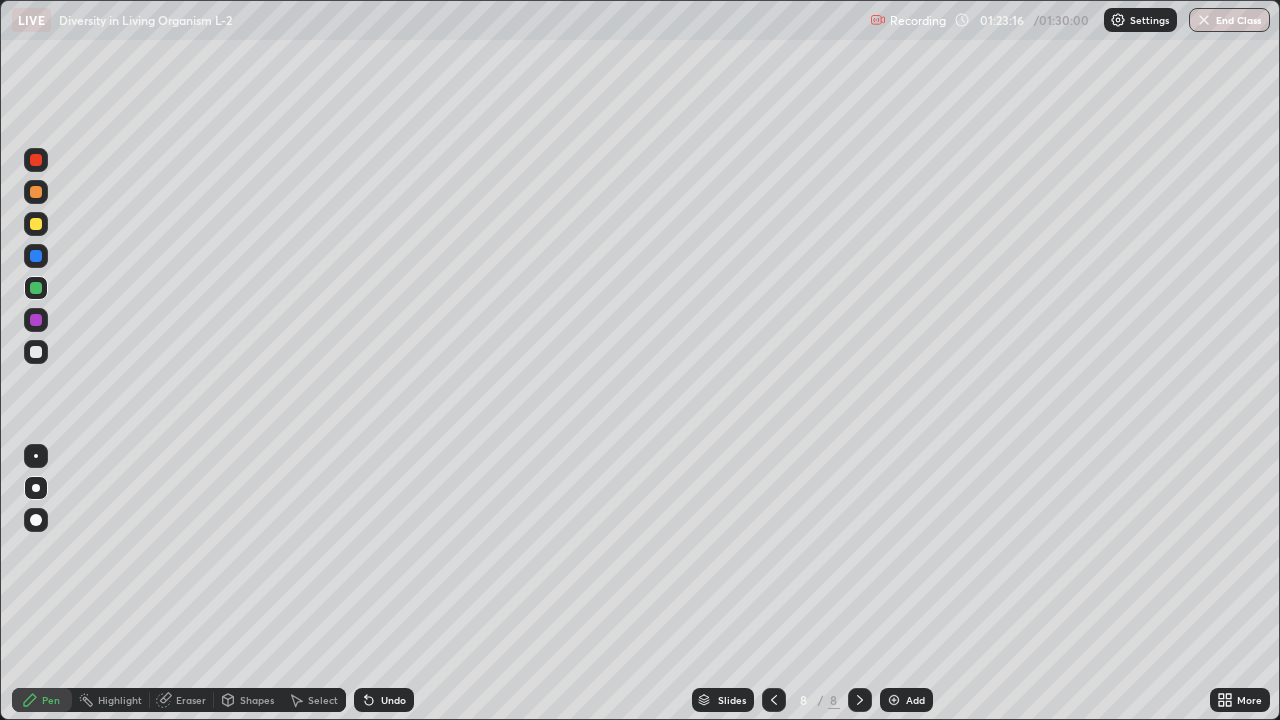click at bounding box center (36, 352) 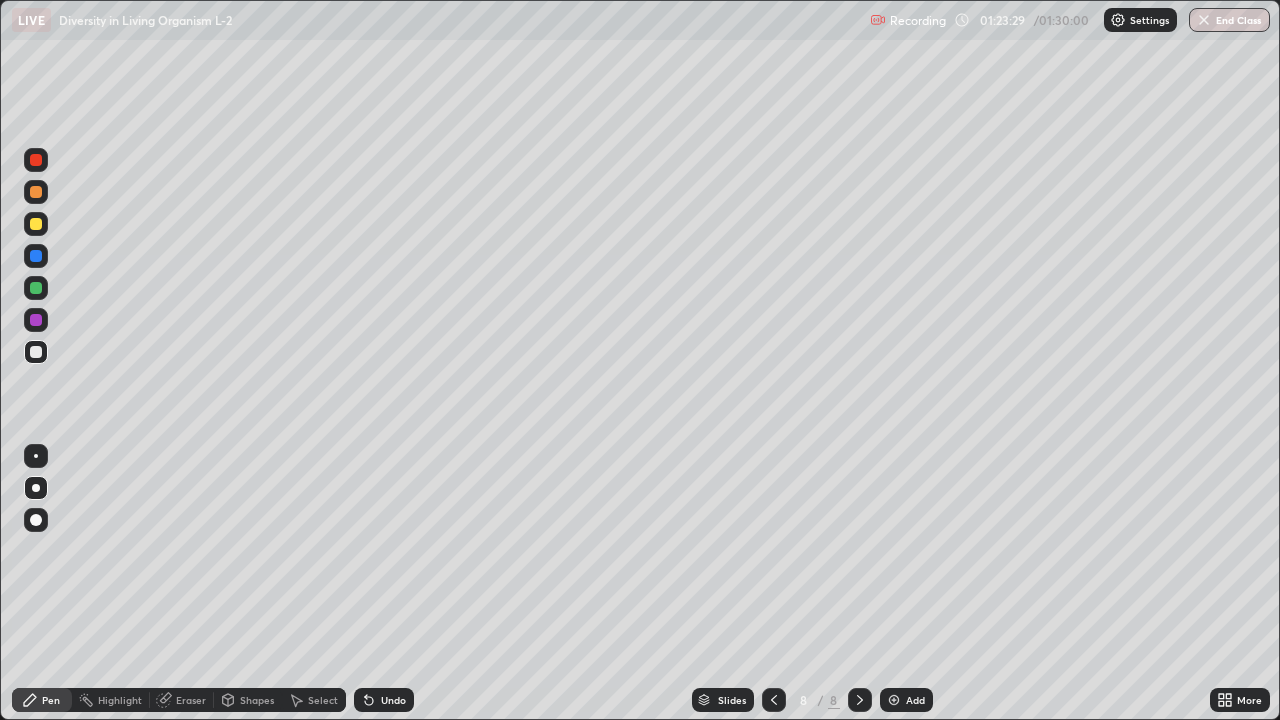 click on "Eraser" at bounding box center (182, 700) 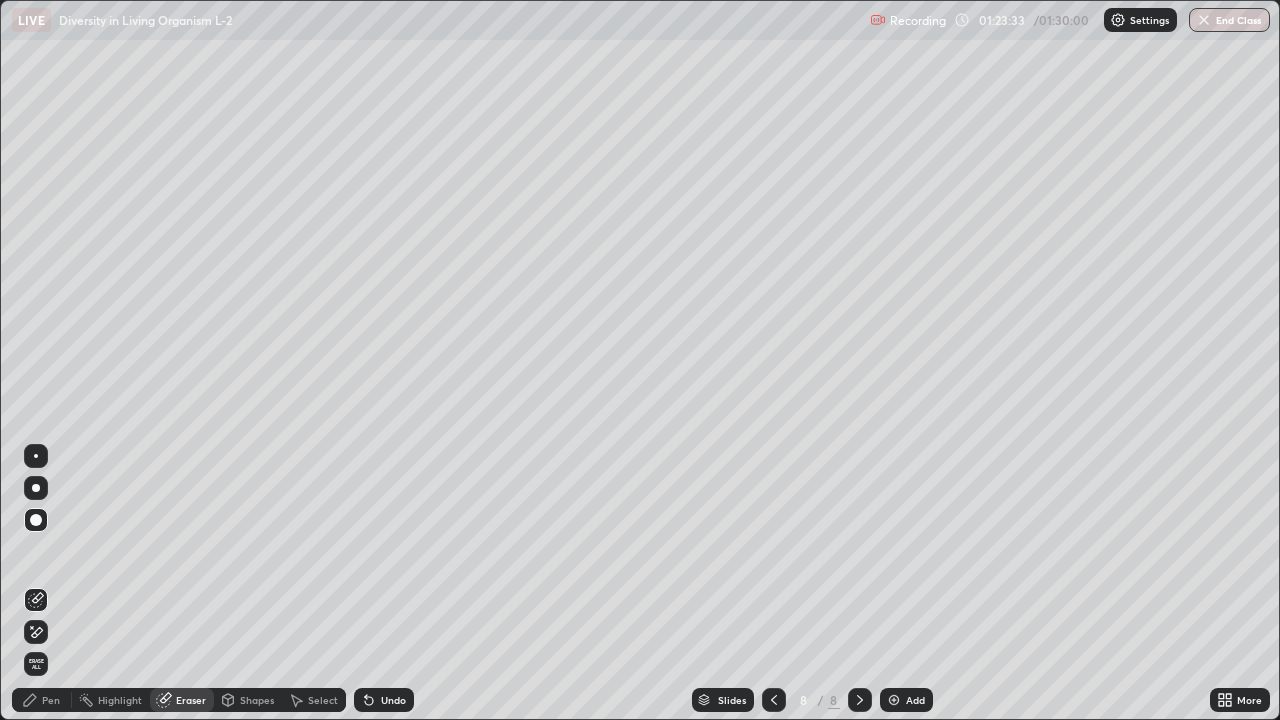 click on "Pen" at bounding box center (51, 700) 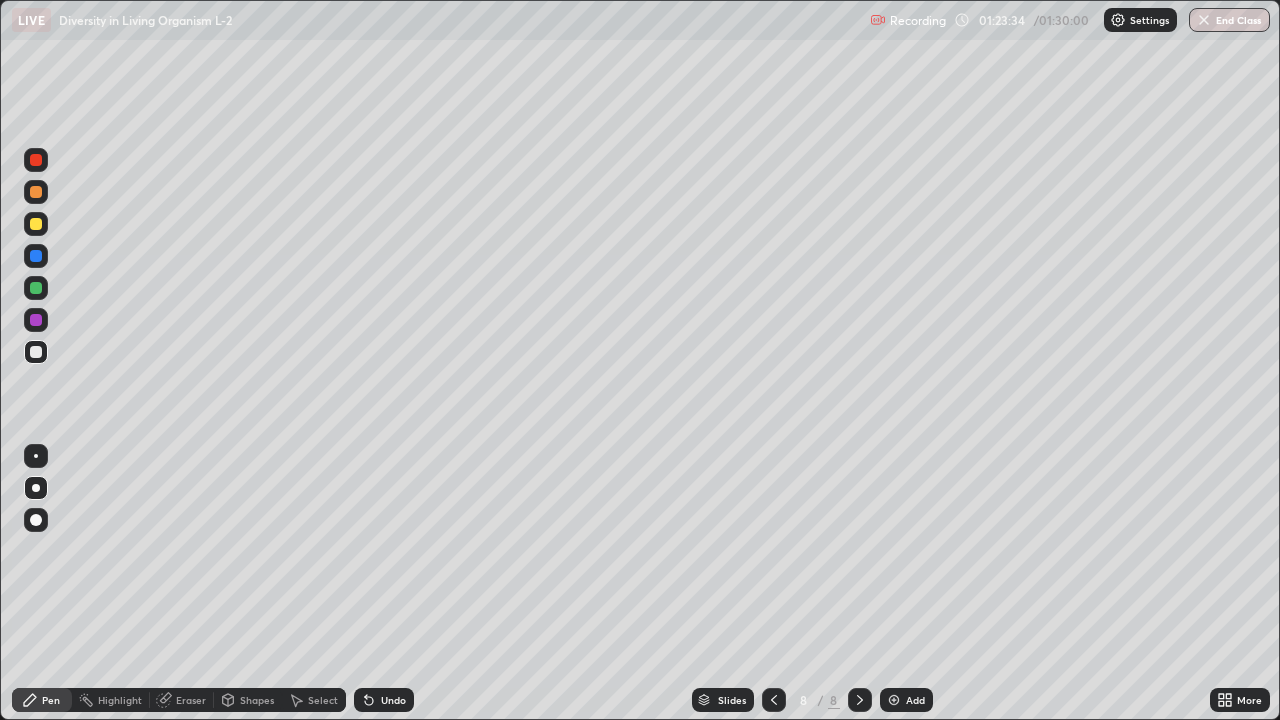 click at bounding box center [36, 288] 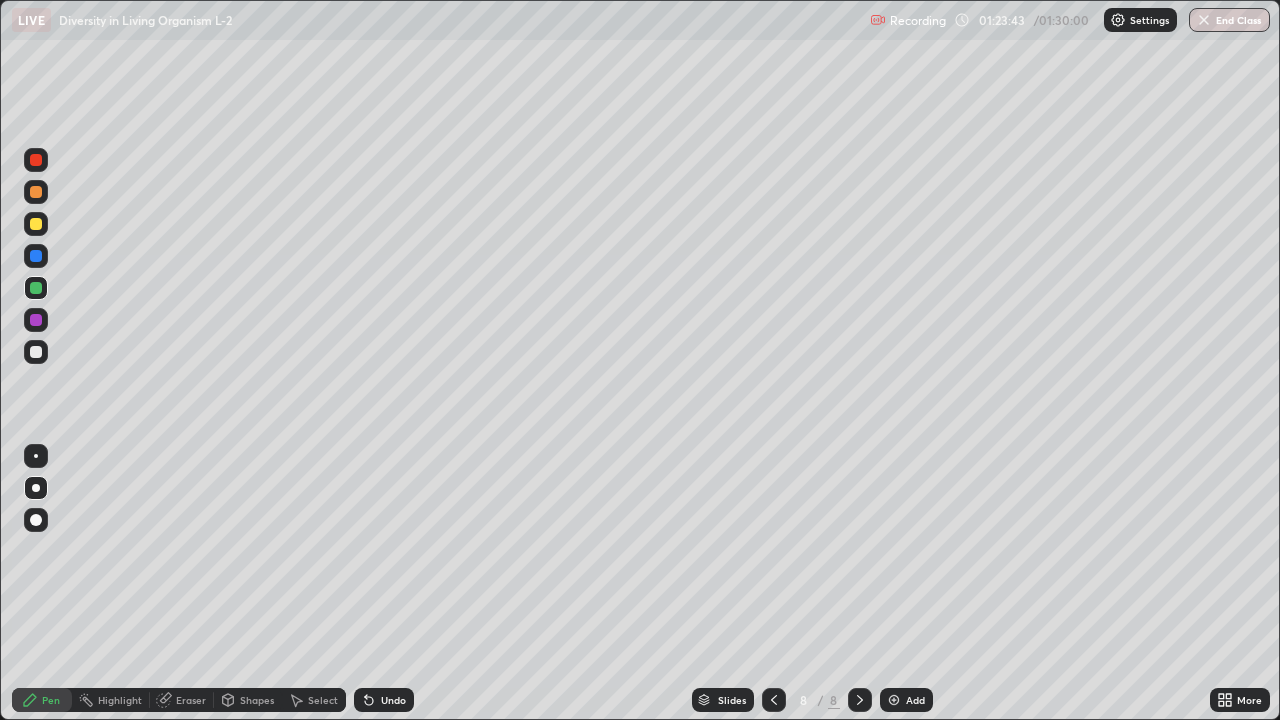 click at bounding box center [36, 352] 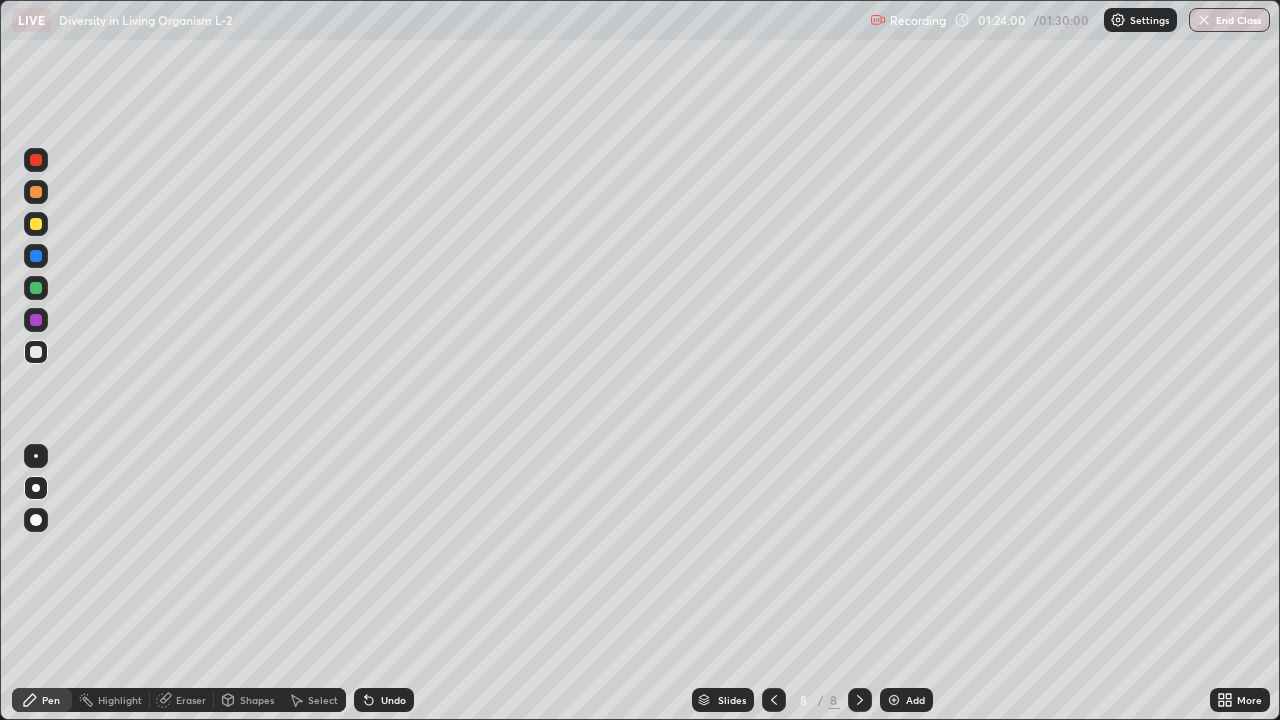 click at bounding box center (36, 320) 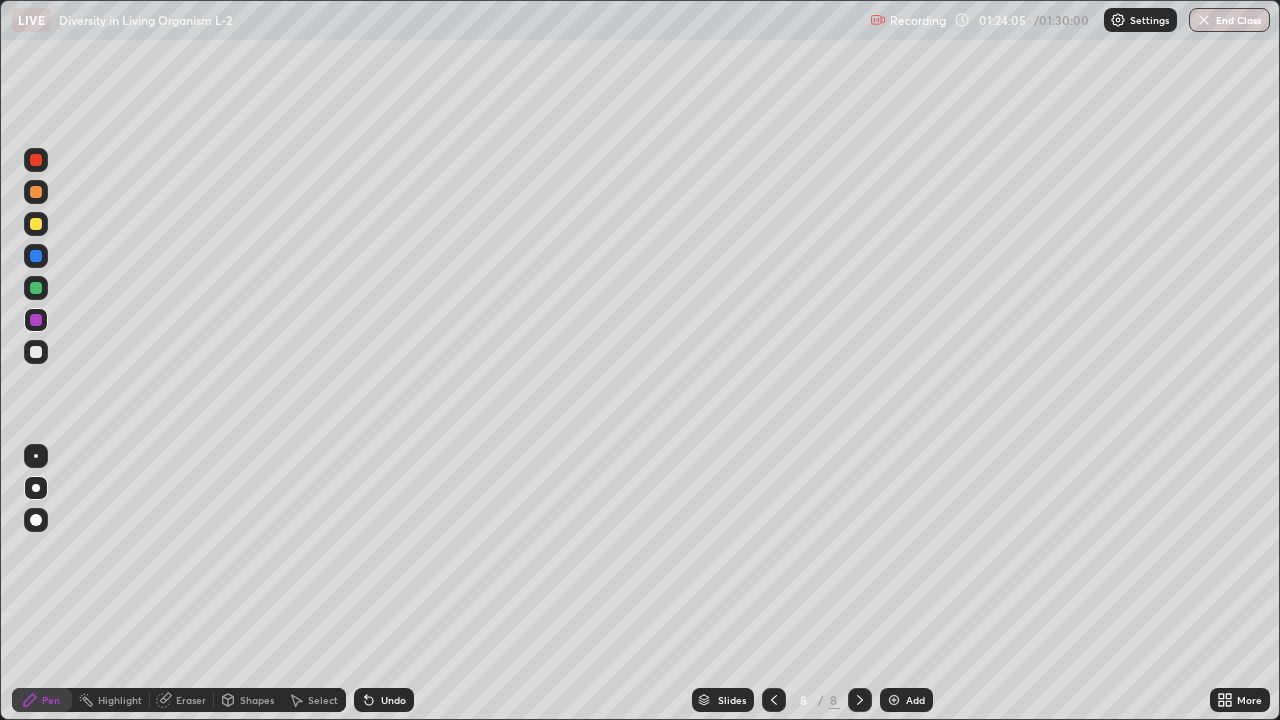 click on "Undo" at bounding box center (393, 700) 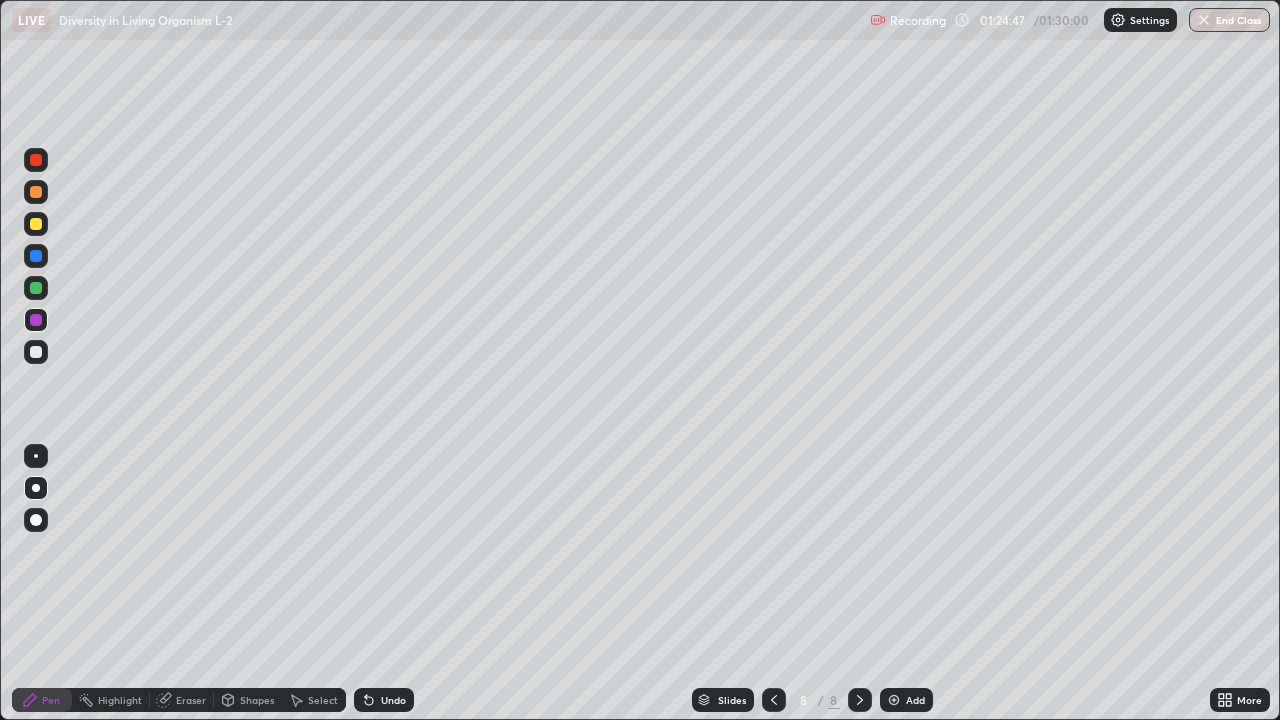 click on "Undo" at bounding box center (393, 700) 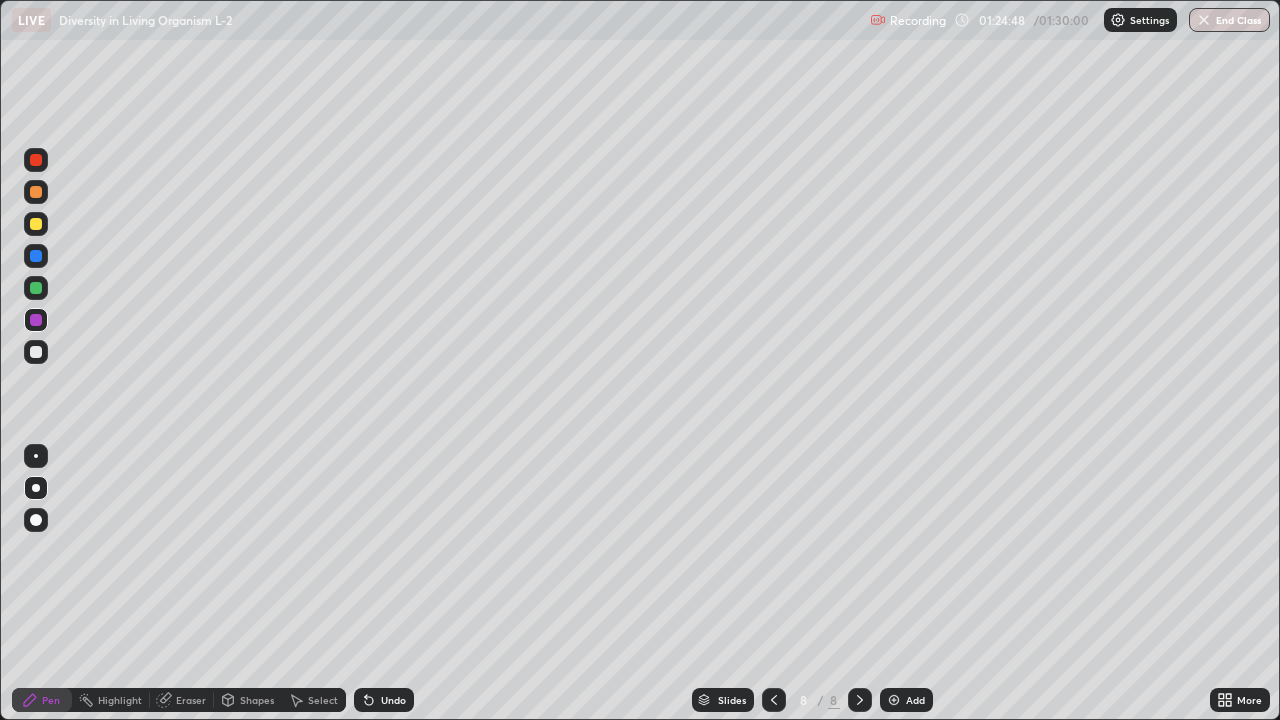 click on "Undo" at bounding box center [393, 700] 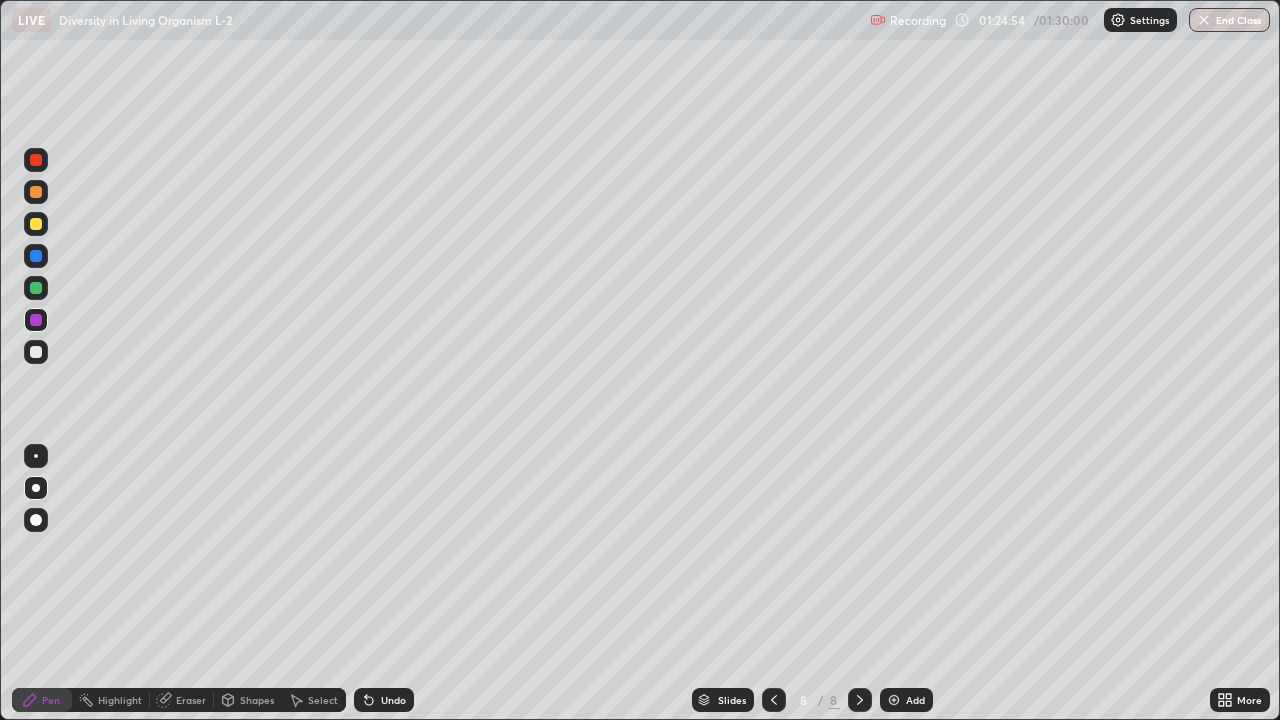 click on "Undo" at bounding box center [393, 700] 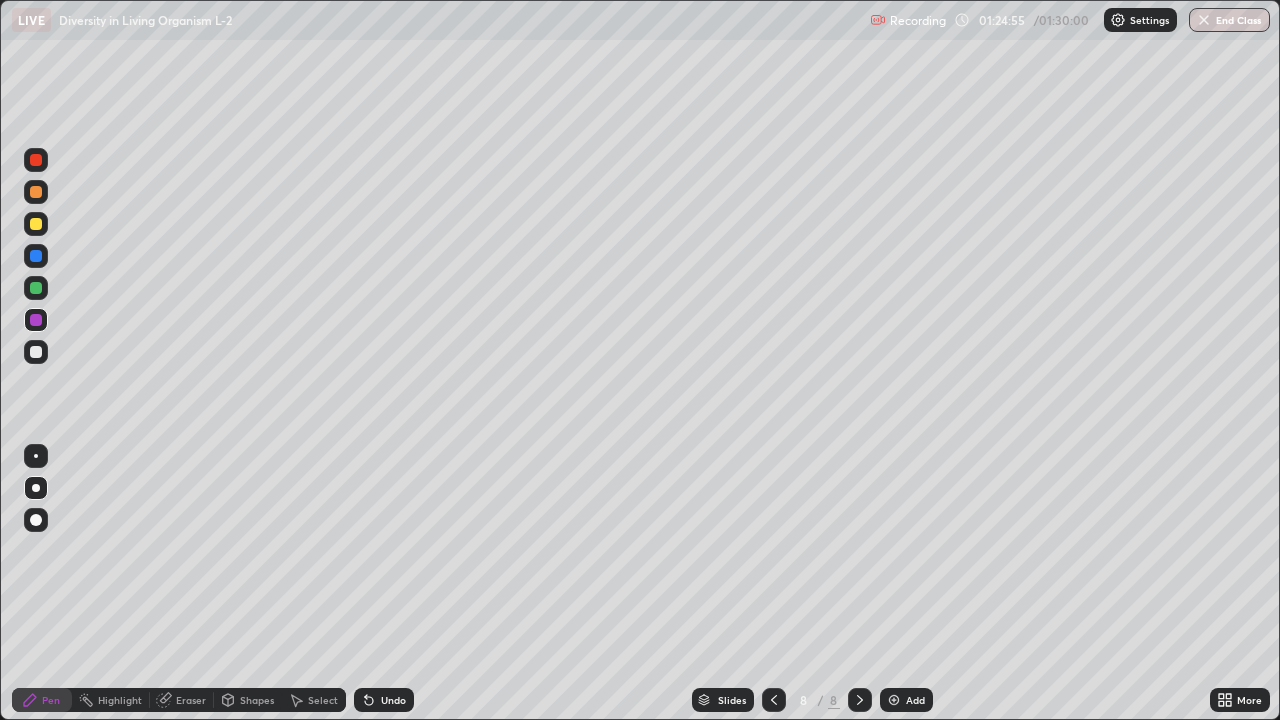 click on "Undo" at bounding box center [393, 700] 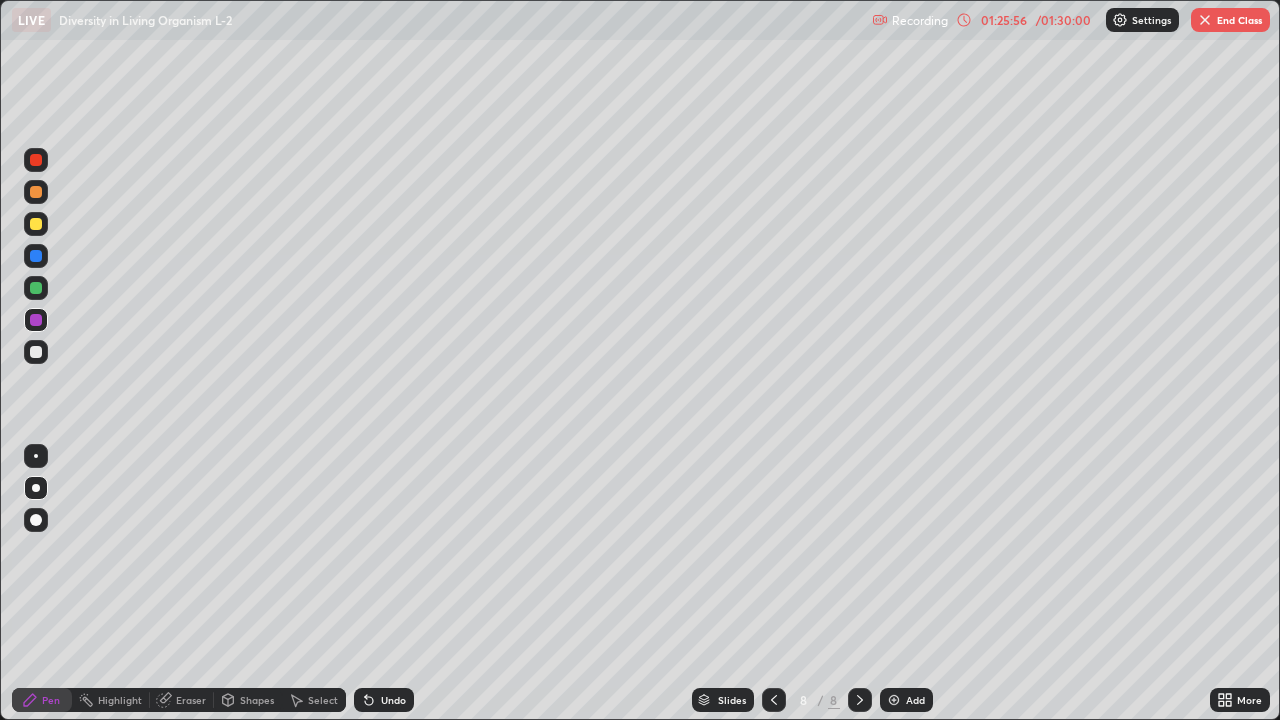 click on "Undo" at bounding box center (393, 700) 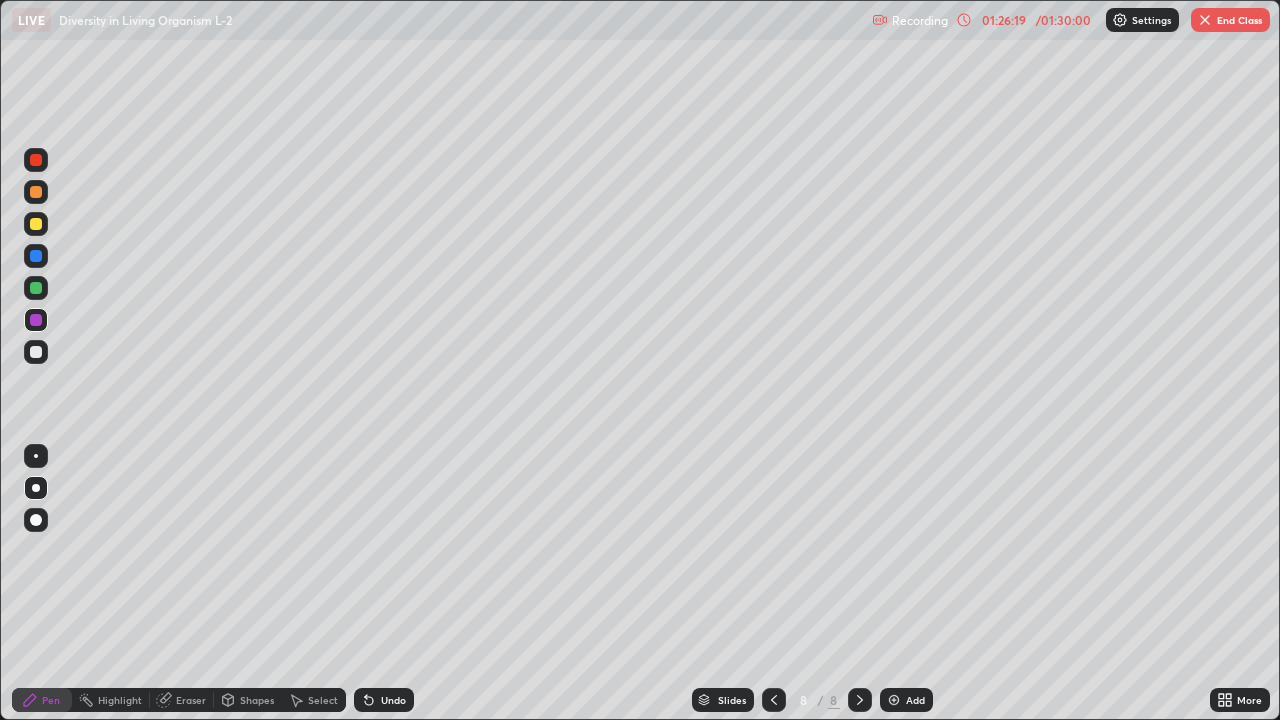 click on "Undo" at bounding box center [393, 700] 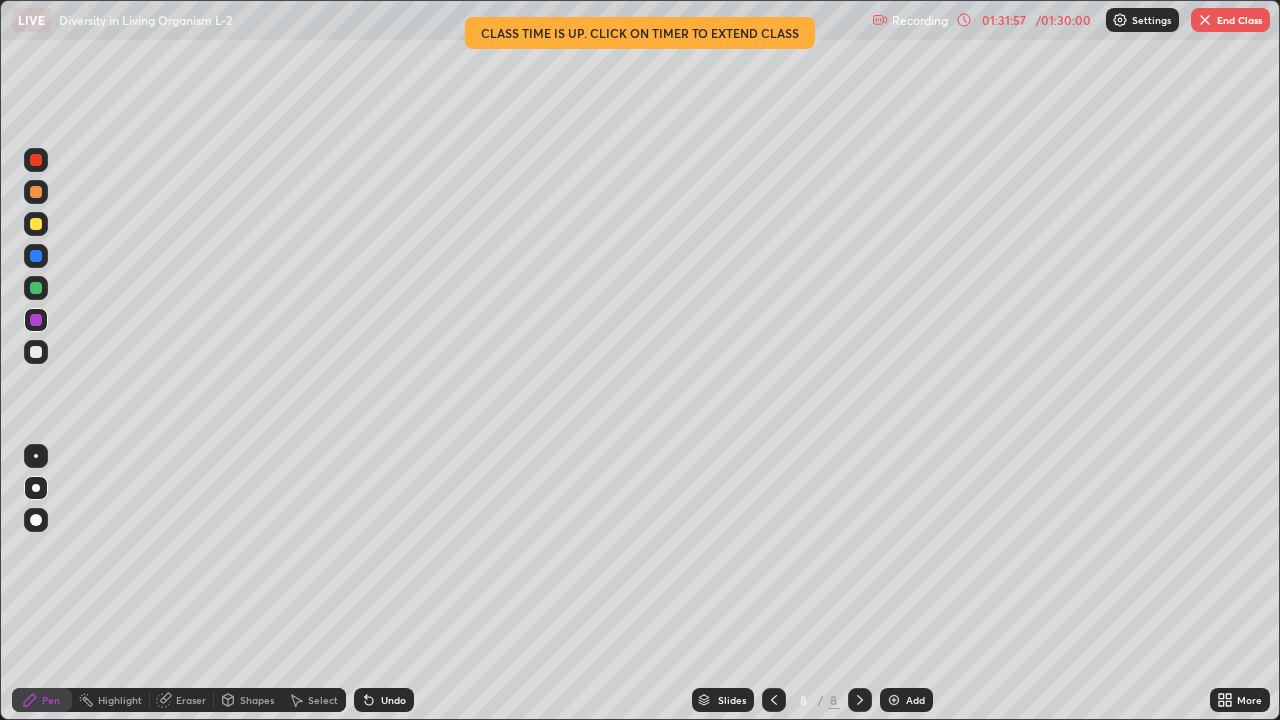 click on "End Class" at bounding box center [1230, 20] 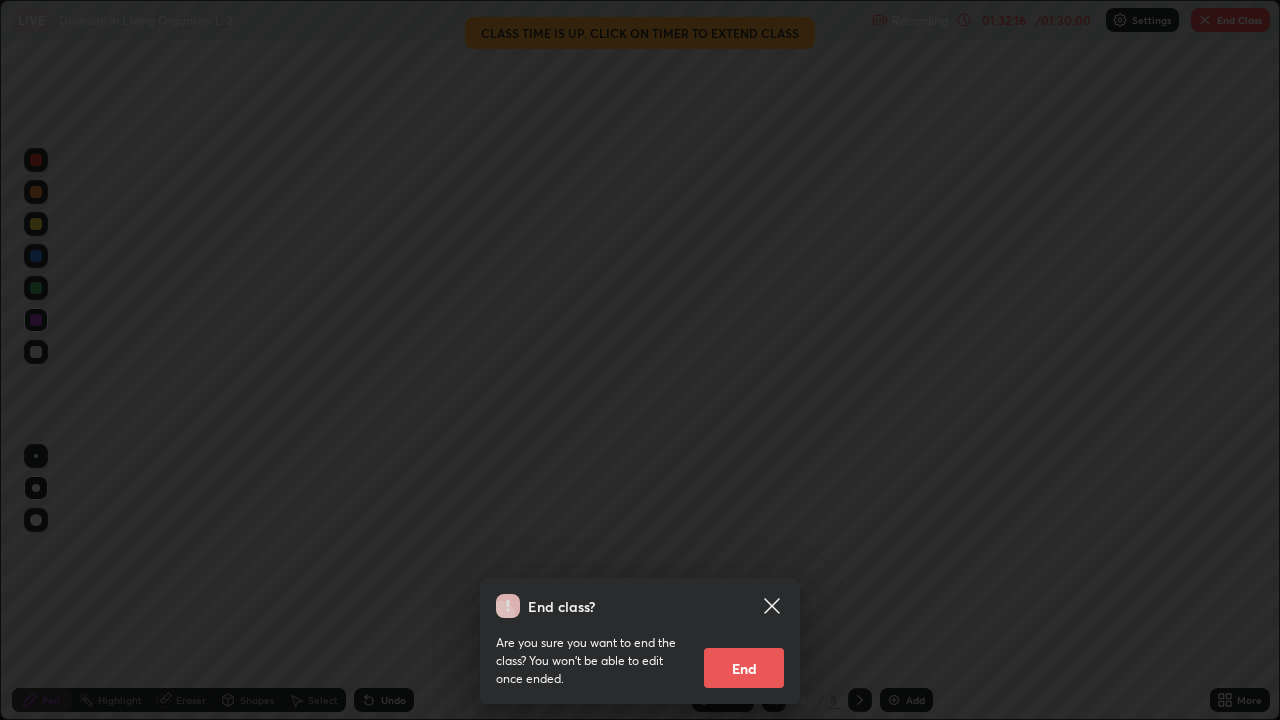 click on "End" at bounding box center (744, 668) 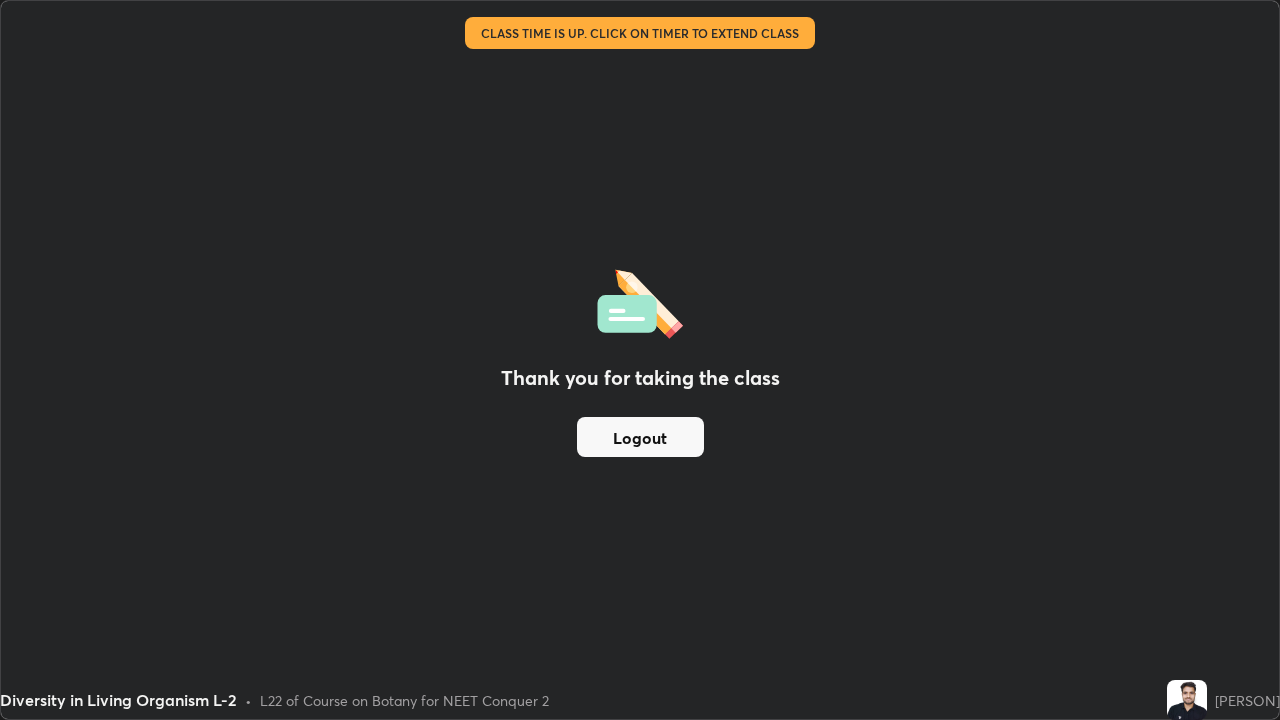 click on "Logout" at bounding box center (640, 437) 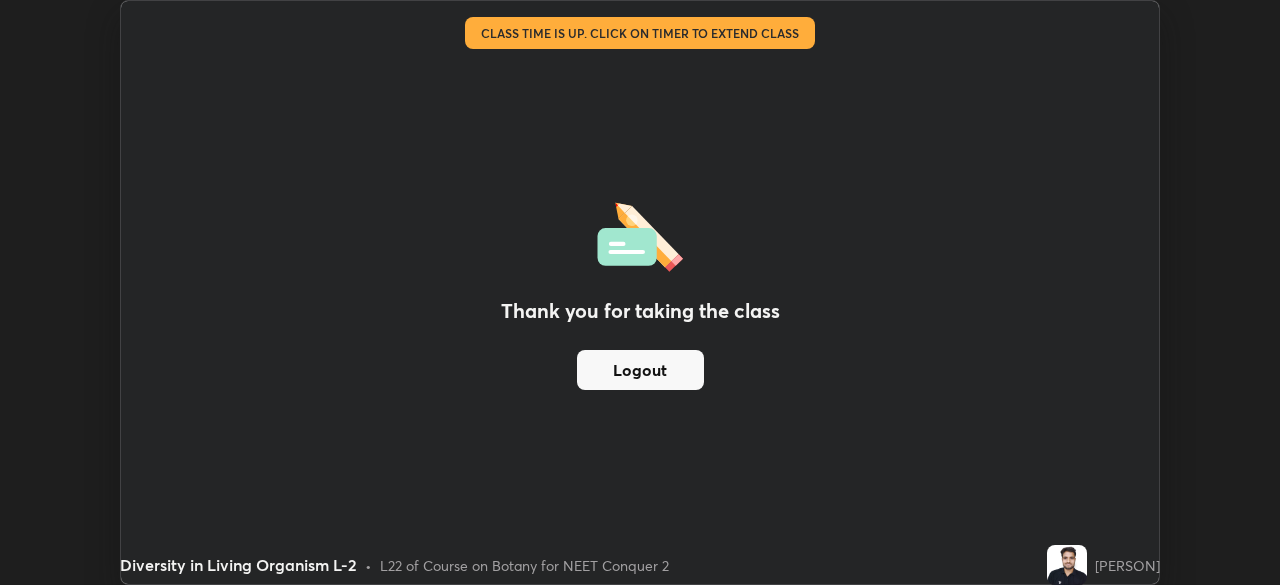scroll, scrollTop: 585, scrollLeft: 1280, axis: both 